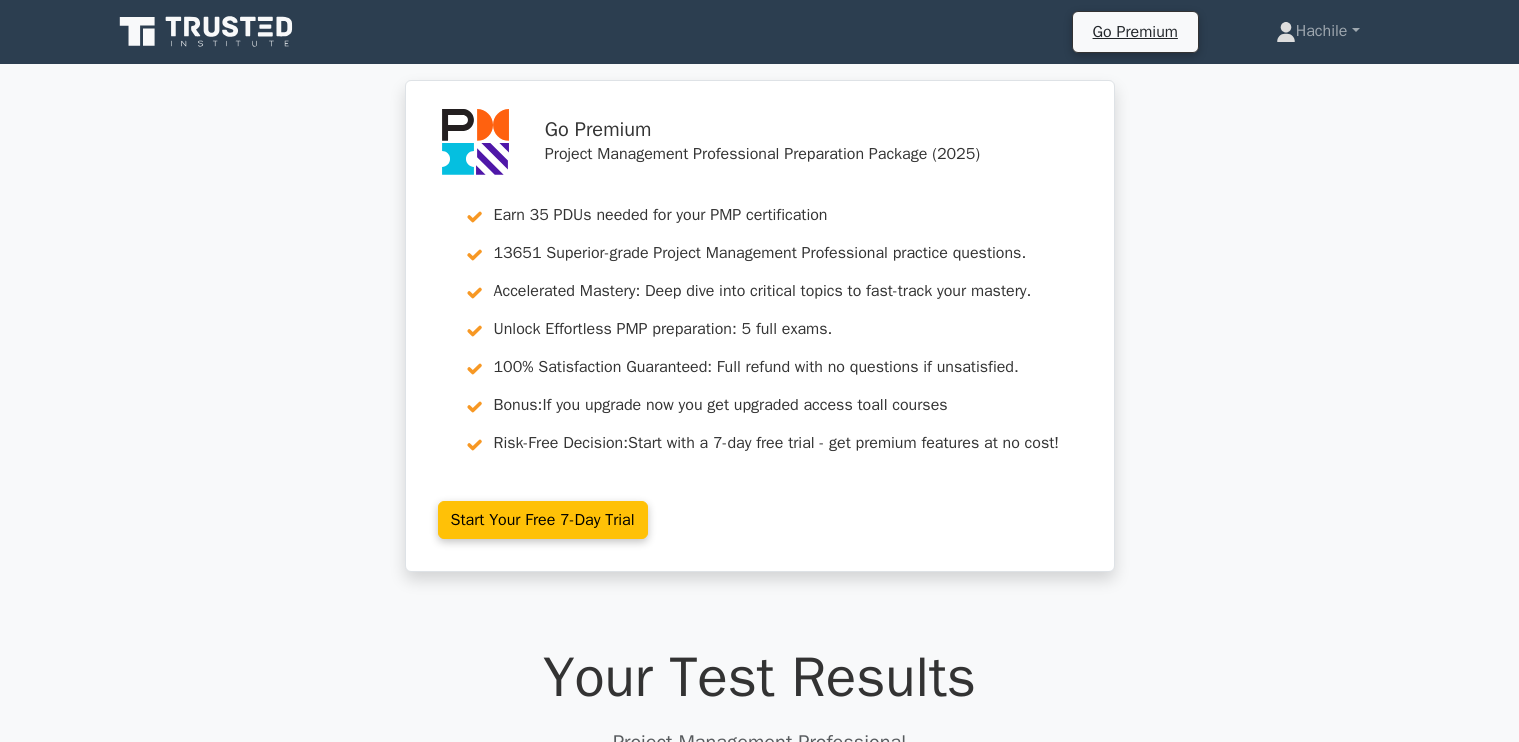 scroll, scrollTop: 1288, scrollLeft: 0, axis: vertical 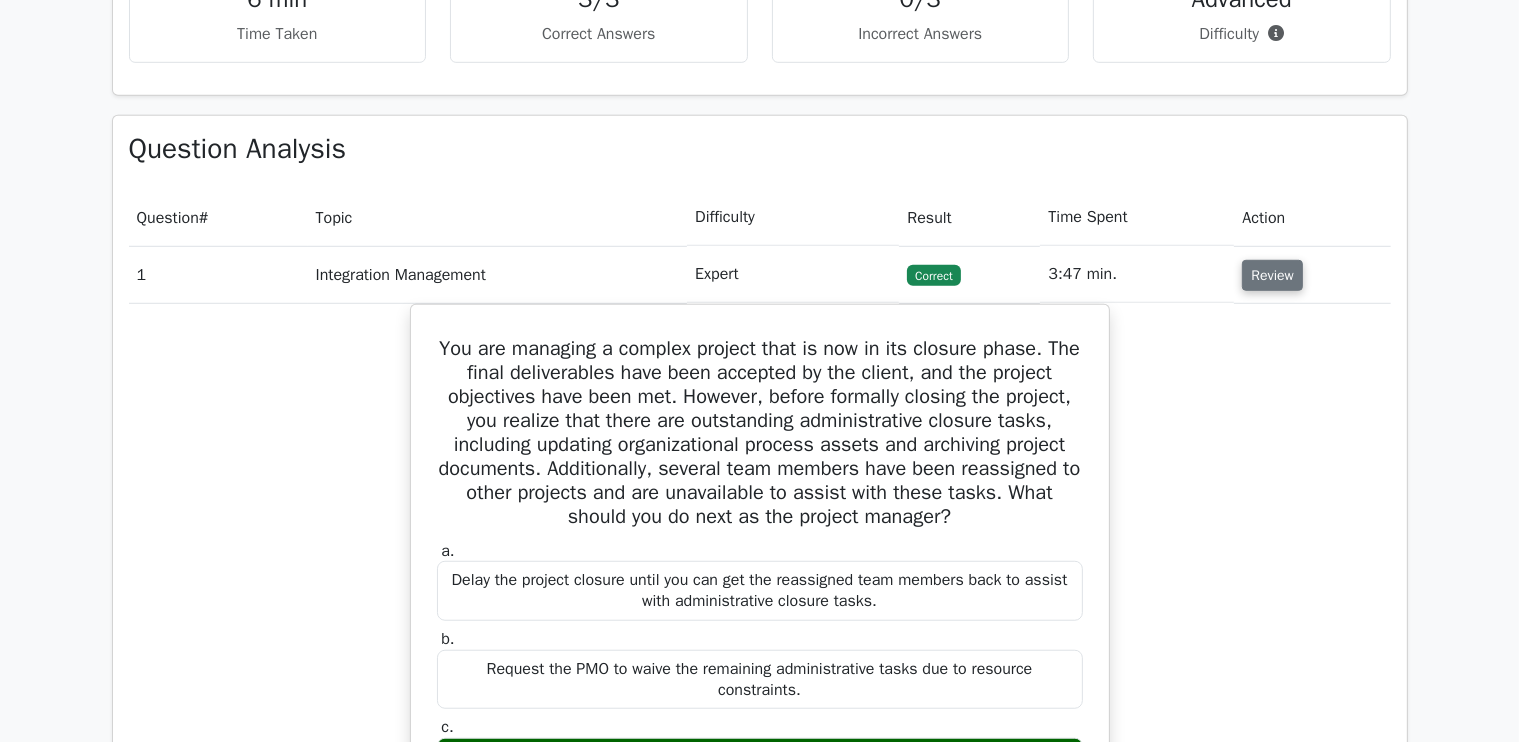 click on "Review" at bounding box center [1272, 275] 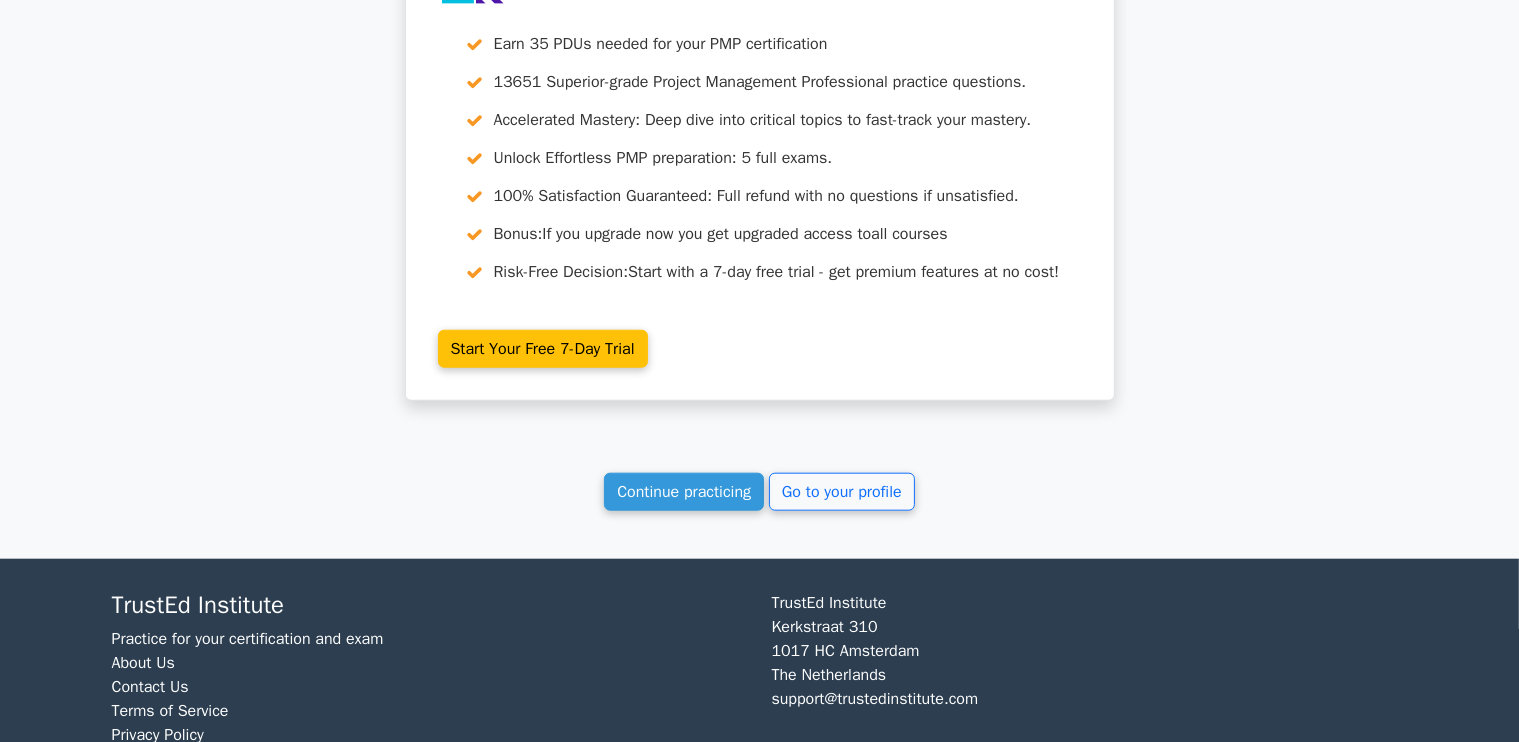scroll, scrollTop: 1960, scrollLeft: 0, axis: vertical 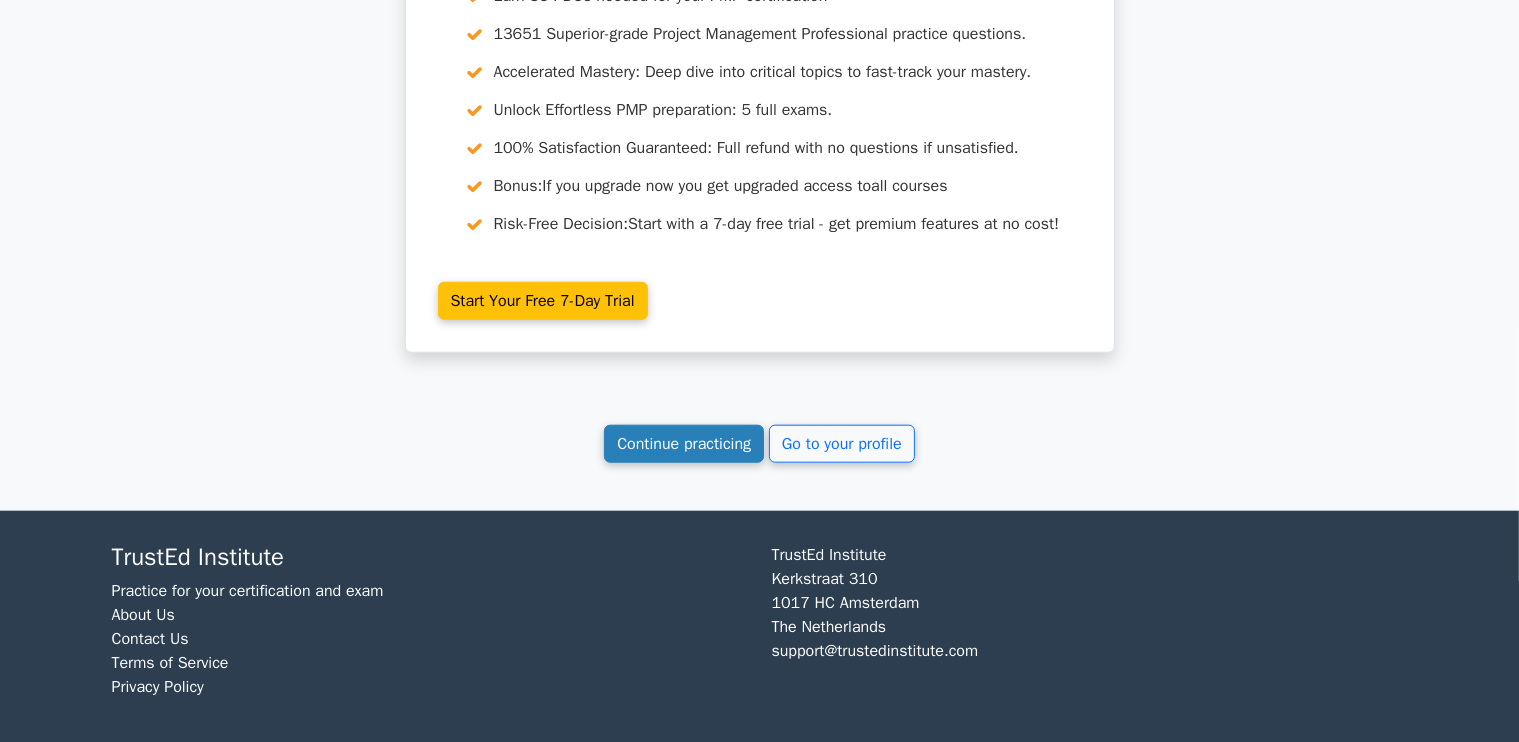 click on "Continue practicing" at bounding box center [684, 444] 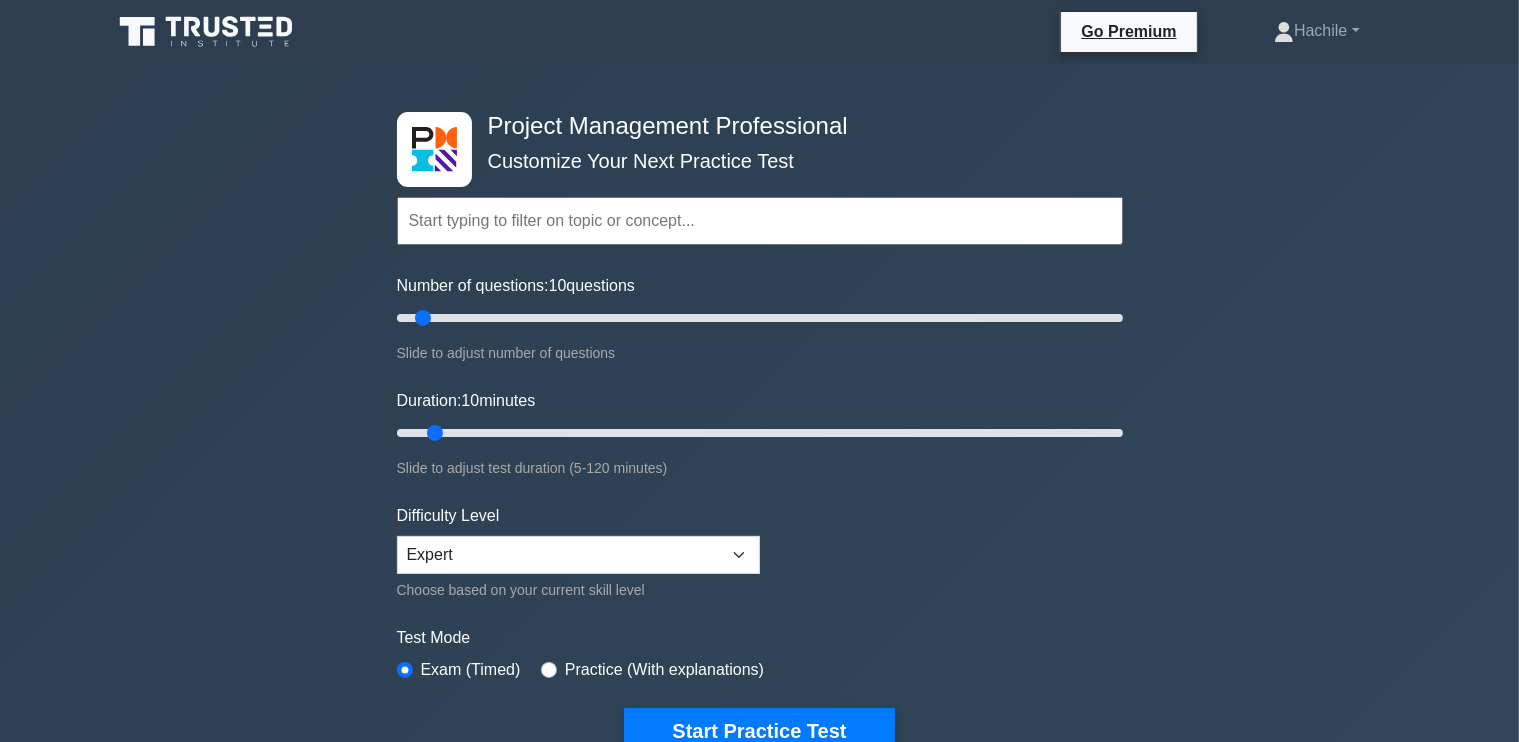 scroll, scrollTop: 868, scrollLeft: 0, axis: vertical 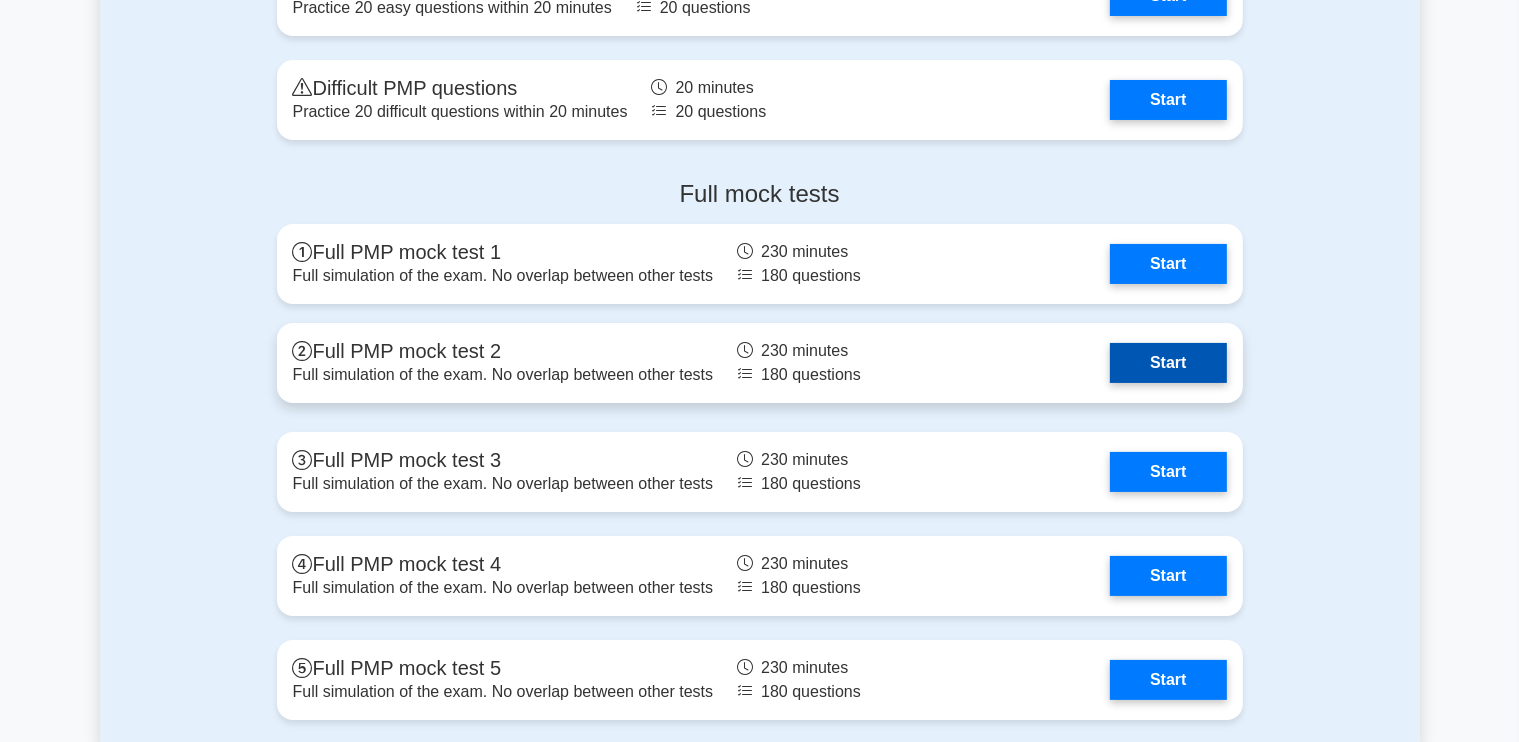 click on "Start" at bounding box center [1168, 363] 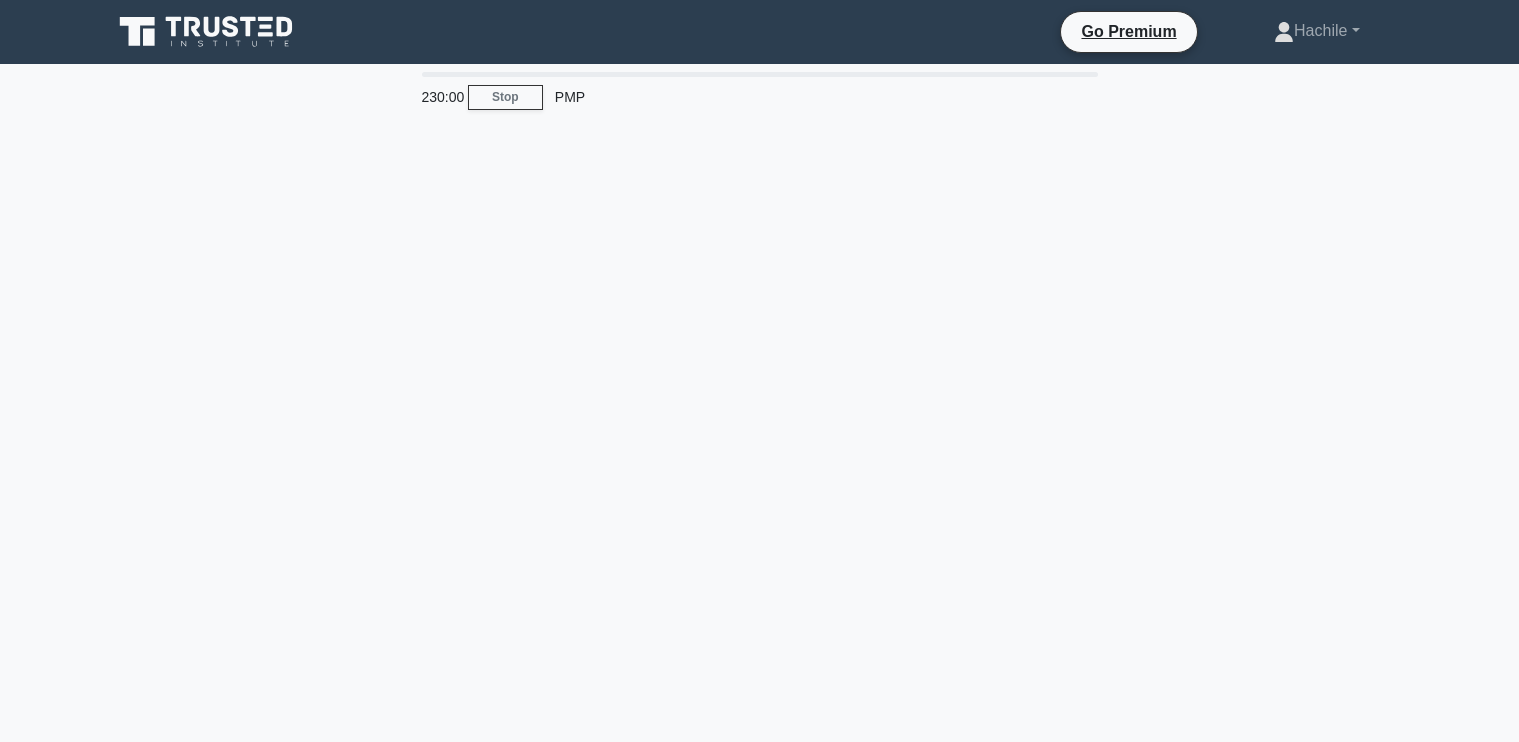 scroll, scrollTop: 0, scrollLeft: 0, axis: both 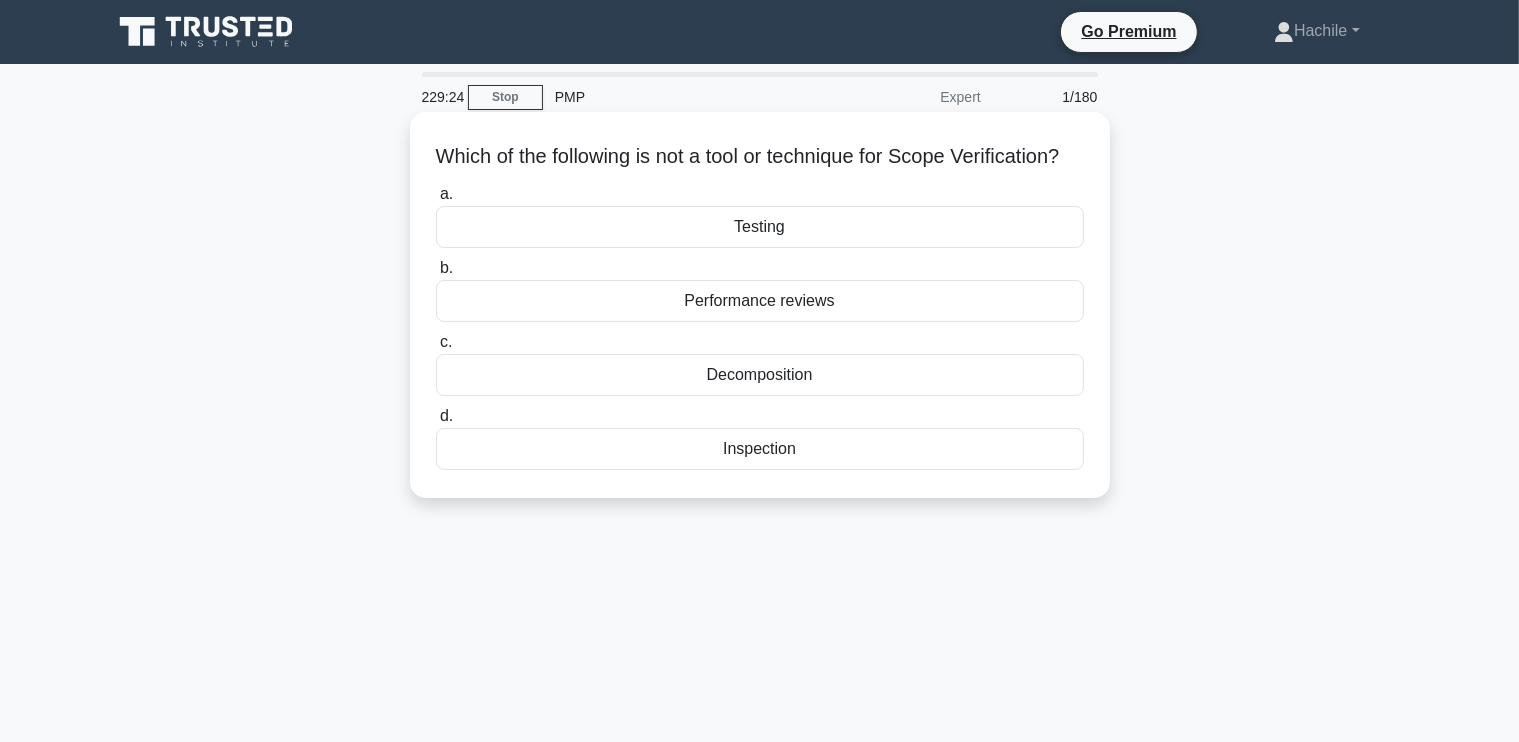 click on "Performance reviews" at bounding box center (760, 301) 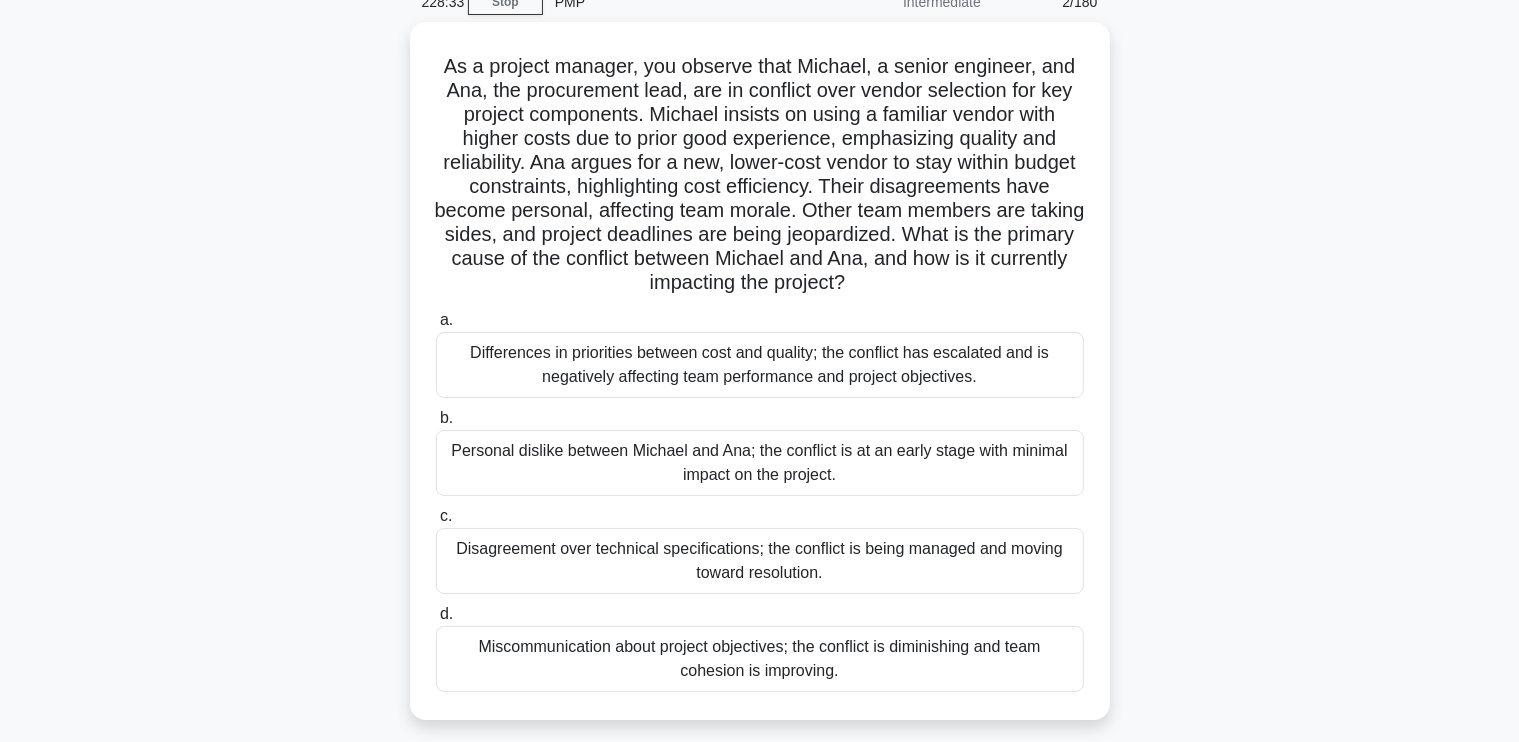 scroll, scrollTop: 100, scrollLeft: 0, axis: vertical 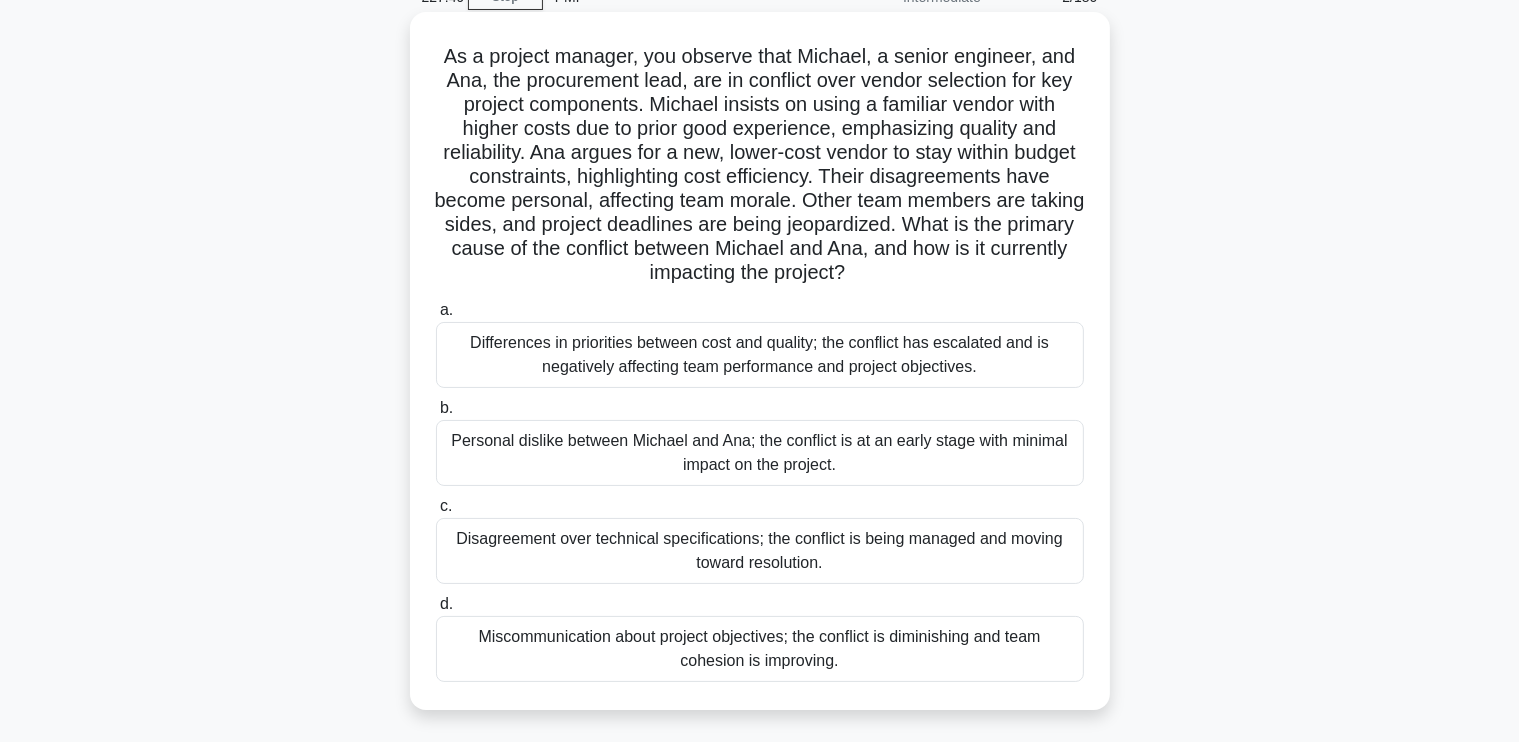 click on "Differences in priorities between cost and quality; the conflict has escalated and is negatively affecting team performance and project objectives." at bounding box center (760, 355) 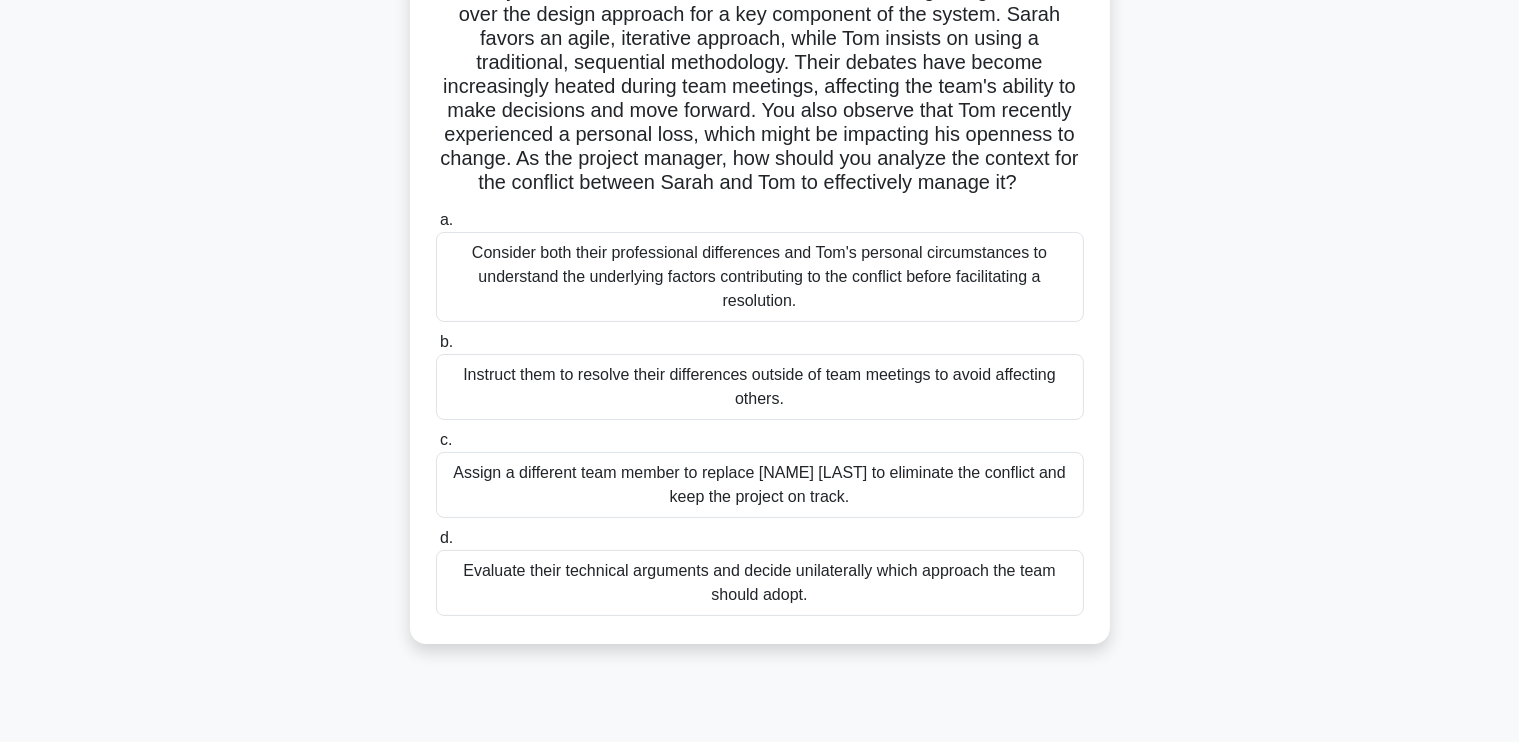 scroll, scrollTop: 204, scrollLeft: 0, axis: vertical 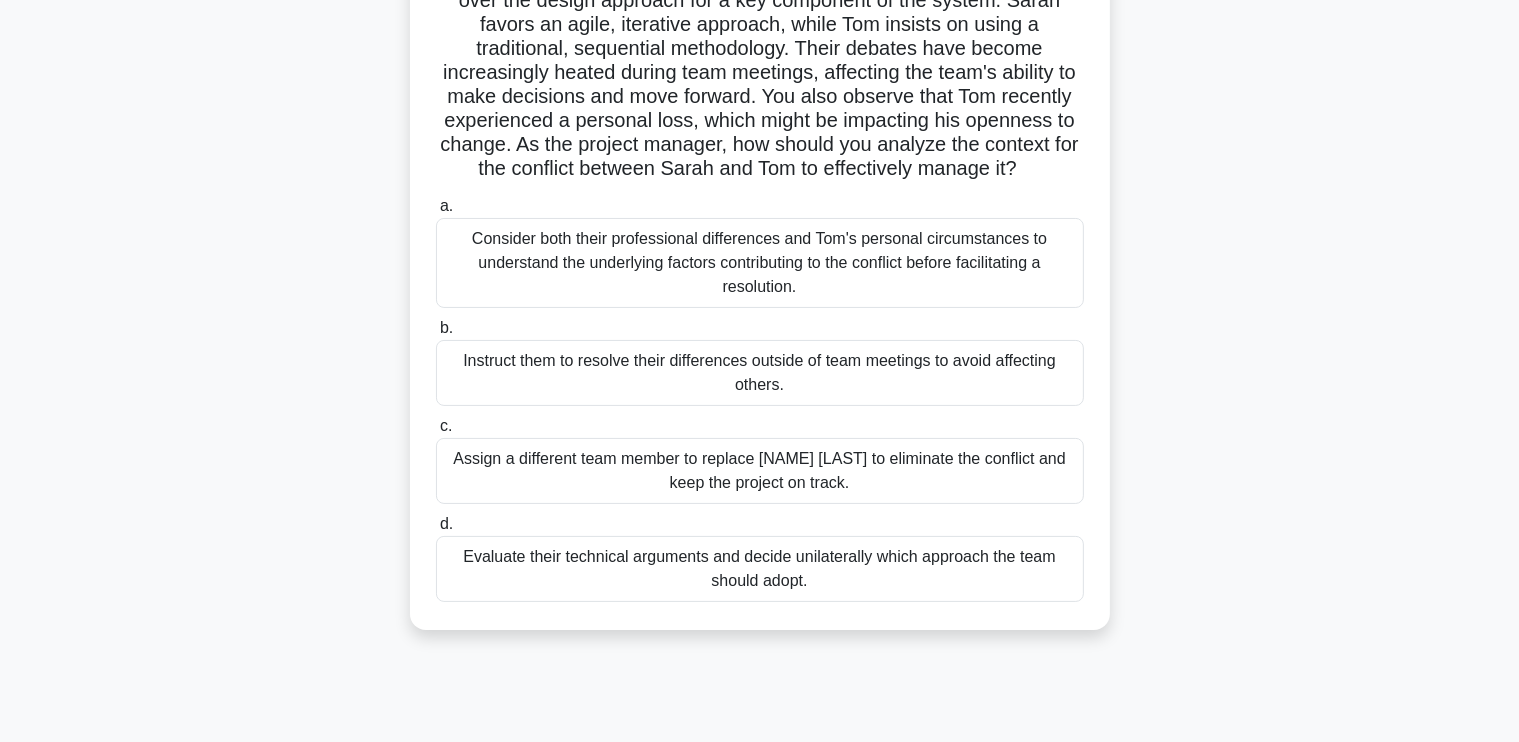 click on "Consider both their professional differences and Tom's personal circumstances to understand the underlying factors contributing to the conflict before facilitating a resolution." at bounding box center [760, 263] 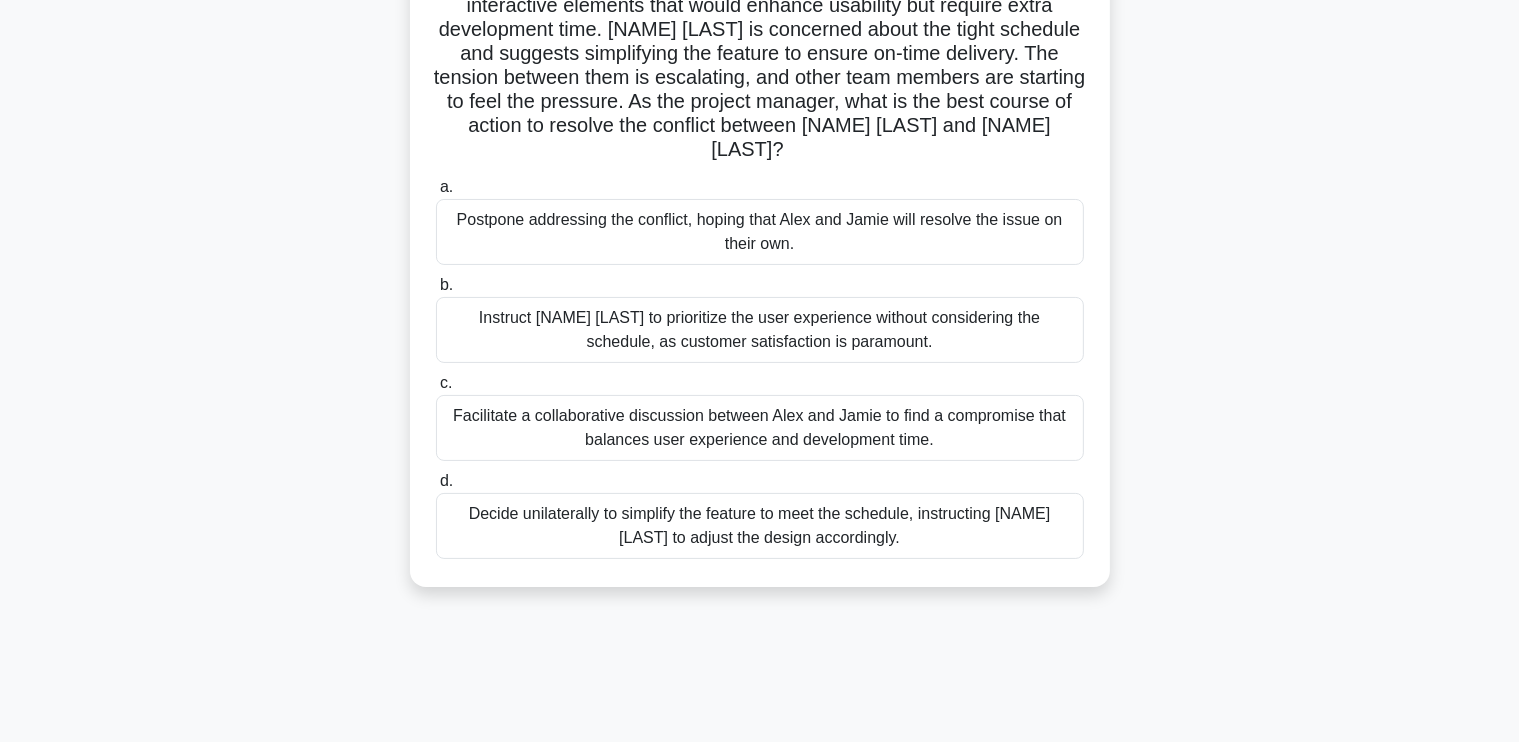 scroll, scrollTop: 252, scrollLeft: 0, axis: vertical 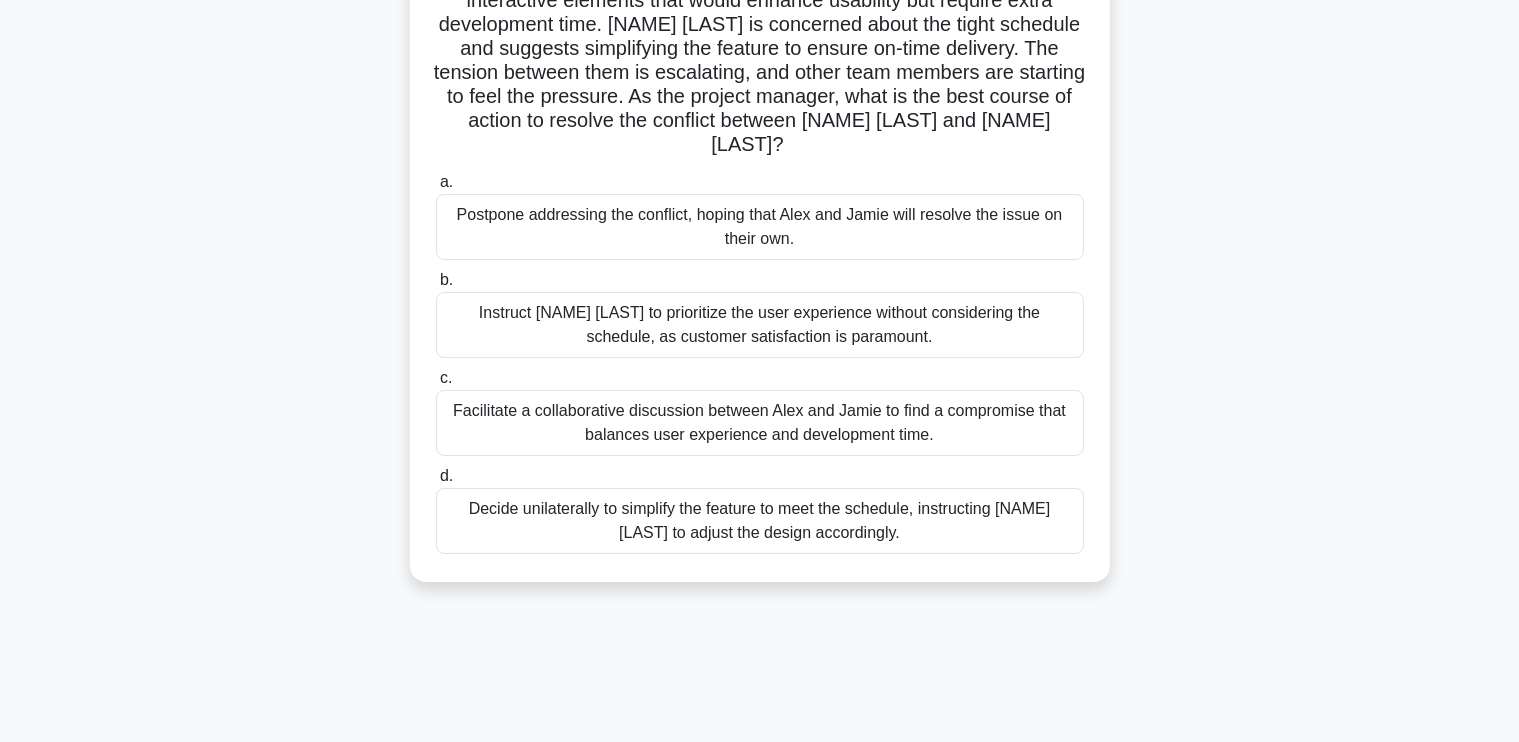 click on "Facilitate a collaborative discussion between Alex and Jamie to find a compromise that balances user experience and development time." at bounding box center (760, 423) 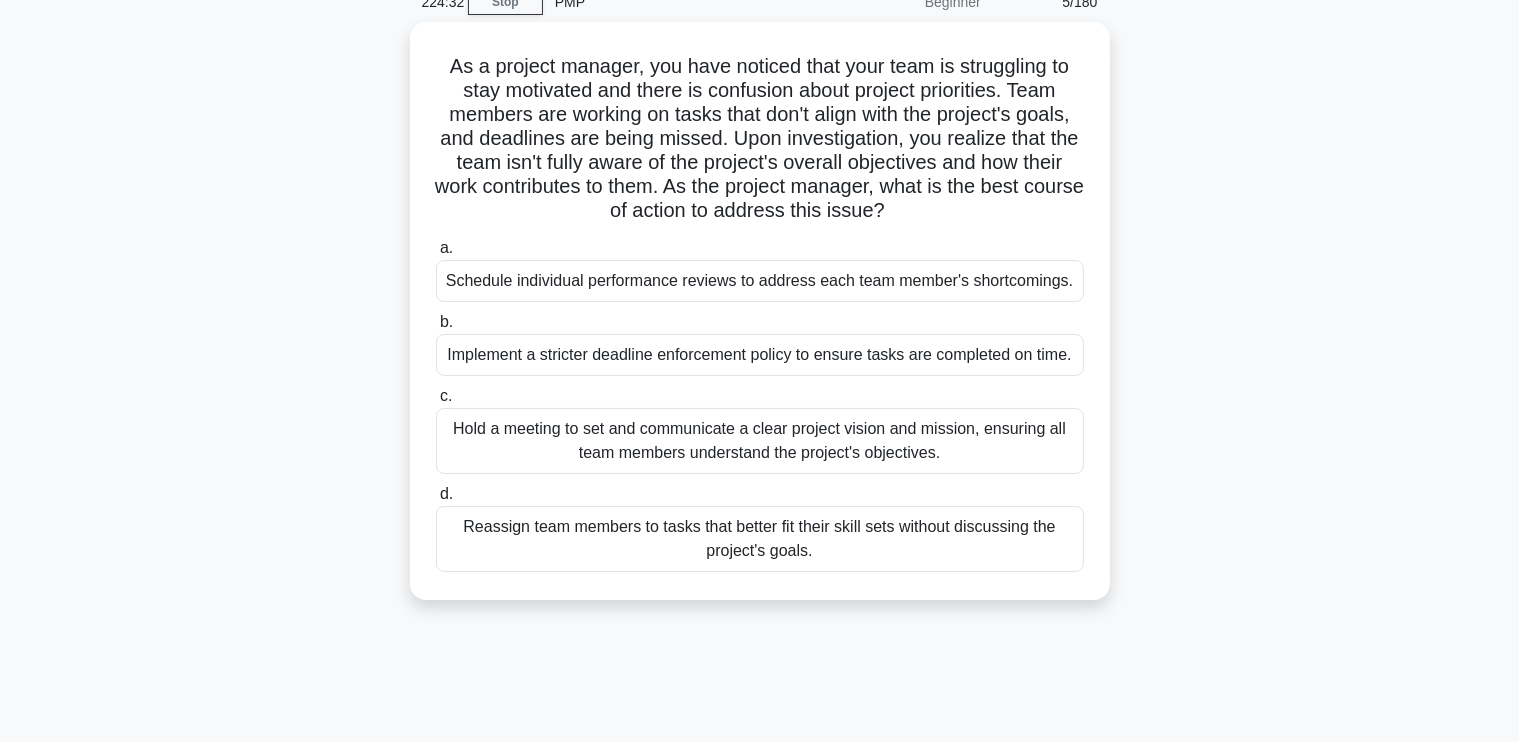 scroll, scrollTop: 102, scrollLeft: 0, axis: vertical 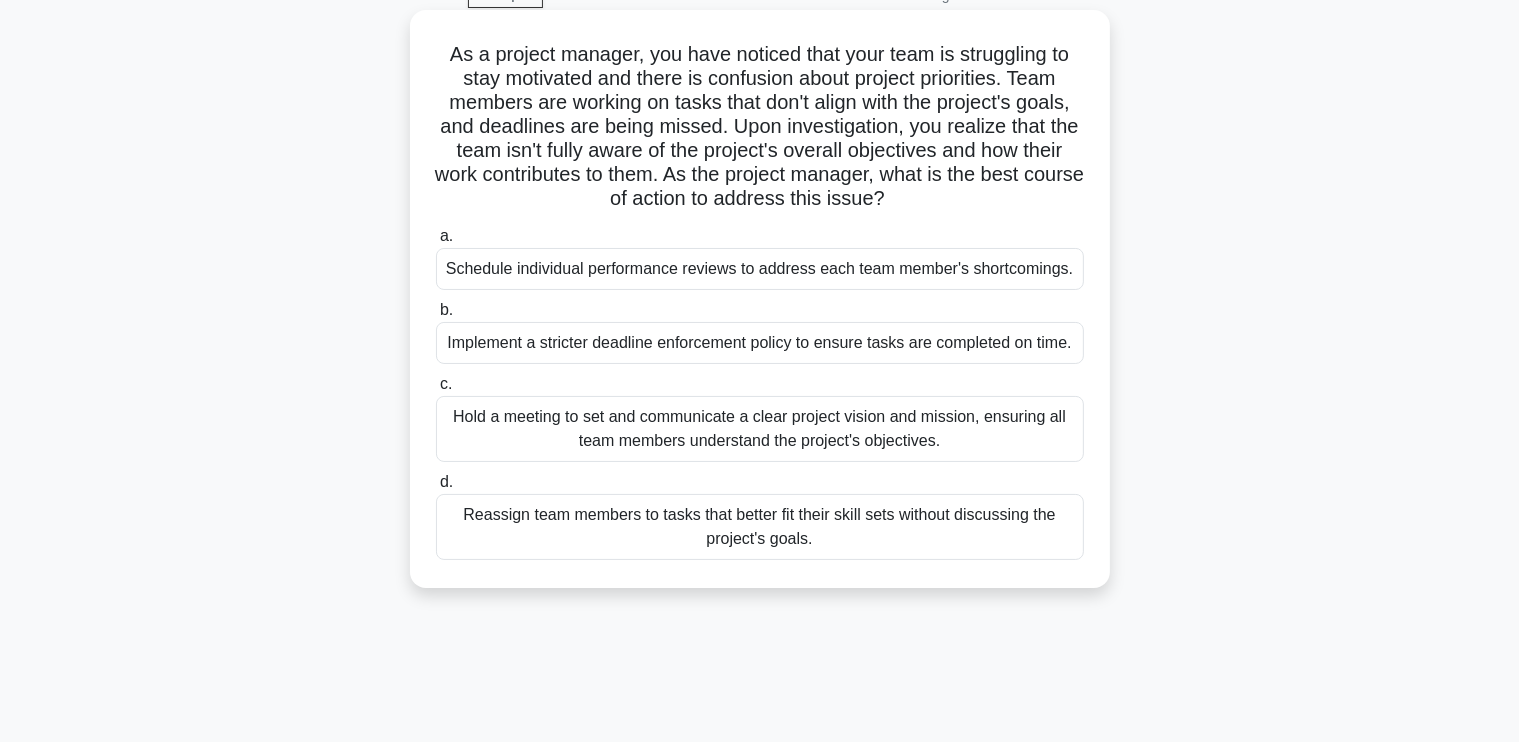 click on "Hold a meeting to set and communicate a clear project vision and mission, ensuring all team members understand the project's objectives." at bounding box center [760, 429] 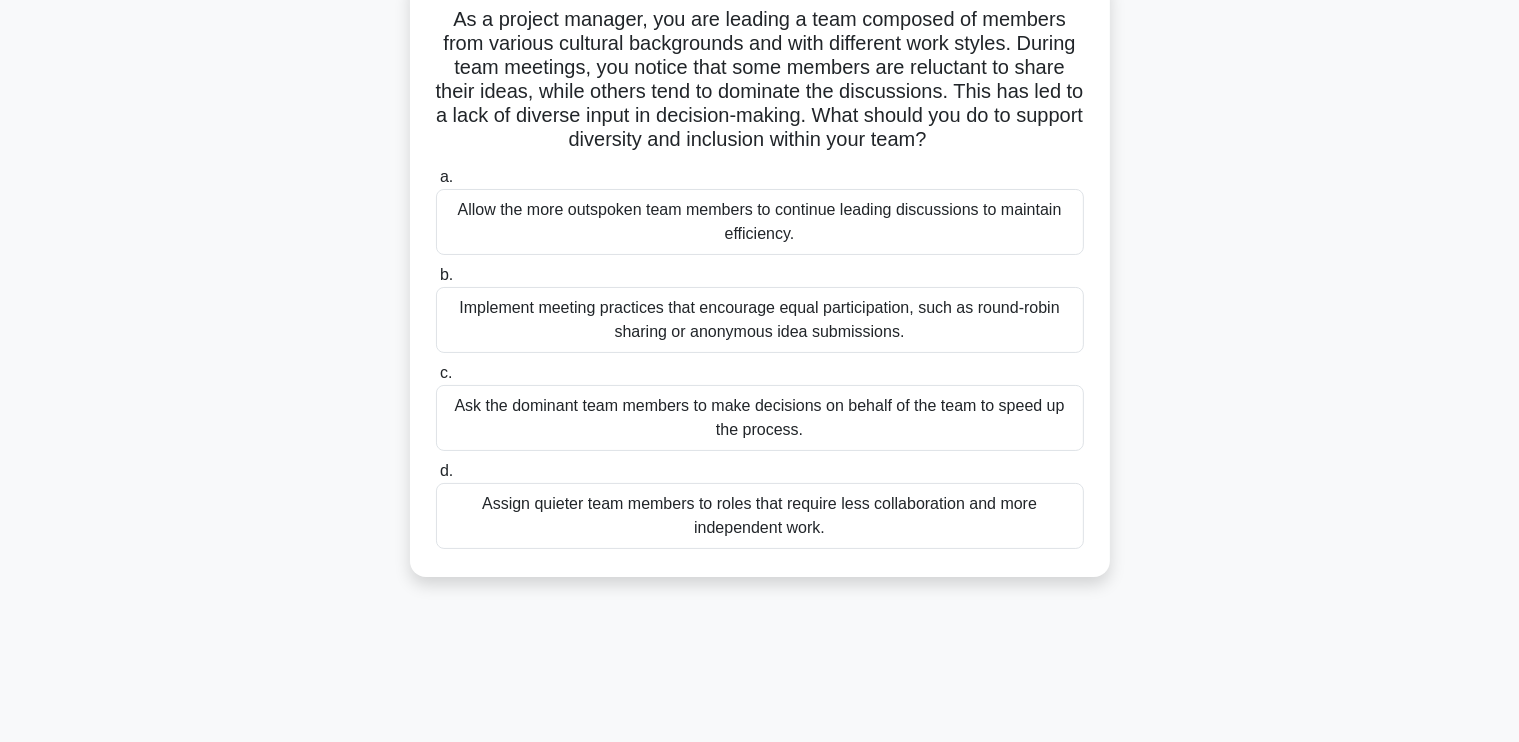 scroll, scrollTop: 144, scrollLeft: 0, axis: vertical 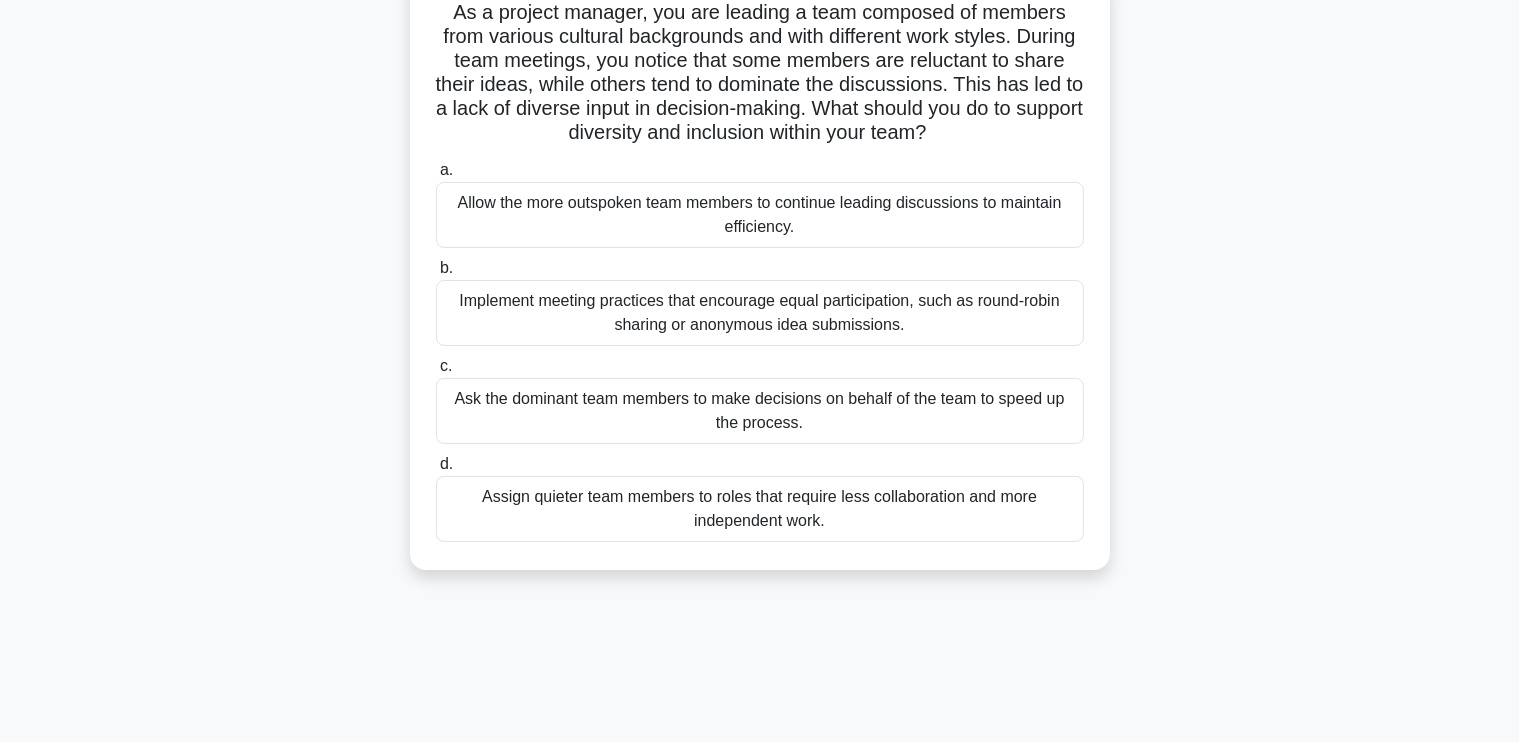 click on "Implement meeting practices that encourage equal participation, such as round-robin sharing or anonymous idea submissions." at bounding box center [760, 313] 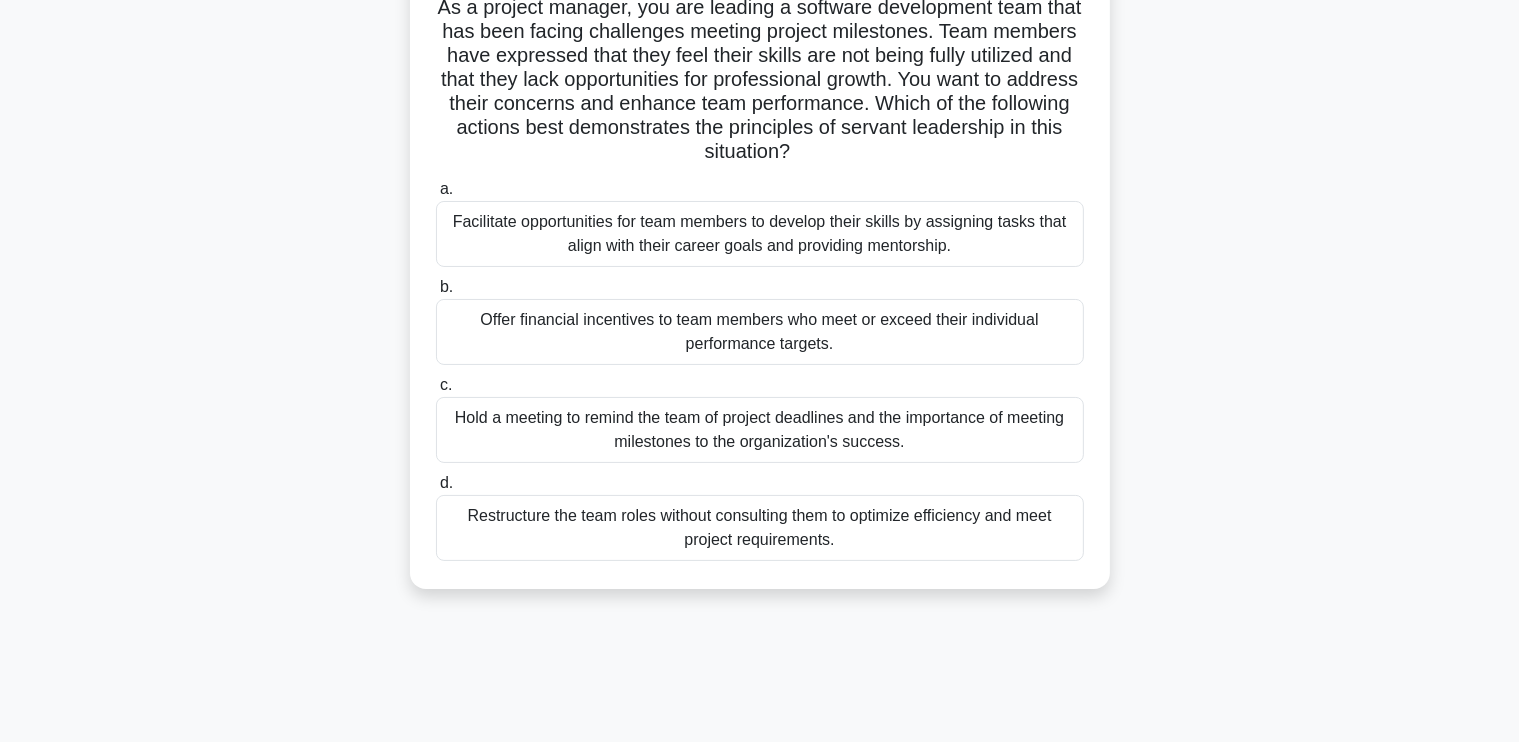 scroll, scrollTop: 152, scrollLeft: 0, axis: vertical 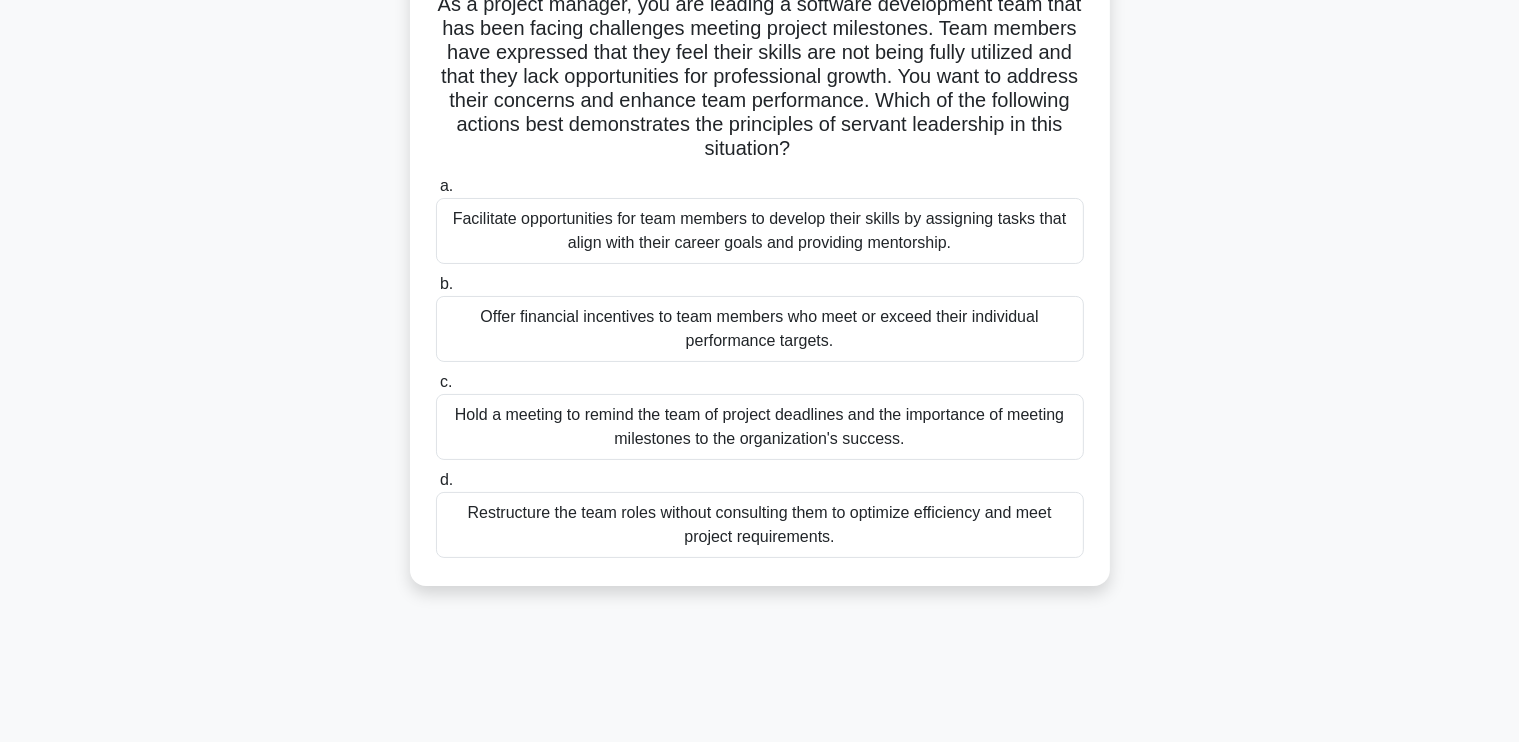 click on "Facilitate opportunities for team members to develop their skills by assigning tasks that align with their career goals and providing mentorship." at bounding box center [760, 231] 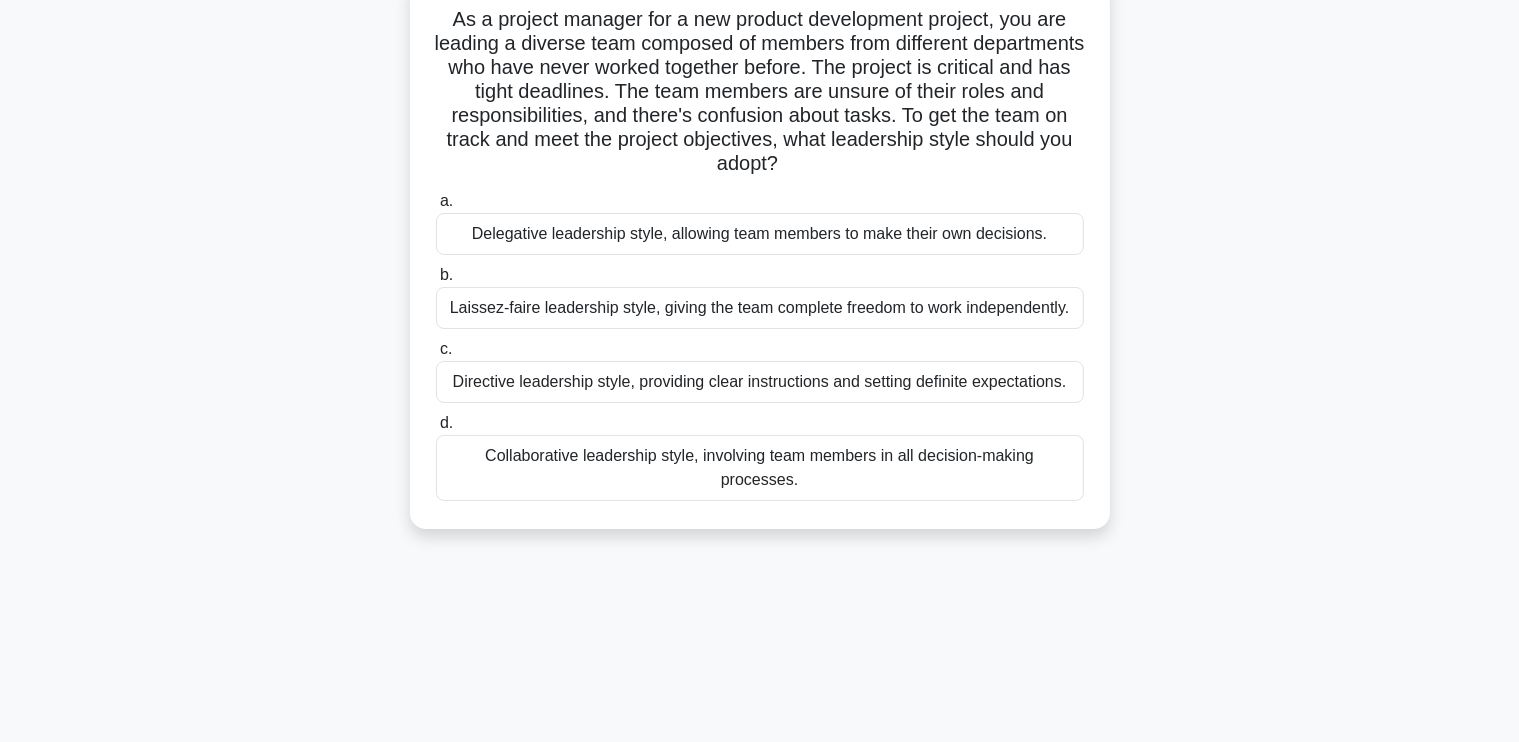scroll, scrollTop: 154, scrollLeft: 0, axis: vertical 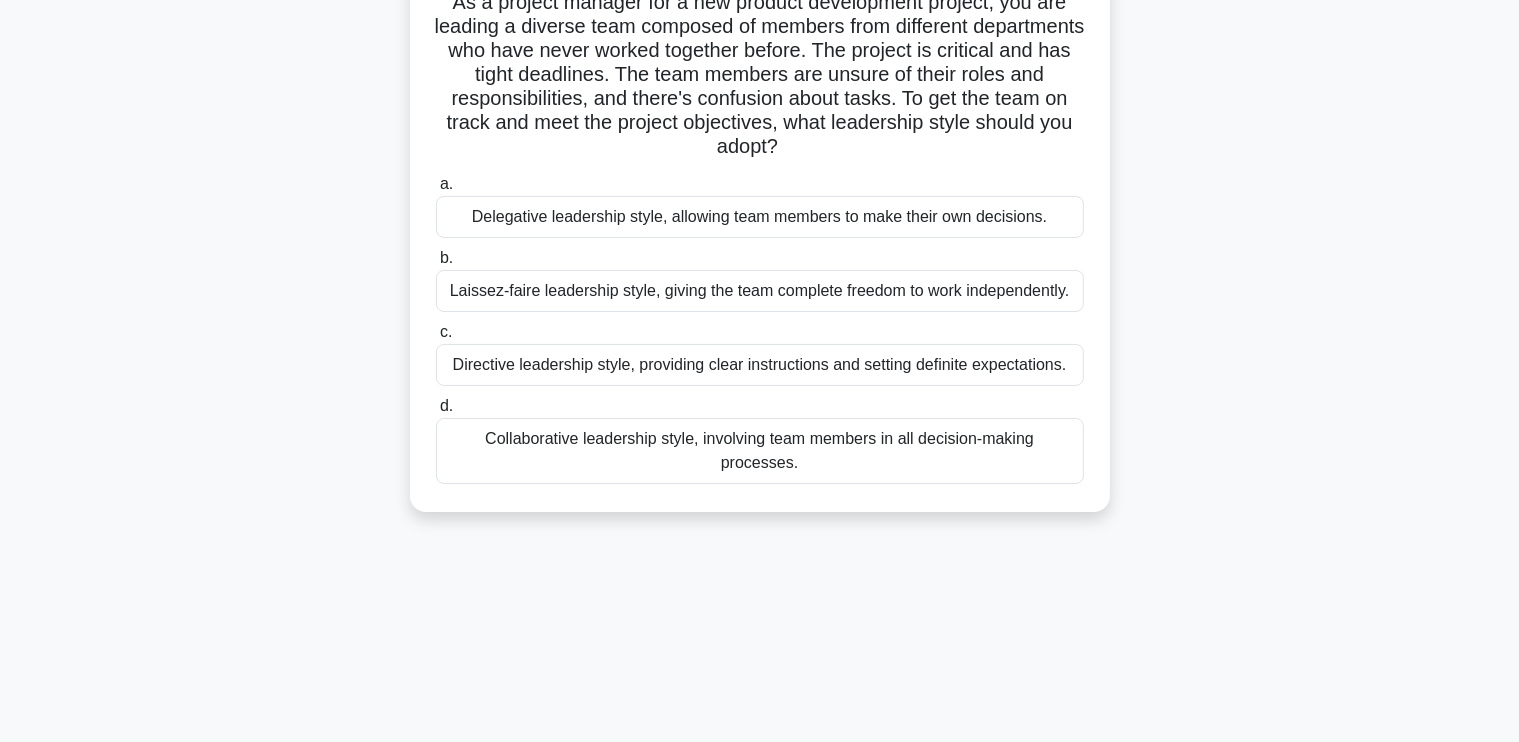 click on "Directive leadership style, providing clear instructions and setting definite expectations." at bounding box center (760, 365) 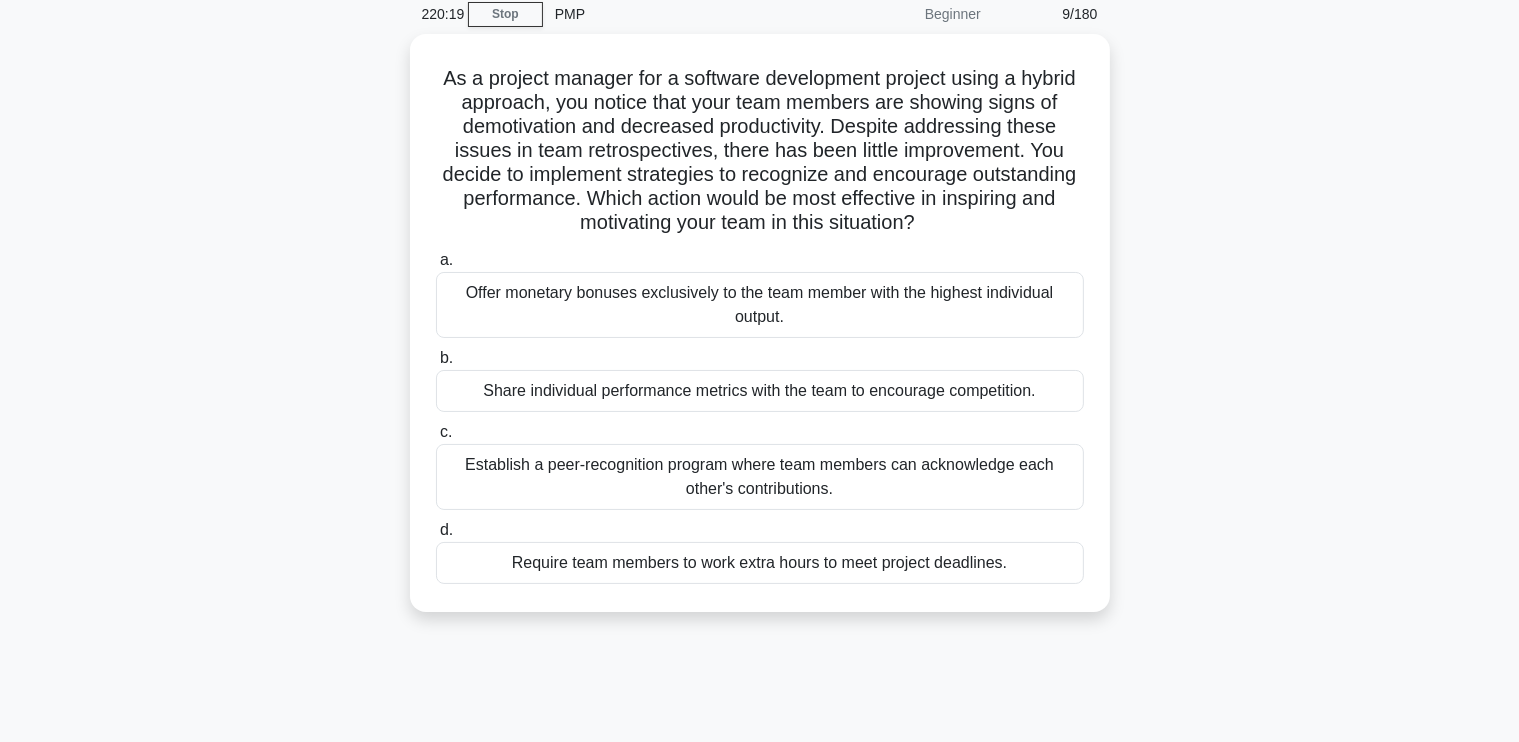 scroll, scrollTop: 86, scrollLeft: 0, axis: vertical 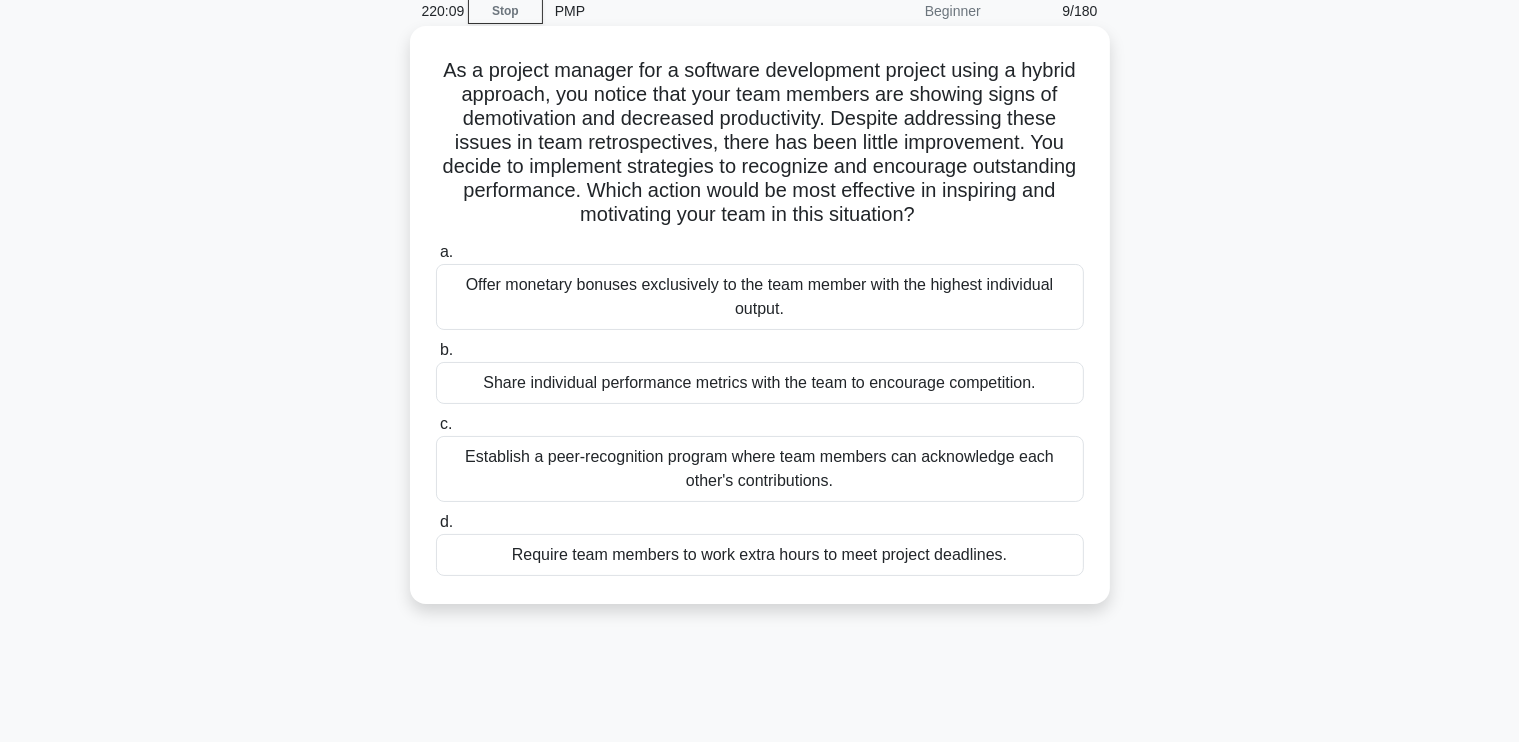 click on "Establish a peer-recognition program where team members can acknowledge each other's contributions." at bounding box center [760, 469] 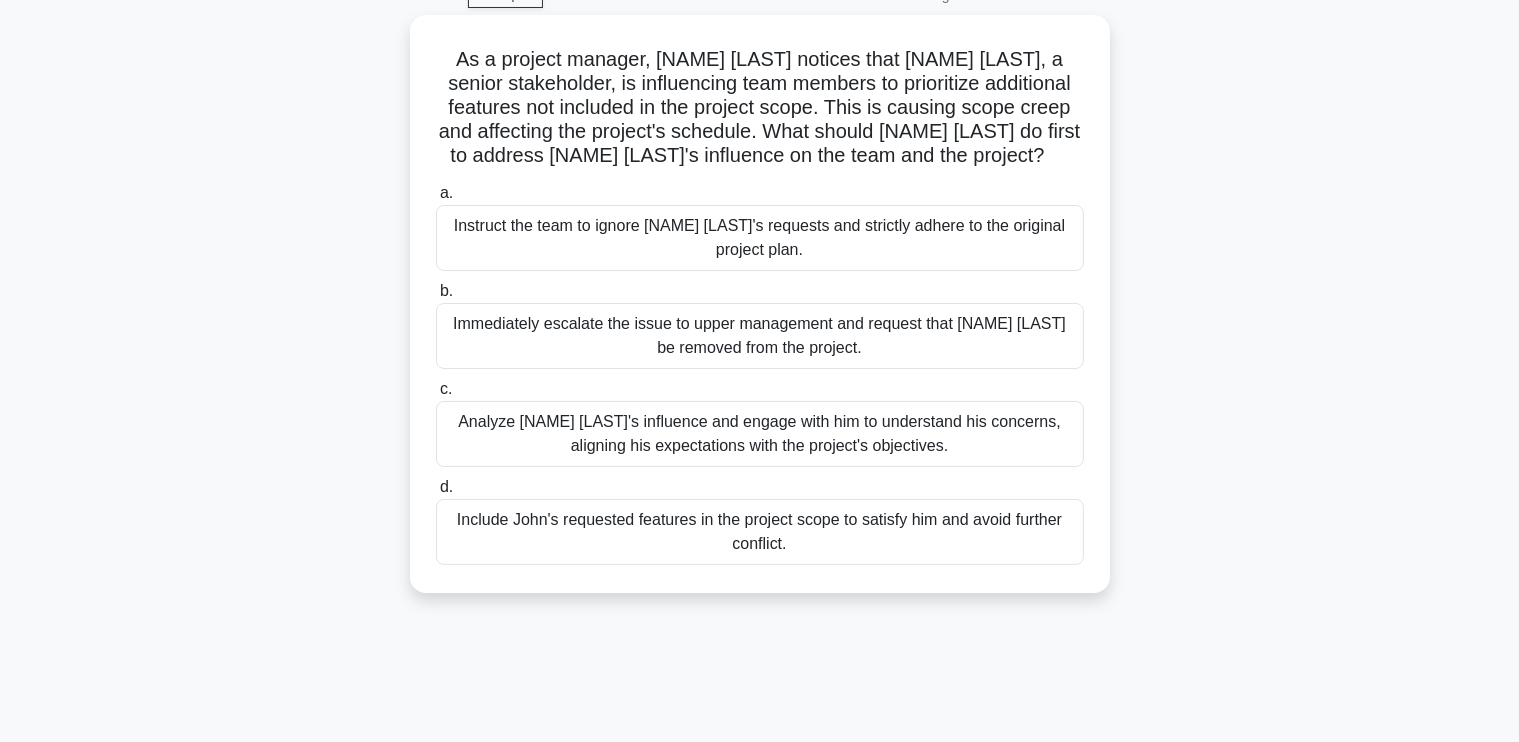 scroll, scrollTop: 188, scrollLeft: 0, axis: vertical 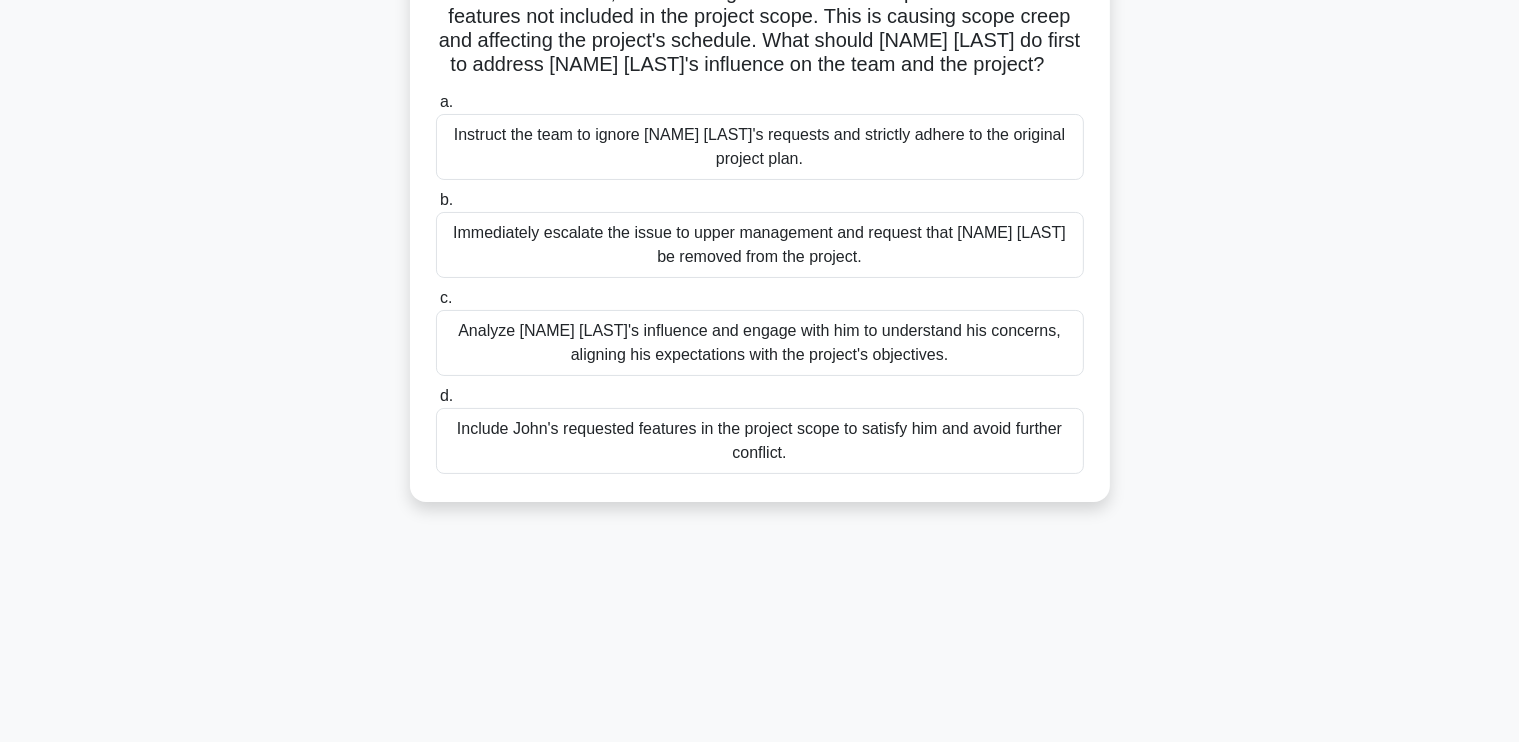 click on "Analyze John's influence and engage with him to understand his concerns, aligning his expectations with the project's objectives." at bounding box center [760, 343] 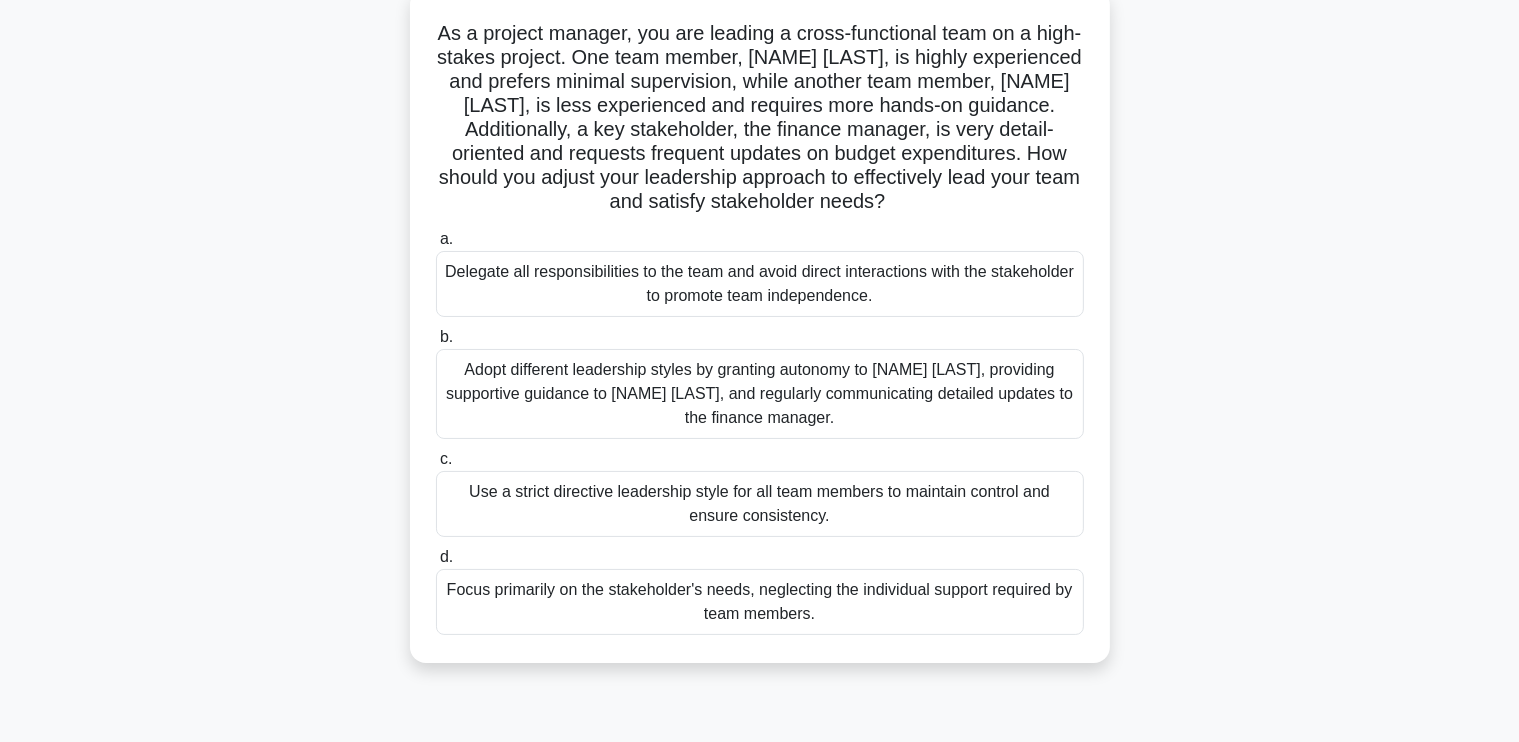 scroll, scrollTop: 124, scrollLeft: 0, axis: vertical 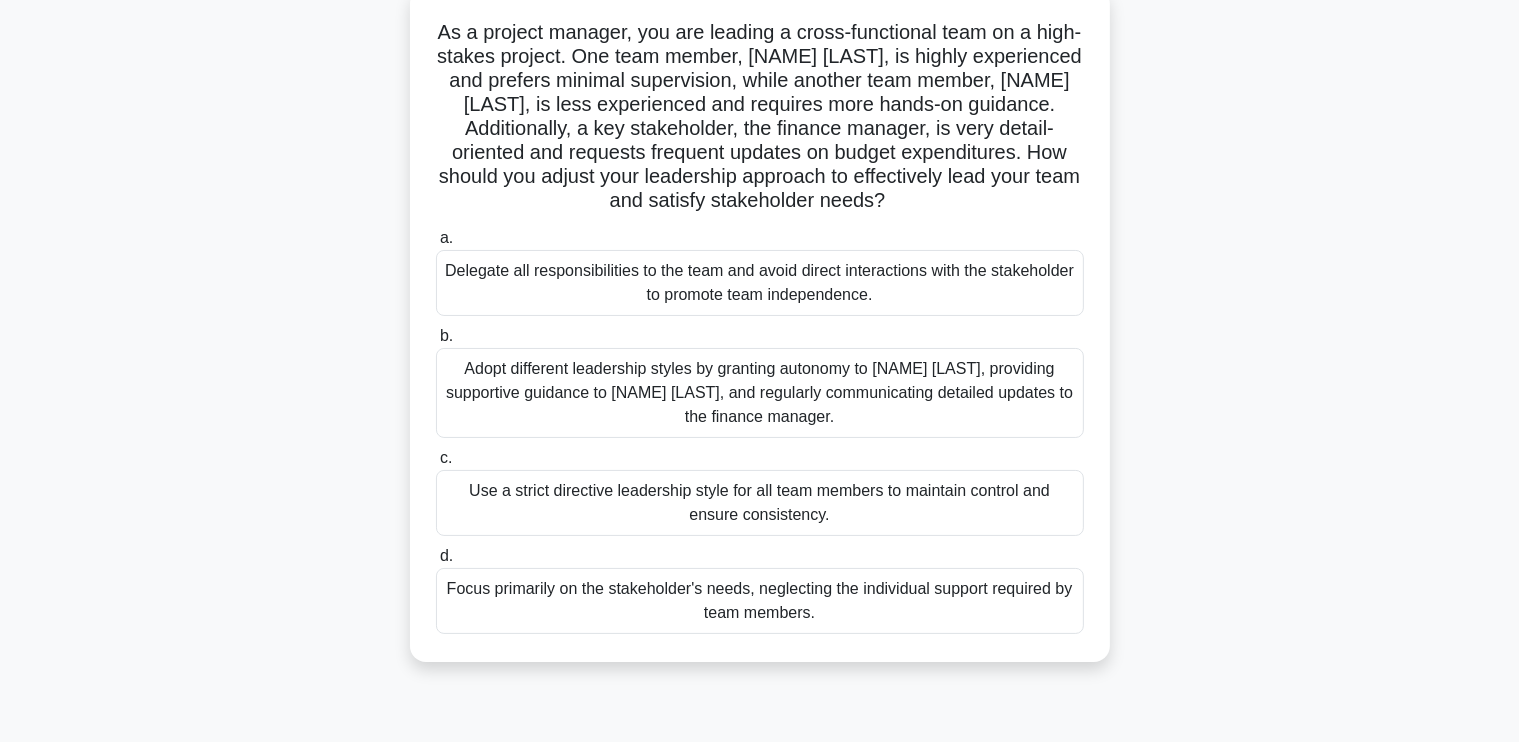 click on "Adopt different leadership styles by granting autonomy to Alex, providing supportive guidance to Jordan, and regularly communicating detailed updates to the finance manager." at bounding box center [760, 393] 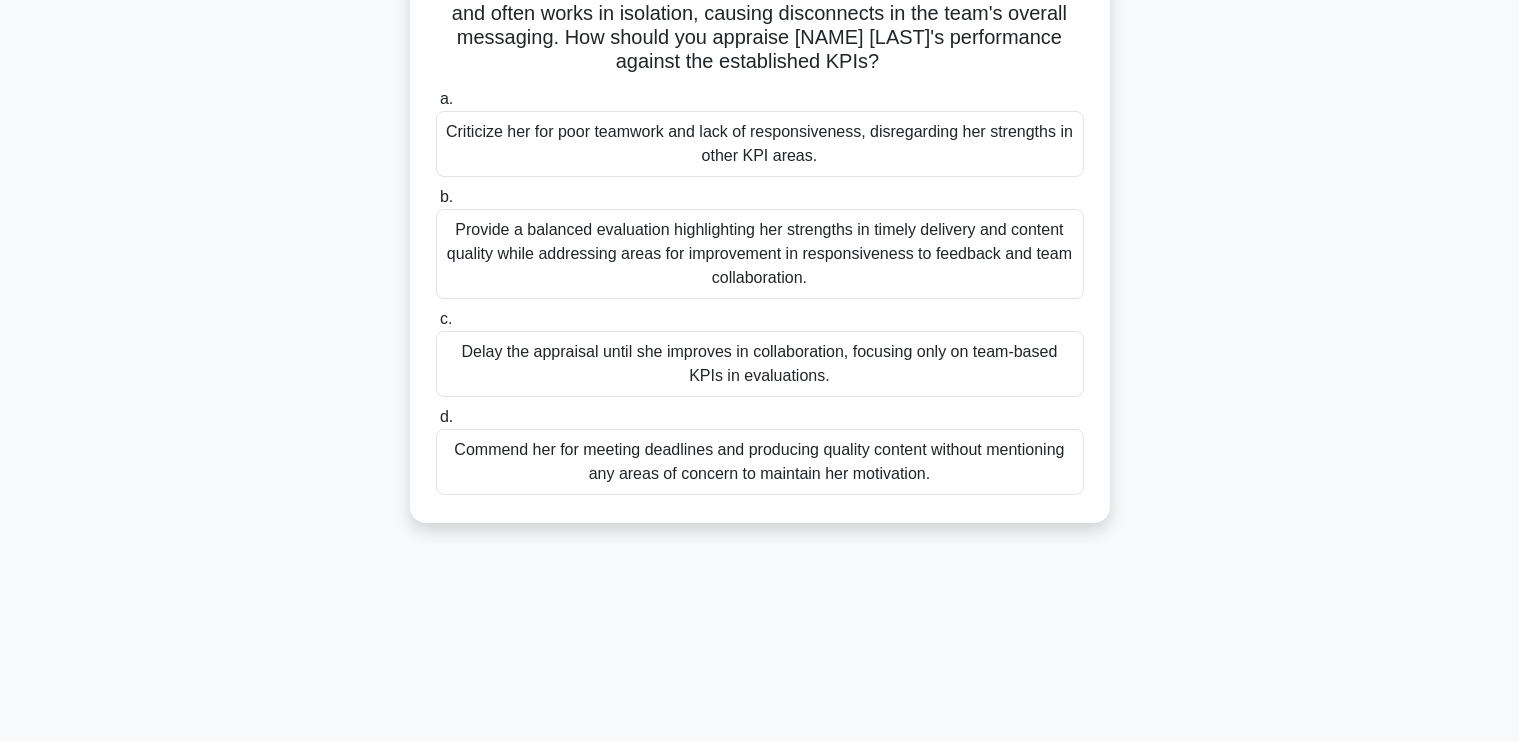 scroll, scrollTop: 338, scrollLeft: 0, axis: vertical 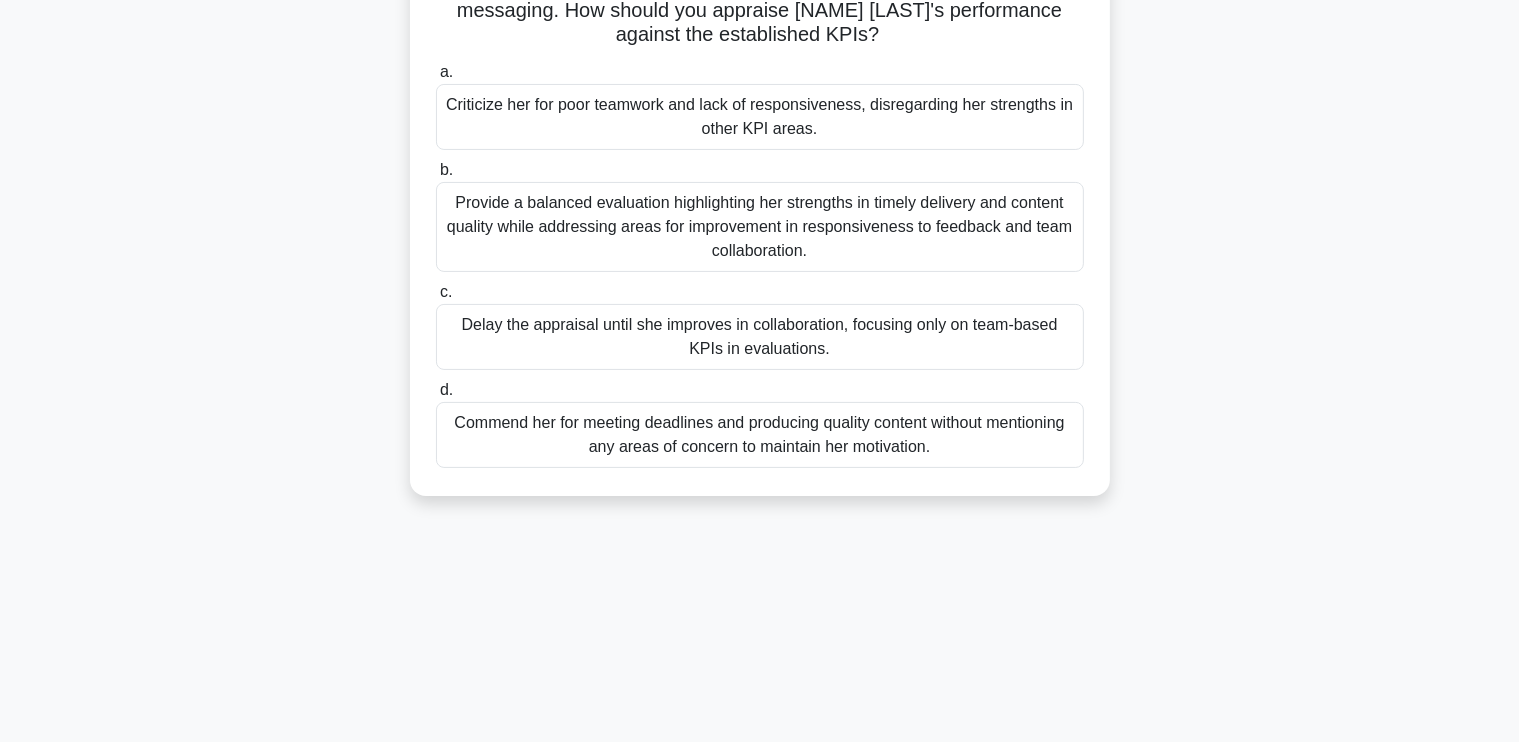 click on "Provide a balanced evaluation highlighting her strengths in timely delivery and content quality while addressing areas for improvement in responsiveness to feedback and team collaboration." at bounding box center [760, 227] 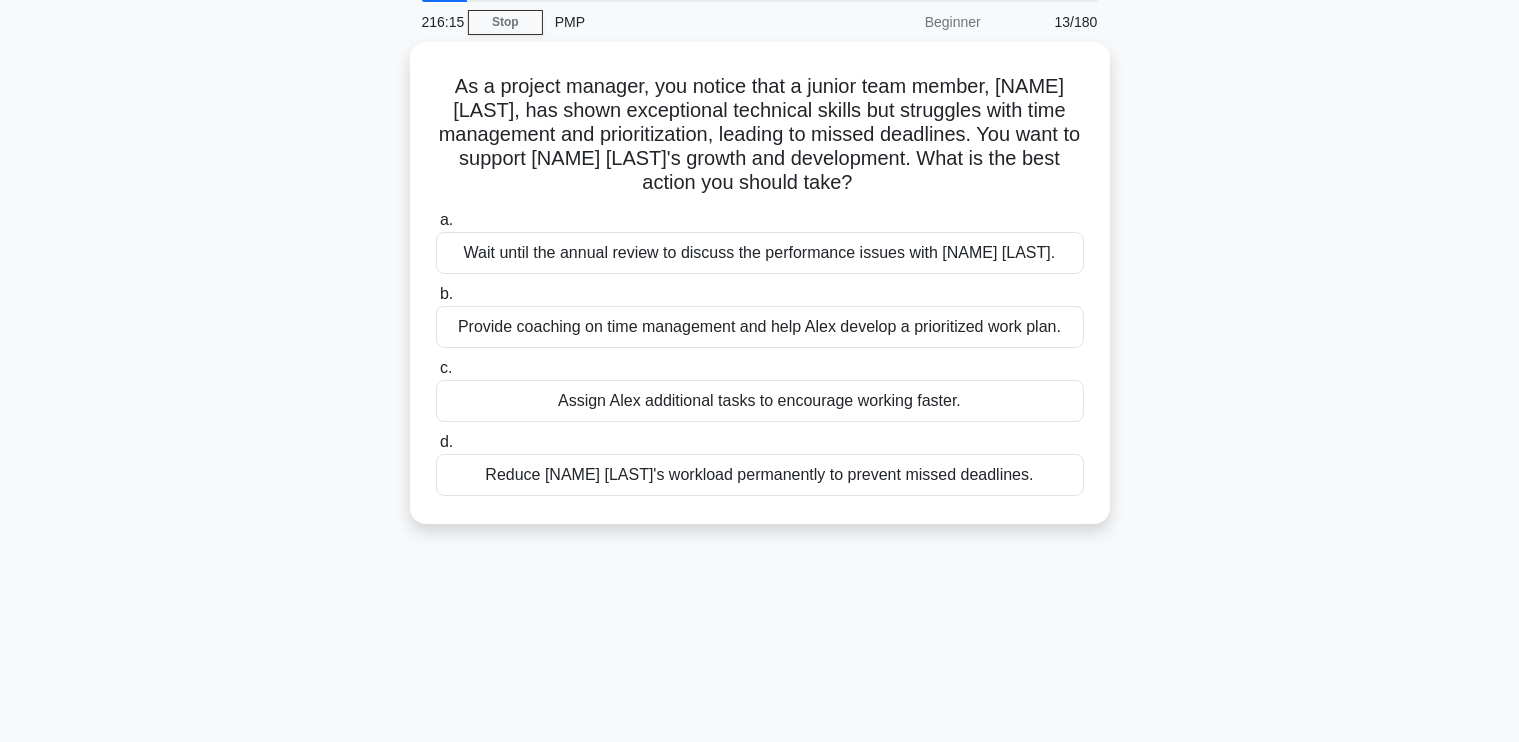 scroll, scrollTop: 76, scrollLeft: 0, axis: vertical 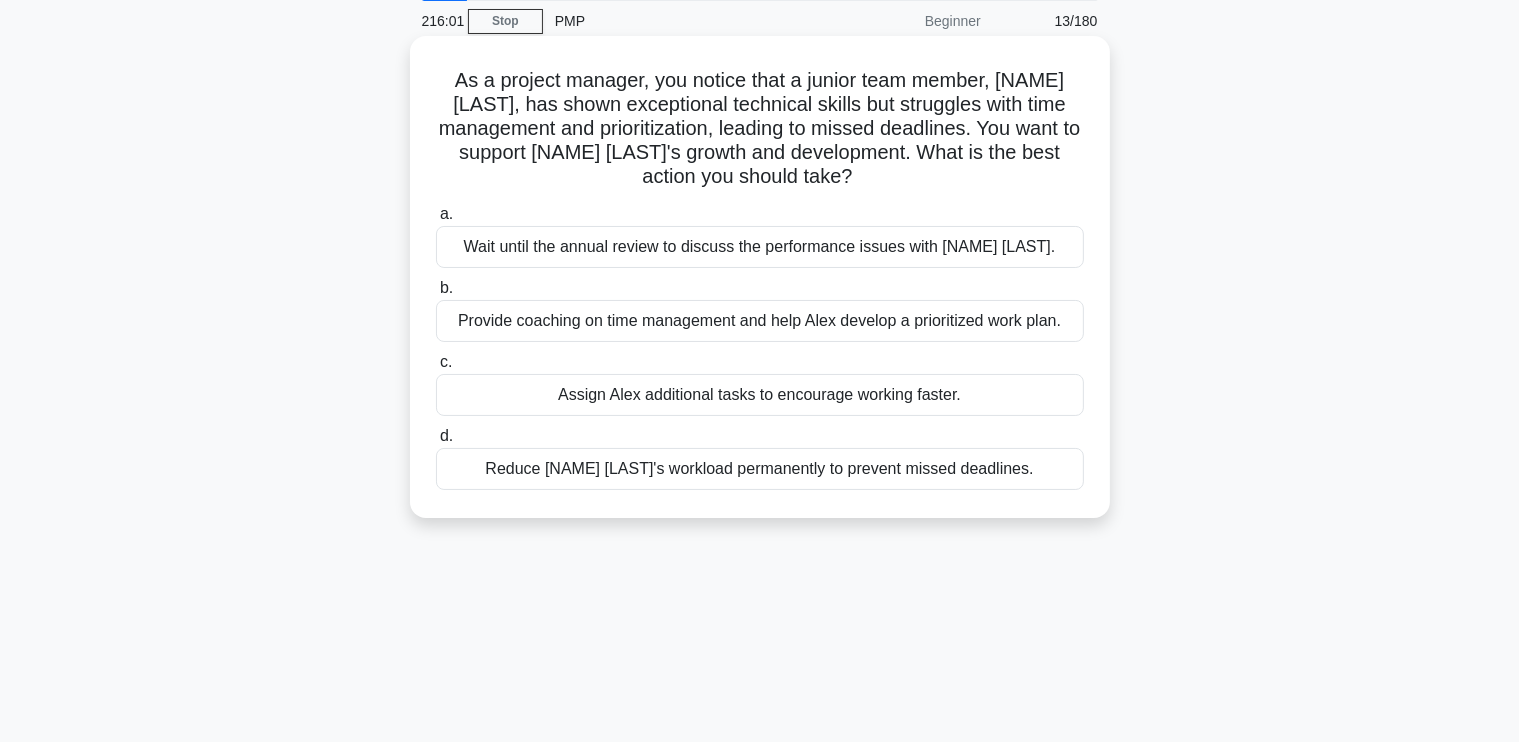 click on "Provide coaching on time management and help Alex develop a prioritized work plan." at bounding box center (760, 321) 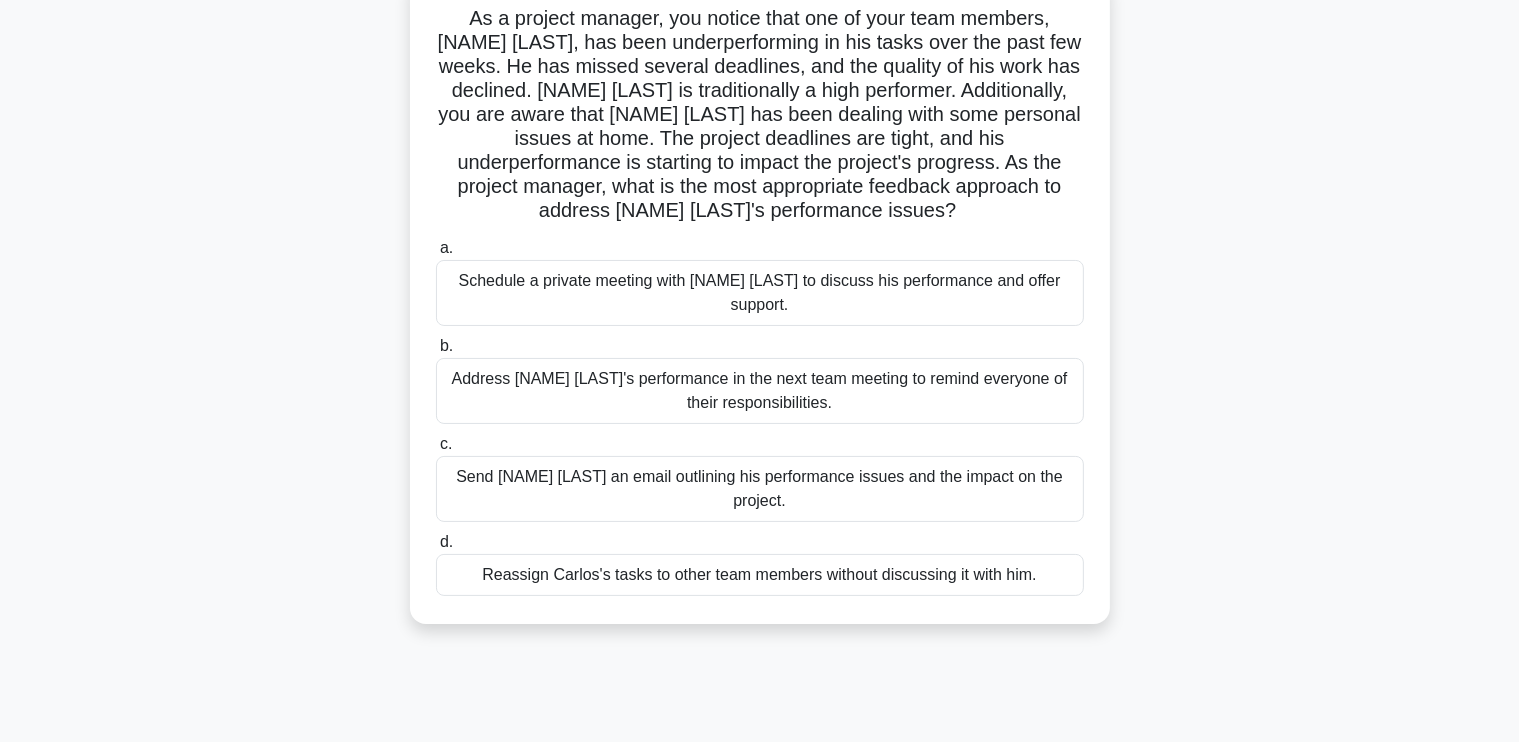 scroll, scrollTop: 144, scrollLeft: 0, axis: vertical 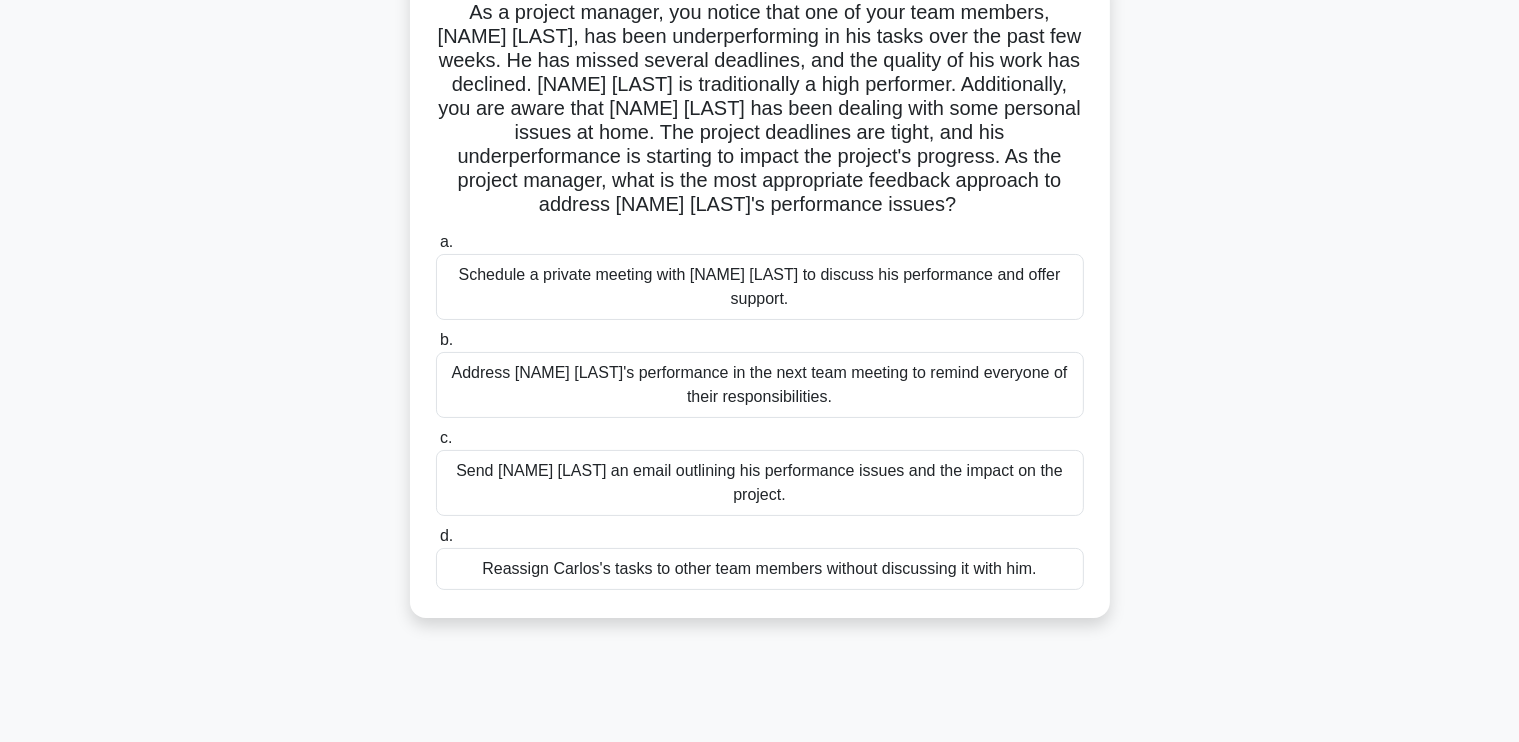 click on "Schedule a private meeting with Carlos to discuss his performance and offer support." at bounding box center [760, 287] 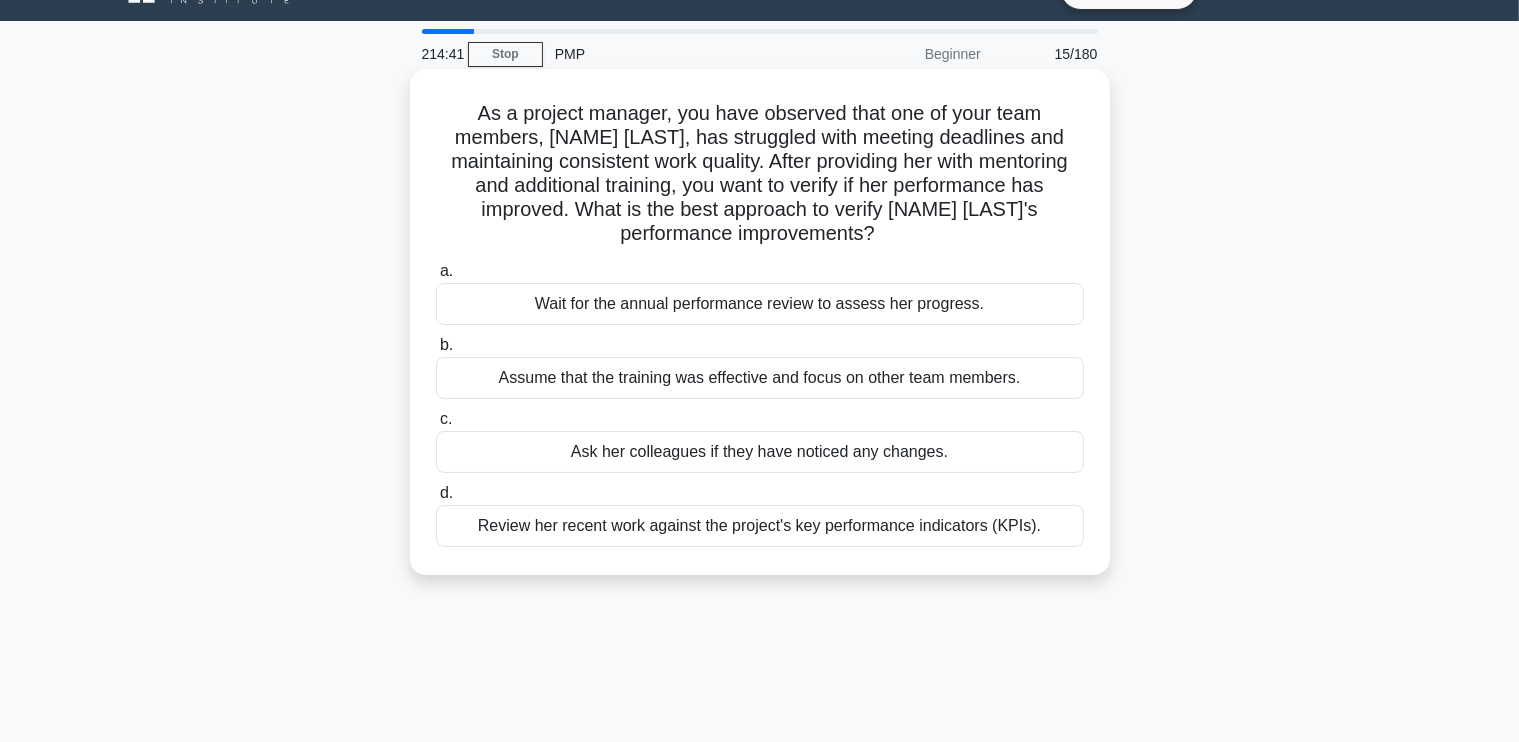 scroll, scrollTop: 44, scrollLeft: 0, axis: vertical 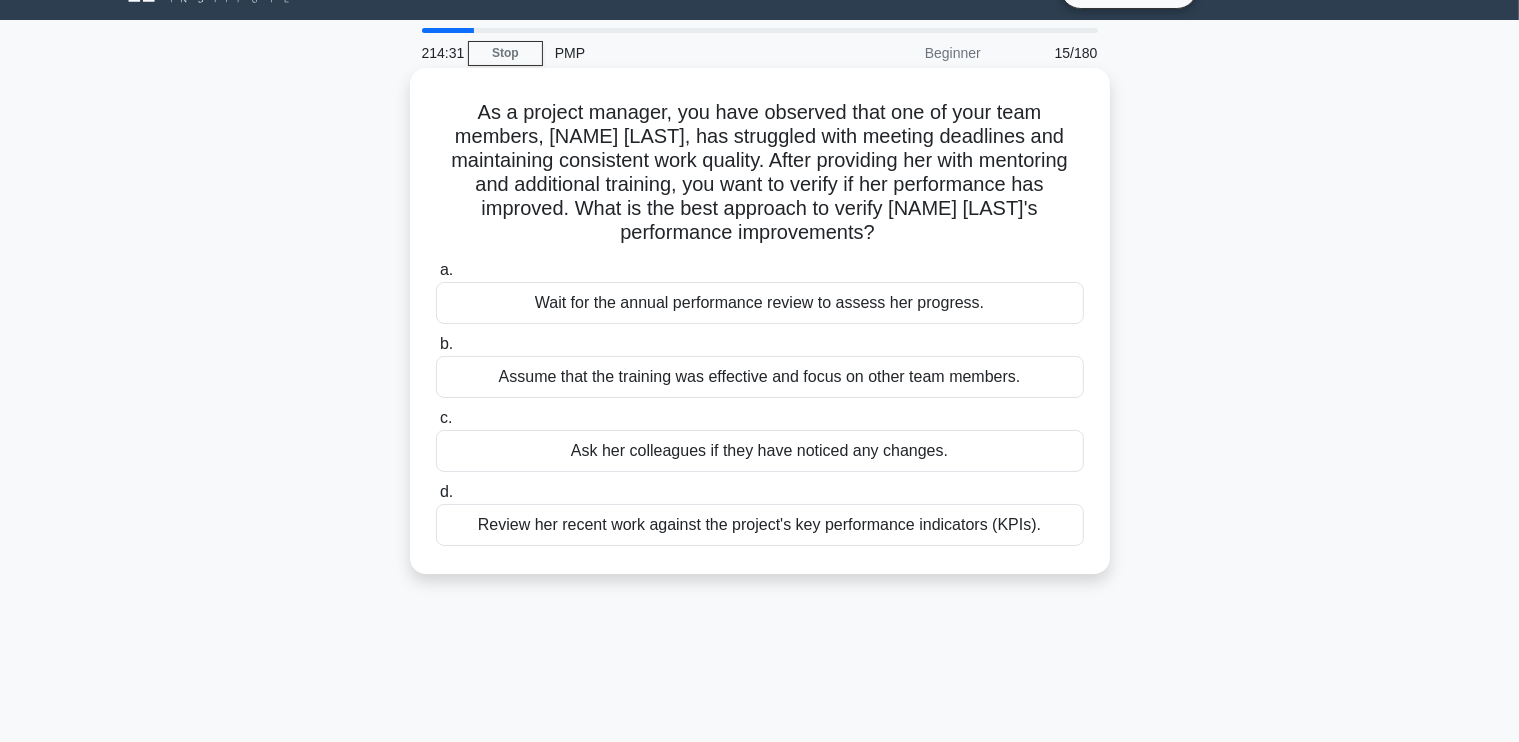 click on "Review her recent work against the project's key performance indicators (KPIs)." at bounding box center [760, 525] 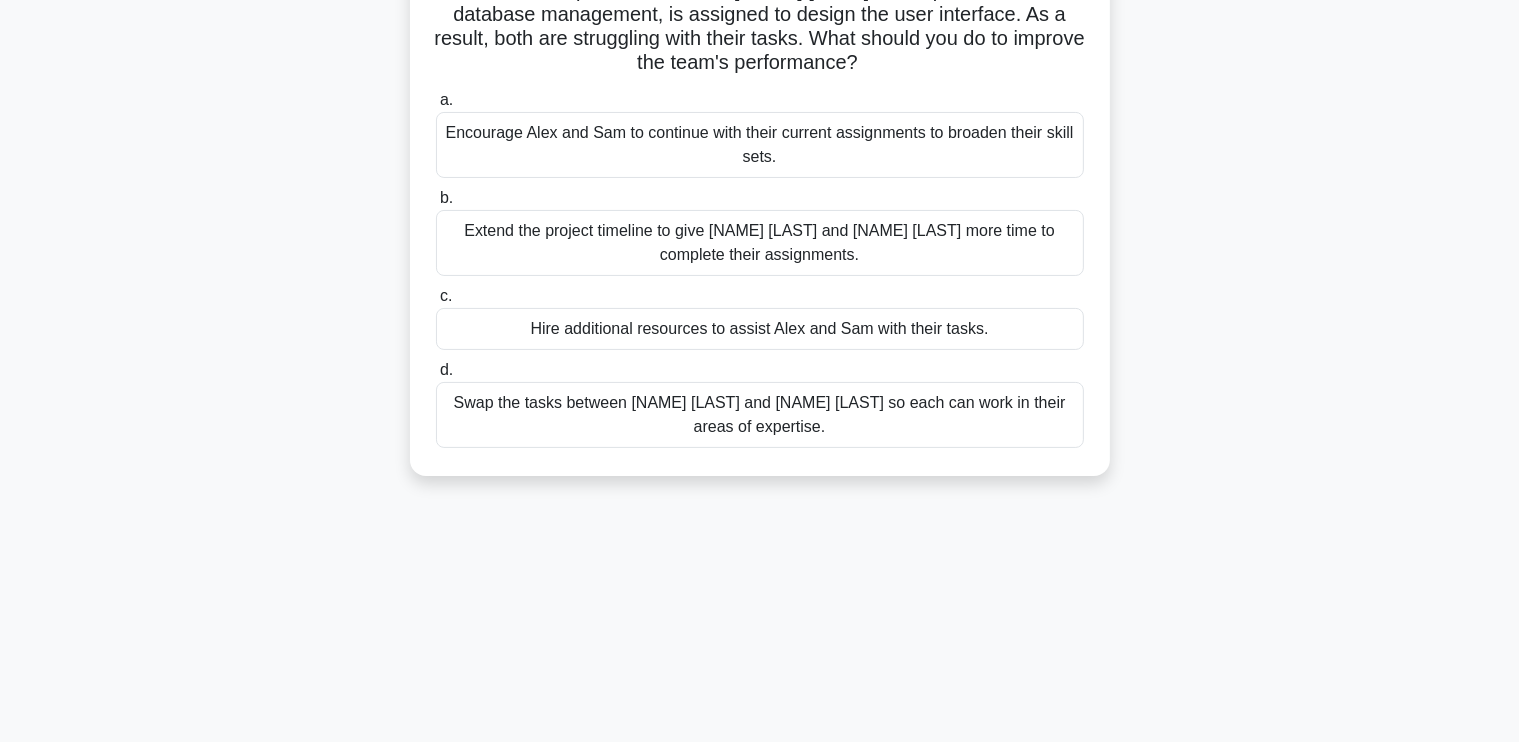 scroll, scrollTop: 338, scrollLeft: 0, axis: vertical 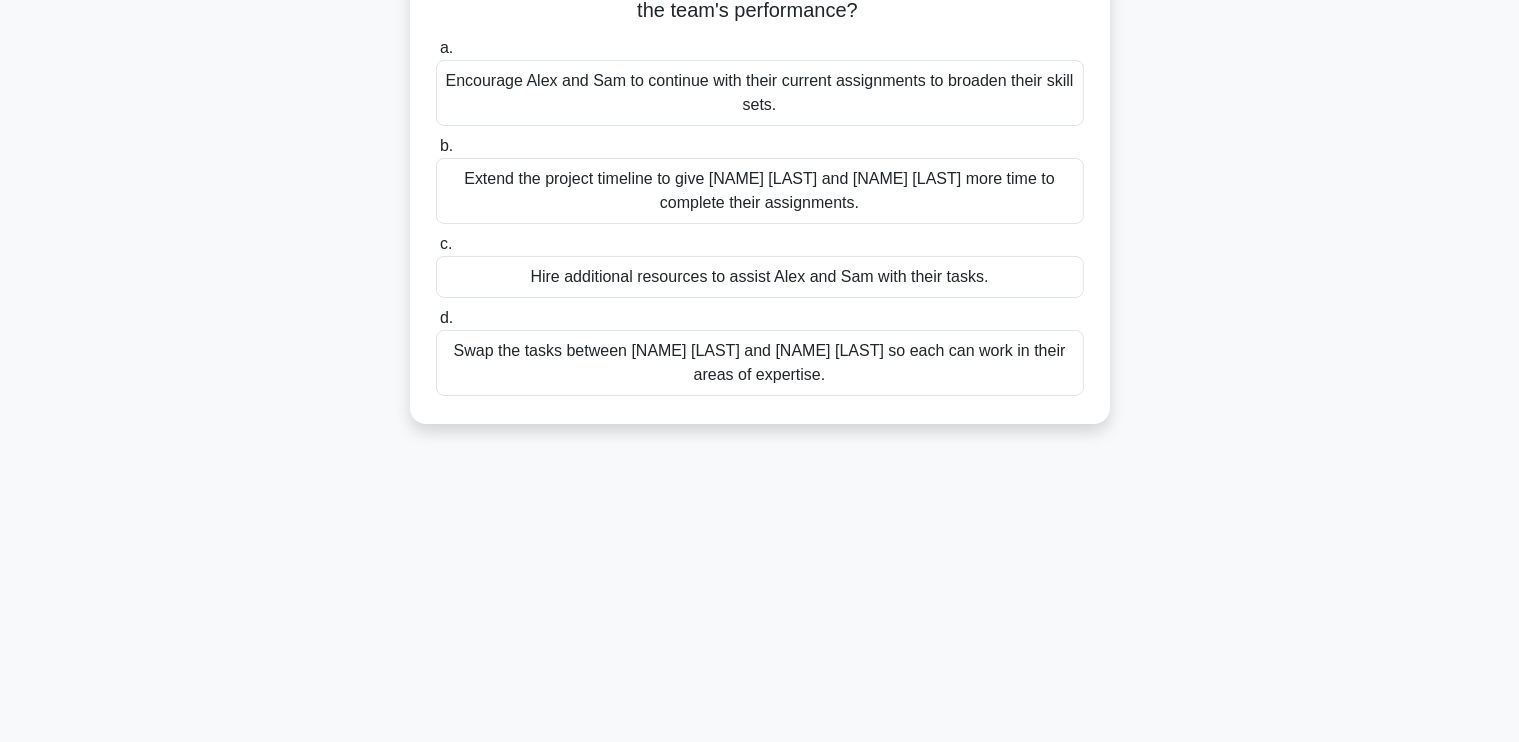 click on "Swap the tasks between Alex and Sam so each can work in their areas of expertise." at bounding box center [760, 363] 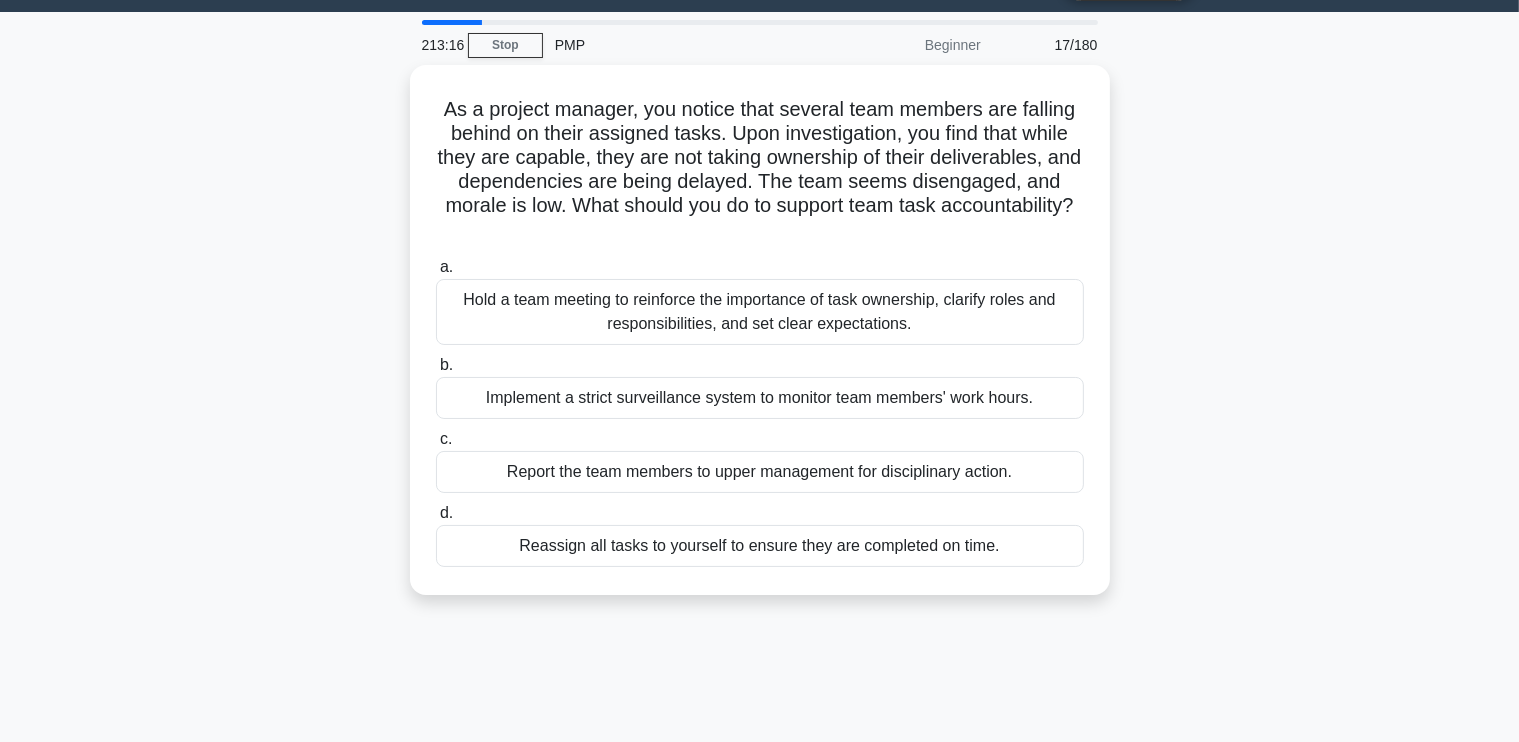 scroll, scrollTop: 52, scrollLeft: 0, axis: vertical 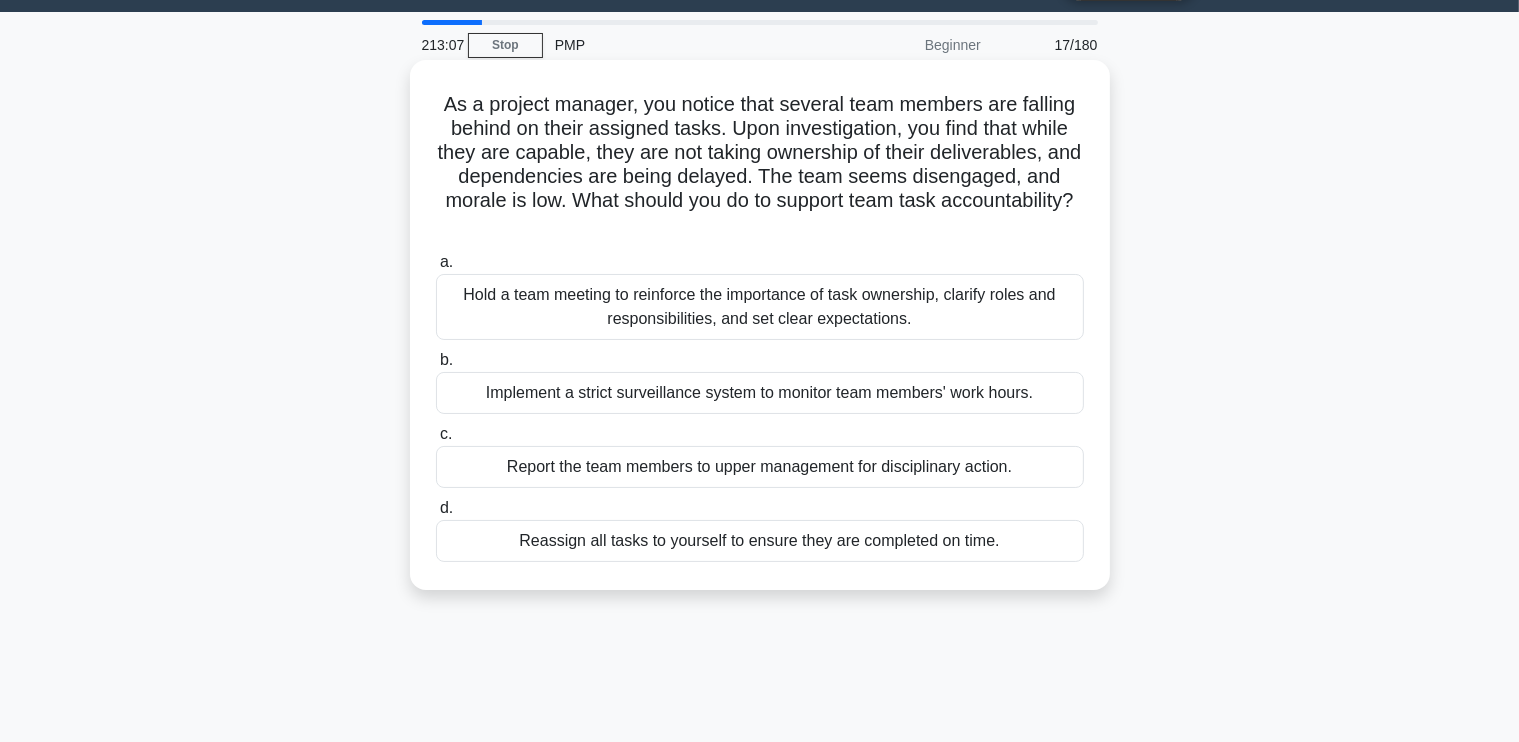 click on "Hold a team meeting to reinforce the importance of task ownership, clarify roles and responsibilities, and set clear expectations." at bounding box center [760, 307] 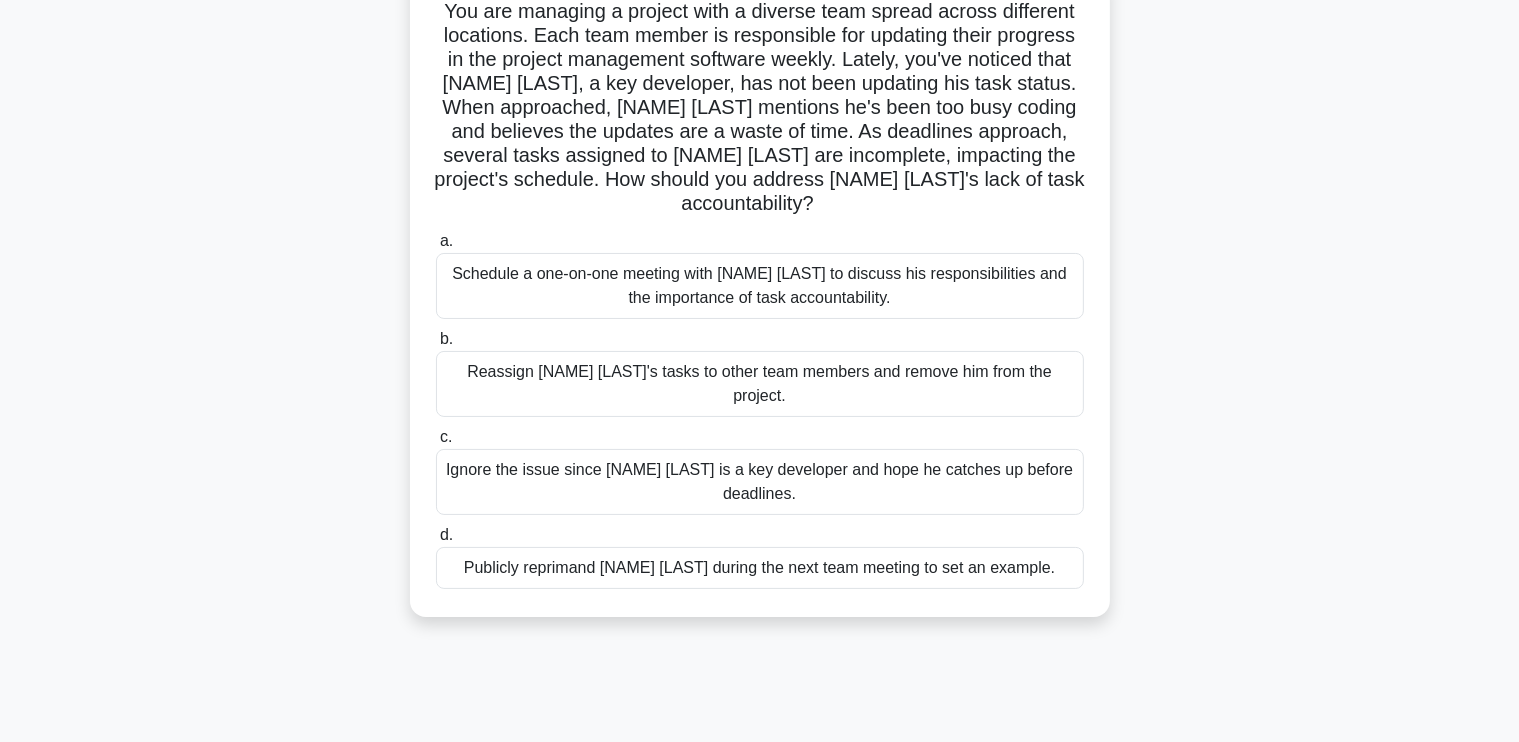 scroll, scrollTop: 153, scrollLeft: 0, axis: vertical 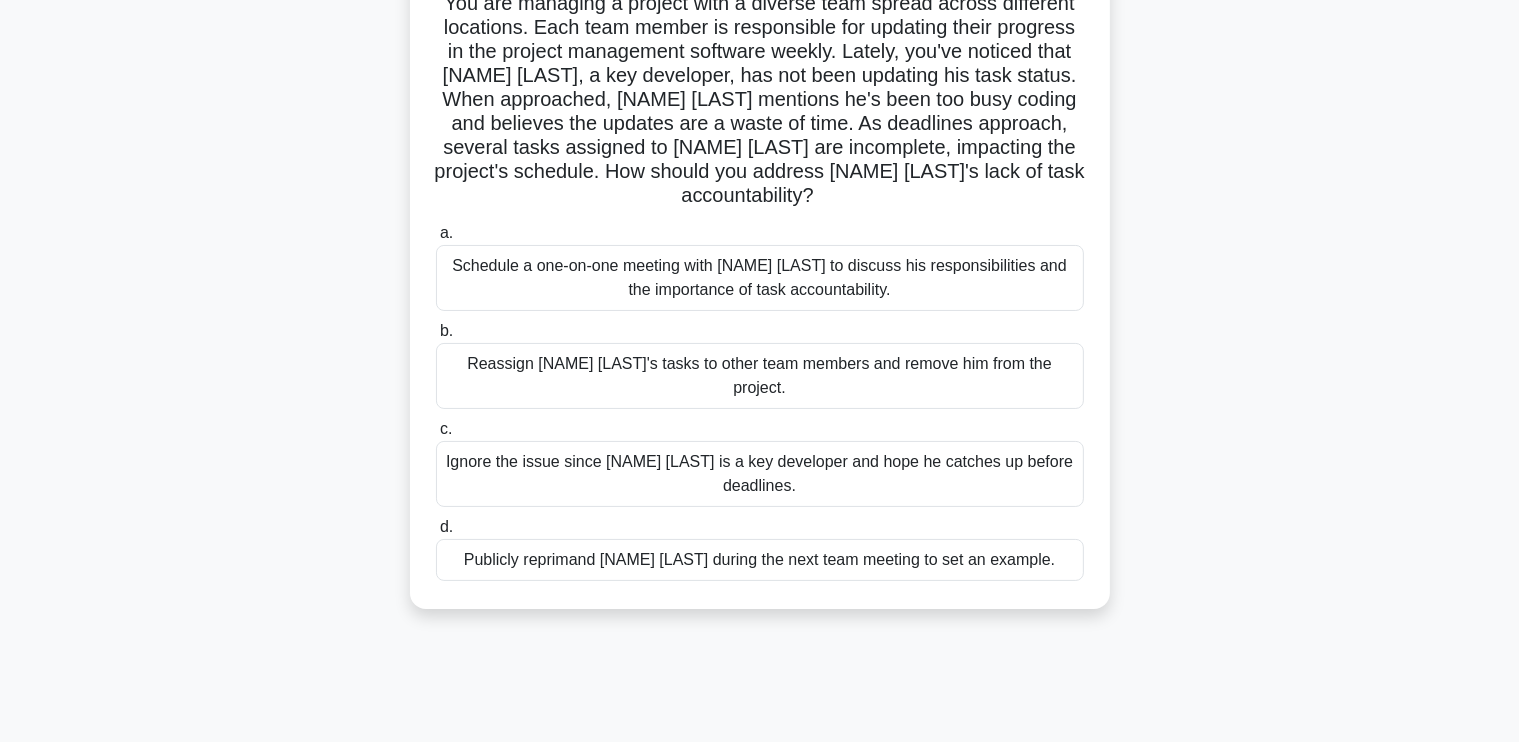 click on "Schedule a one-on-one meeting with Alex to discuss his responsibilities and the importance of task accountability." at bounding box center (760, 278) 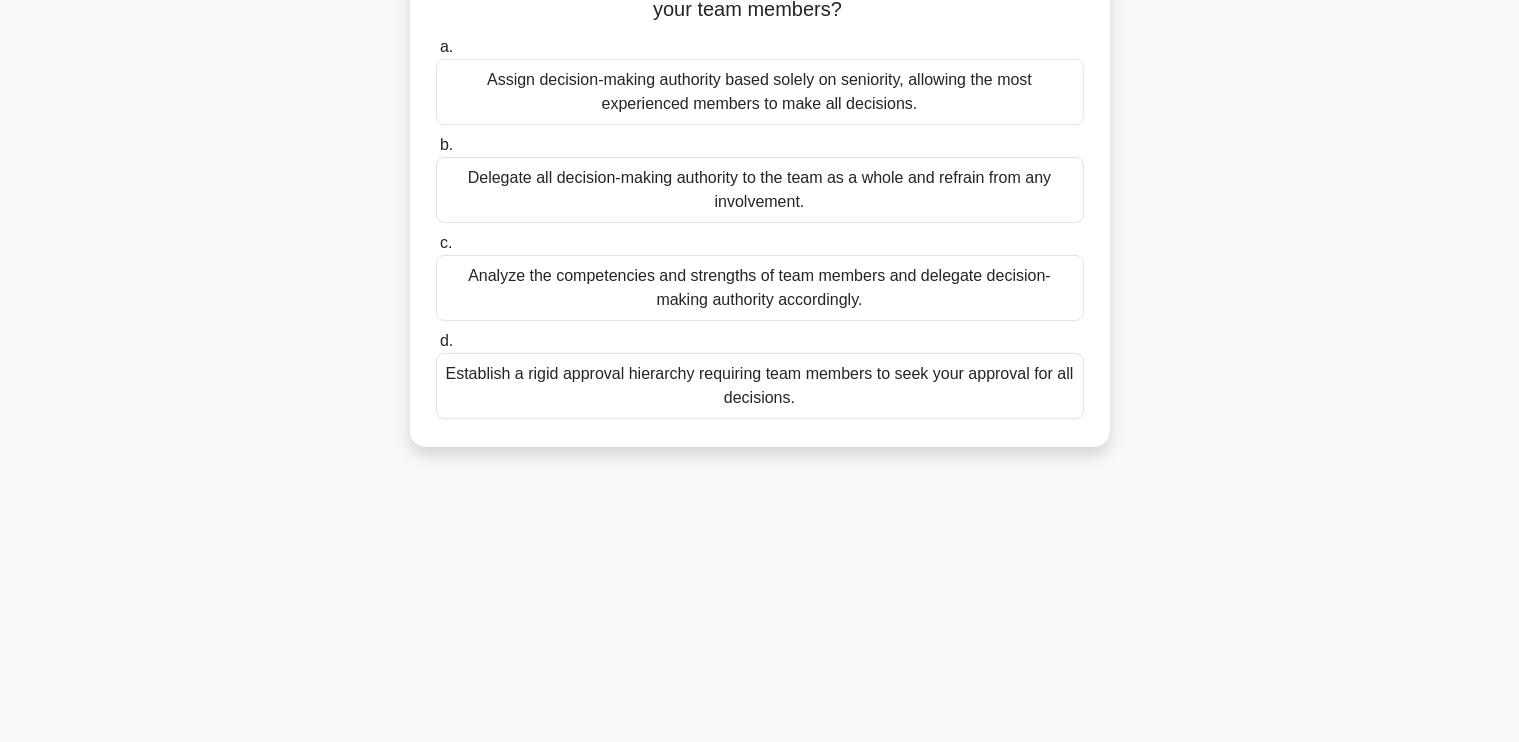 scroll, scrollTop: 338, scrollLeft: 0, axis: vertical 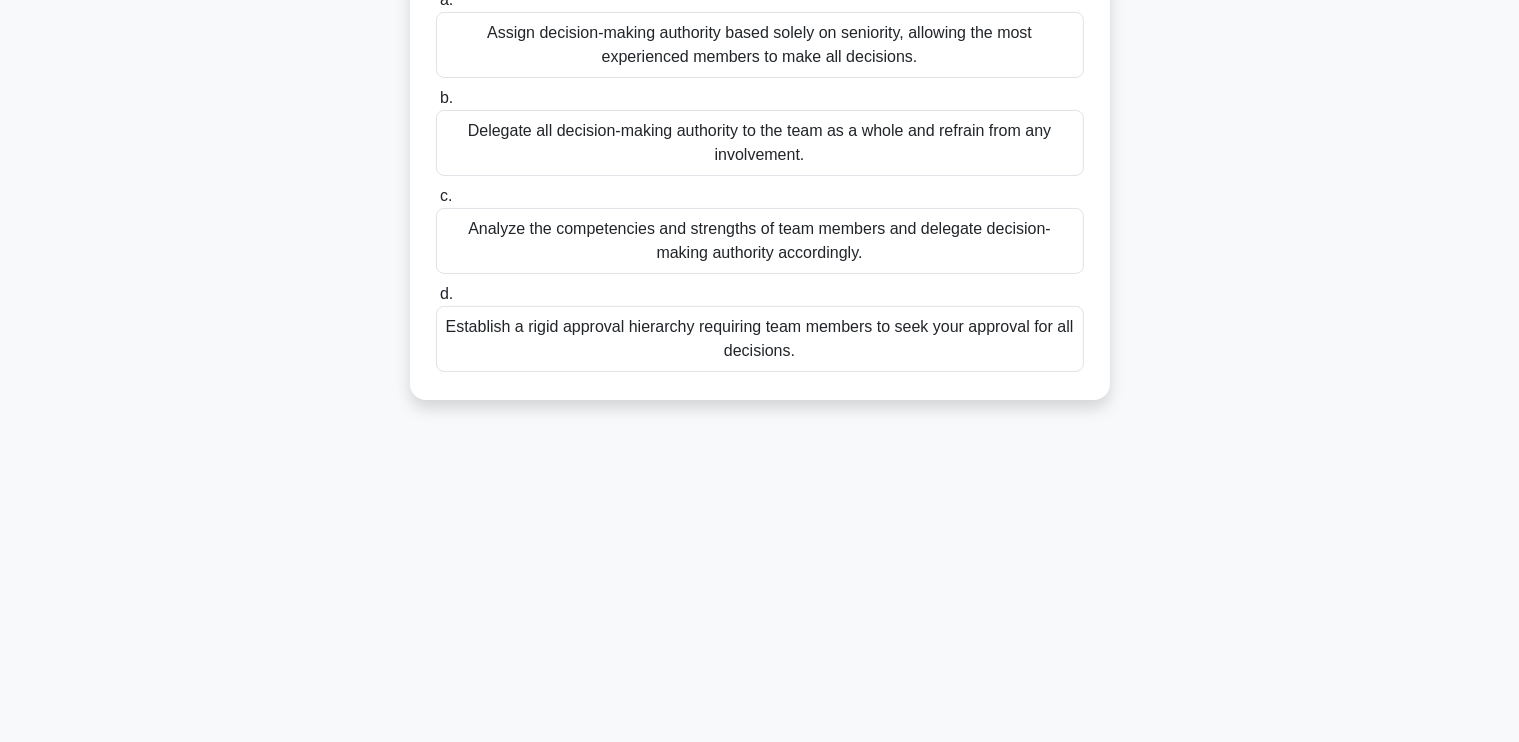 click on "Analyze the competencies and strengths of team members and delegate decision-making authority accordingly." at bounding box center (760, 241) 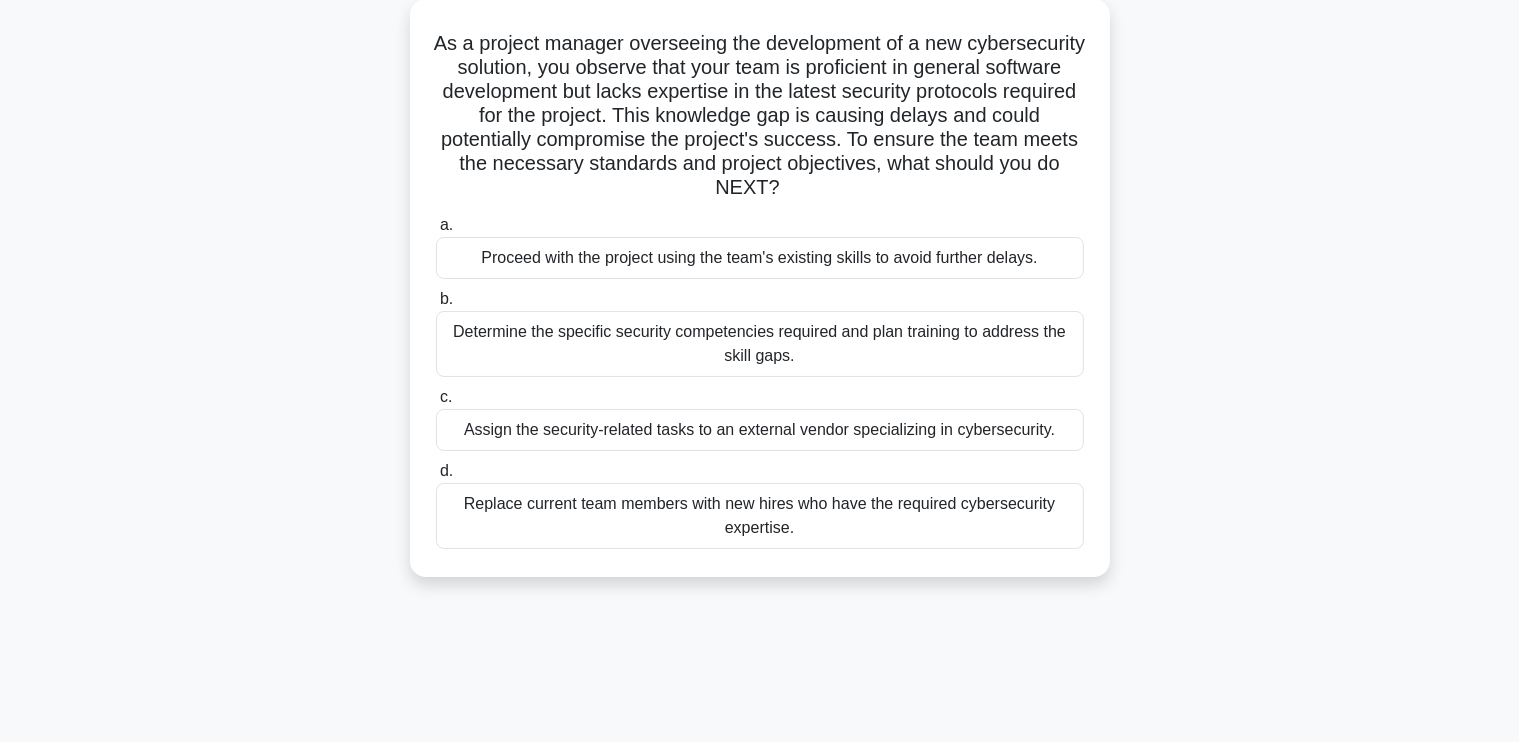 scroll, scrollTop: 175, scrollLeft: 0, axis: vertical 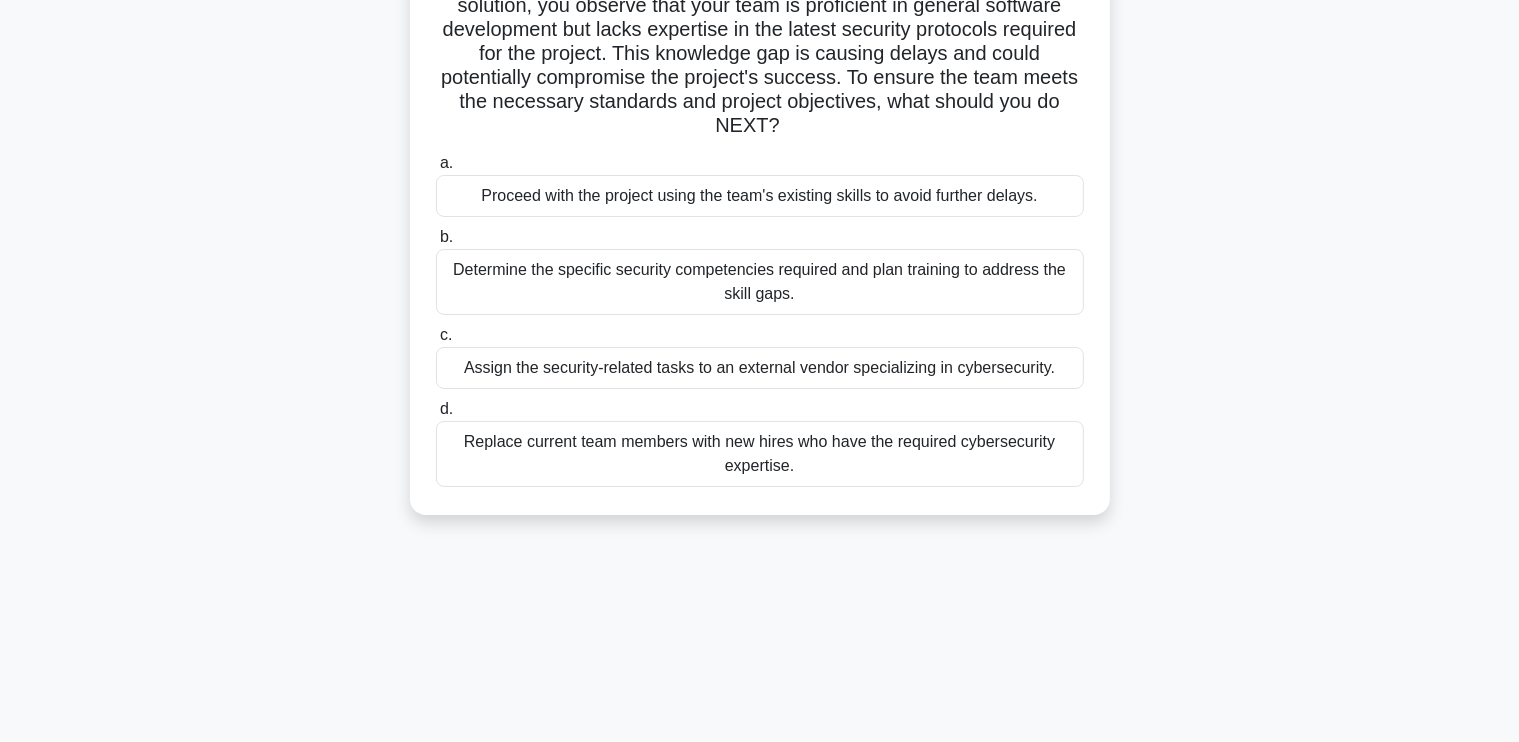 click on "Determine the specific security competencies required and plan training to address the skill gaps." at bounding box center [760, 282] 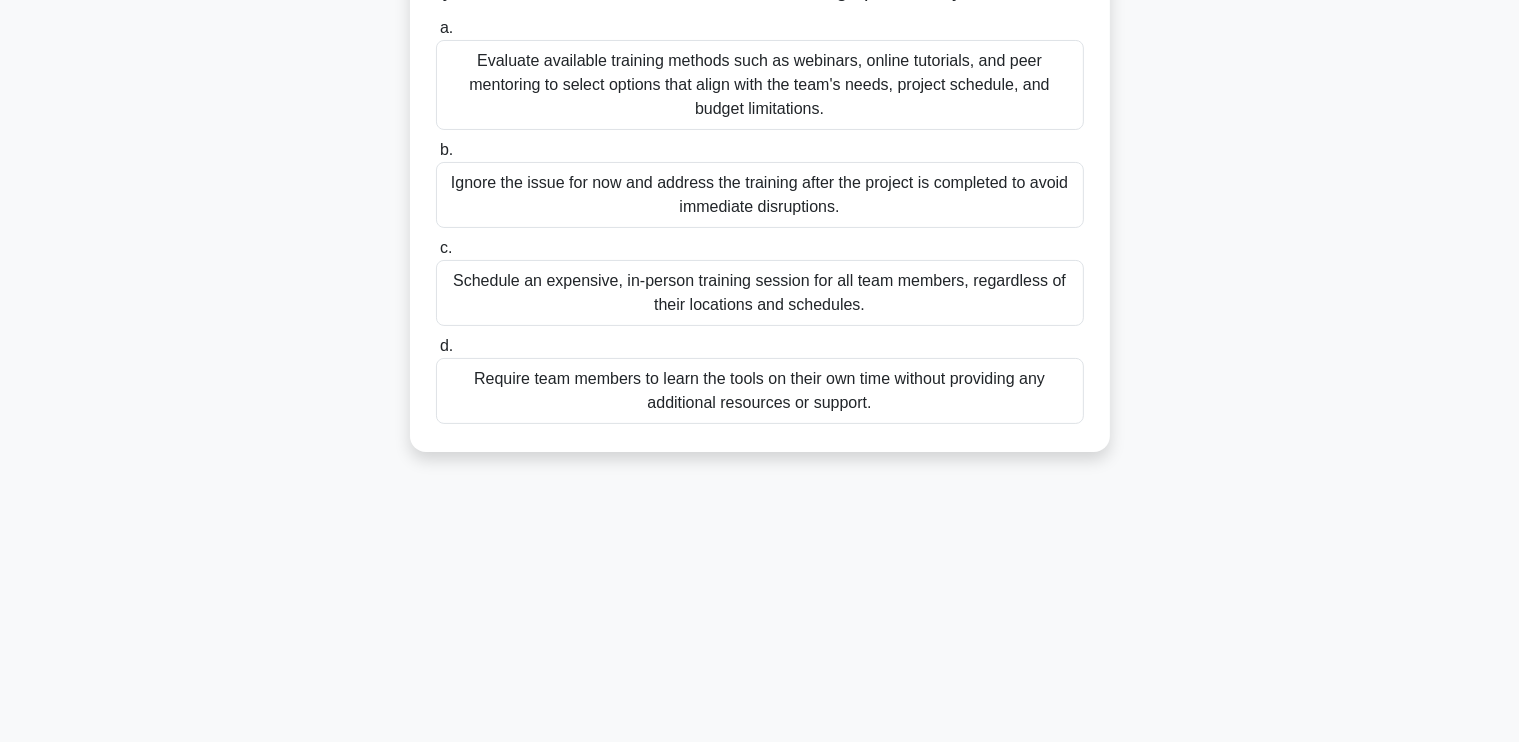 scroll, scrollTop: 292, scrollLeft: 0, axis: vertical 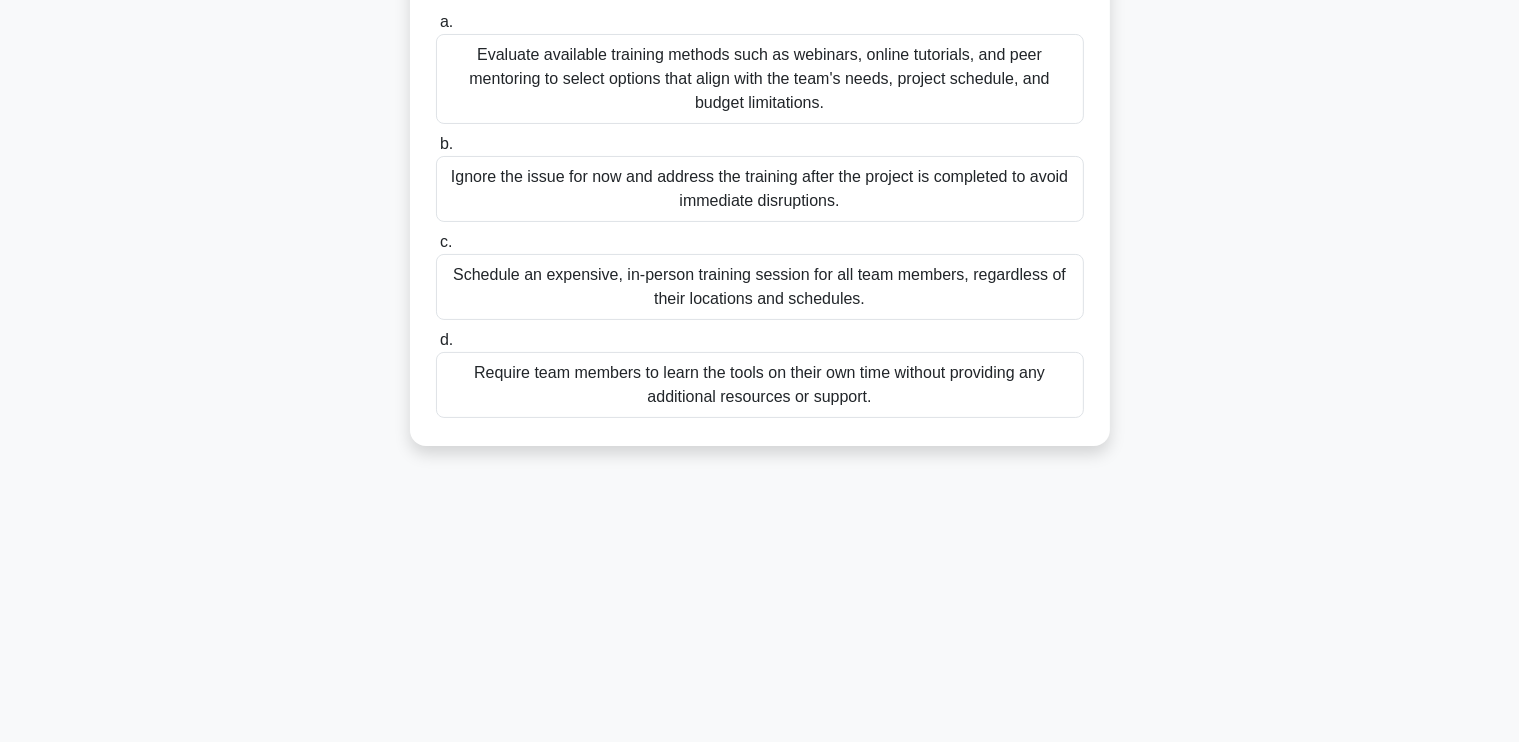 click on "Evaluate available training methods such as webinars, online tutorials, and peer mentoring to select options that align with the team's needs, project schedule, and budget limitations." at bounding box center (760, 79) 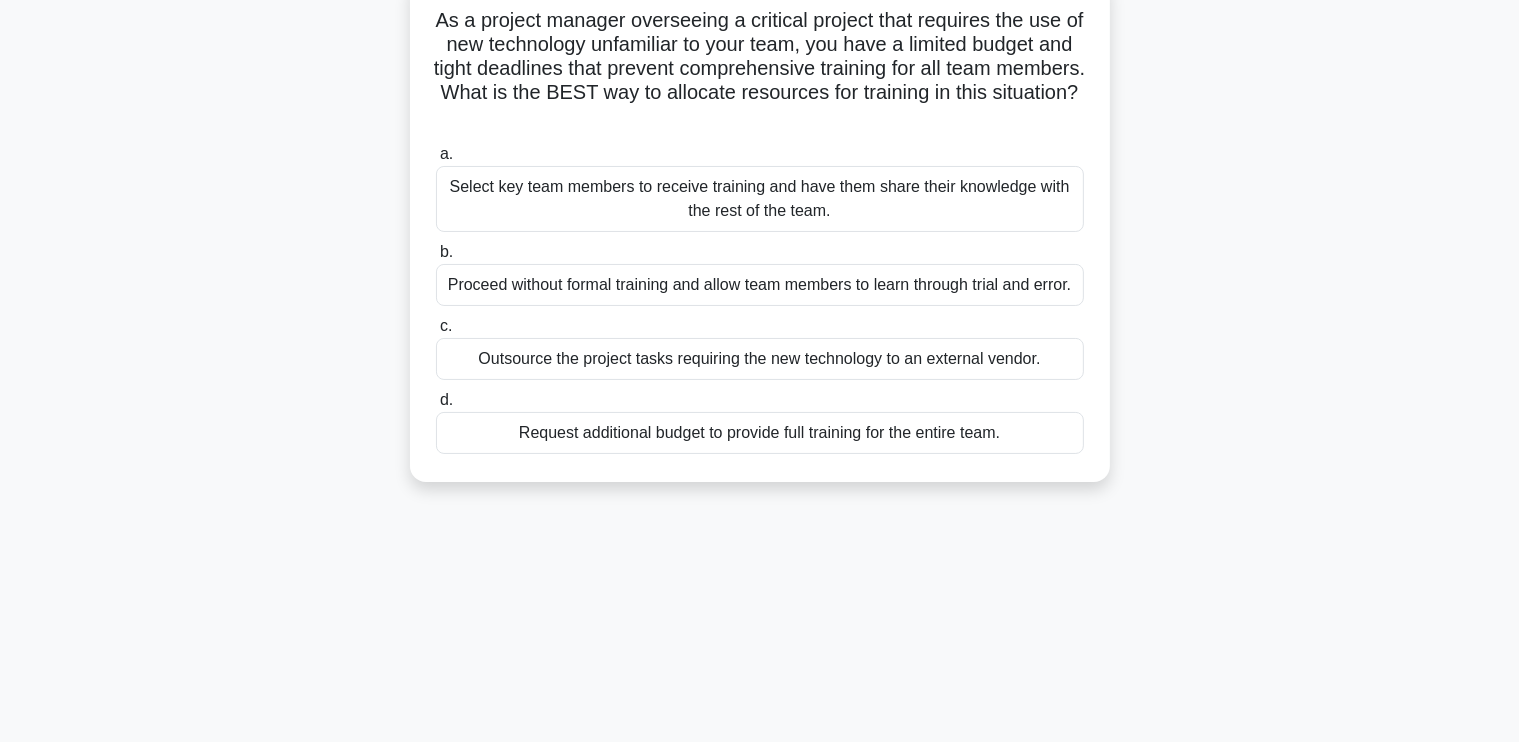 scroll, scrollTop: 132, scrollLeft: 0, axis: vertical 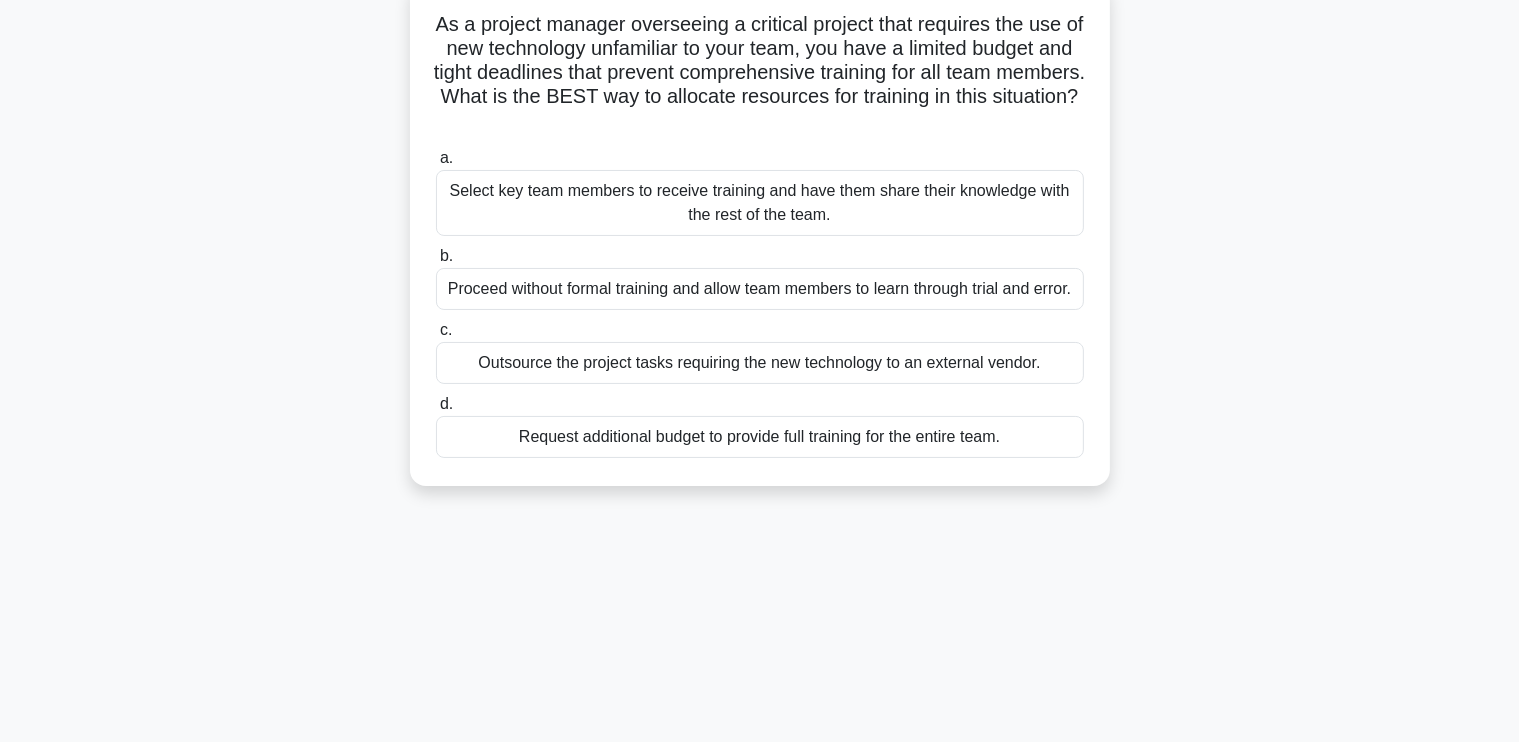 click on "Select key team members to receive training and have them share their knowledge with the rest of the team." at bounding box center (760, 203) 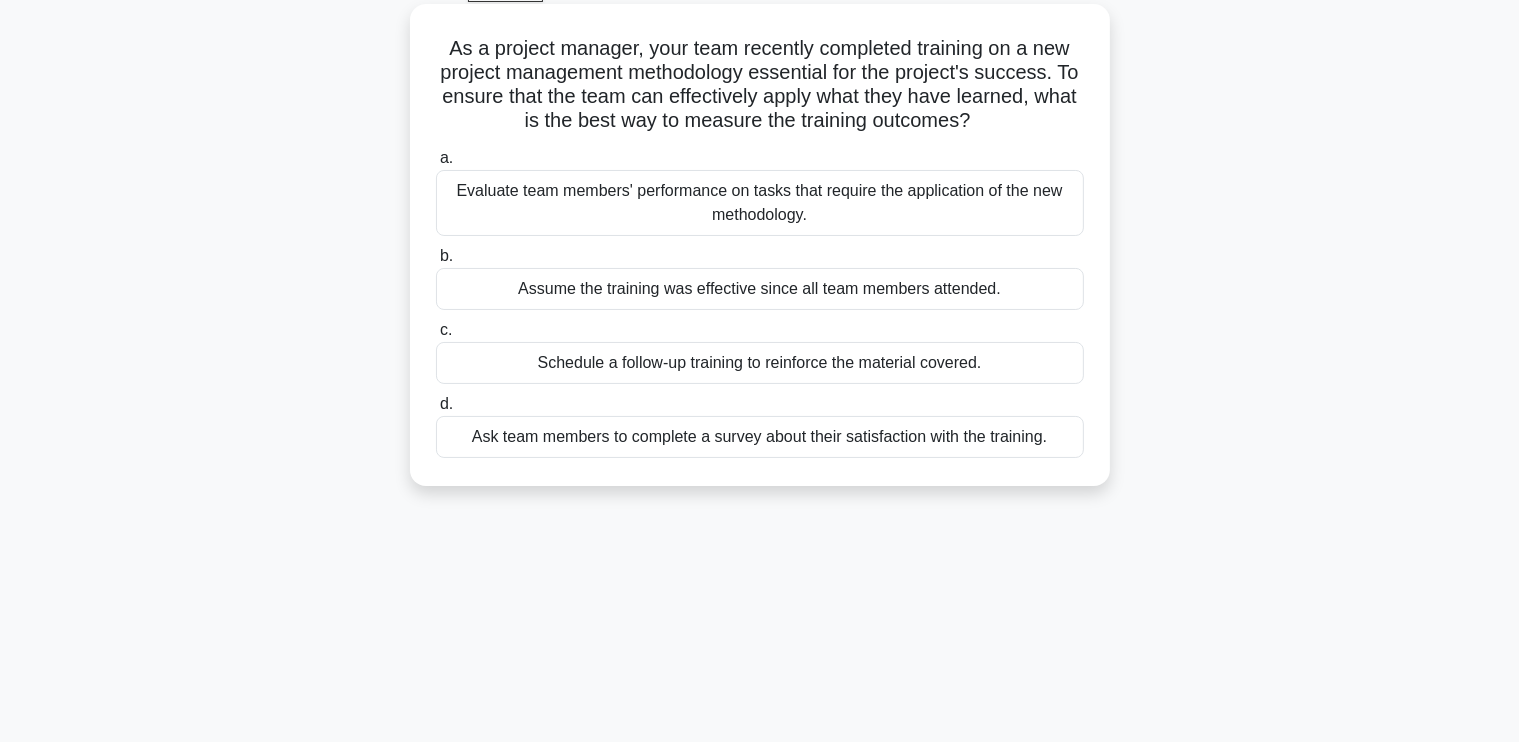 scroll, scrollTop: 110, scrollLeft: 0, axis: vertical 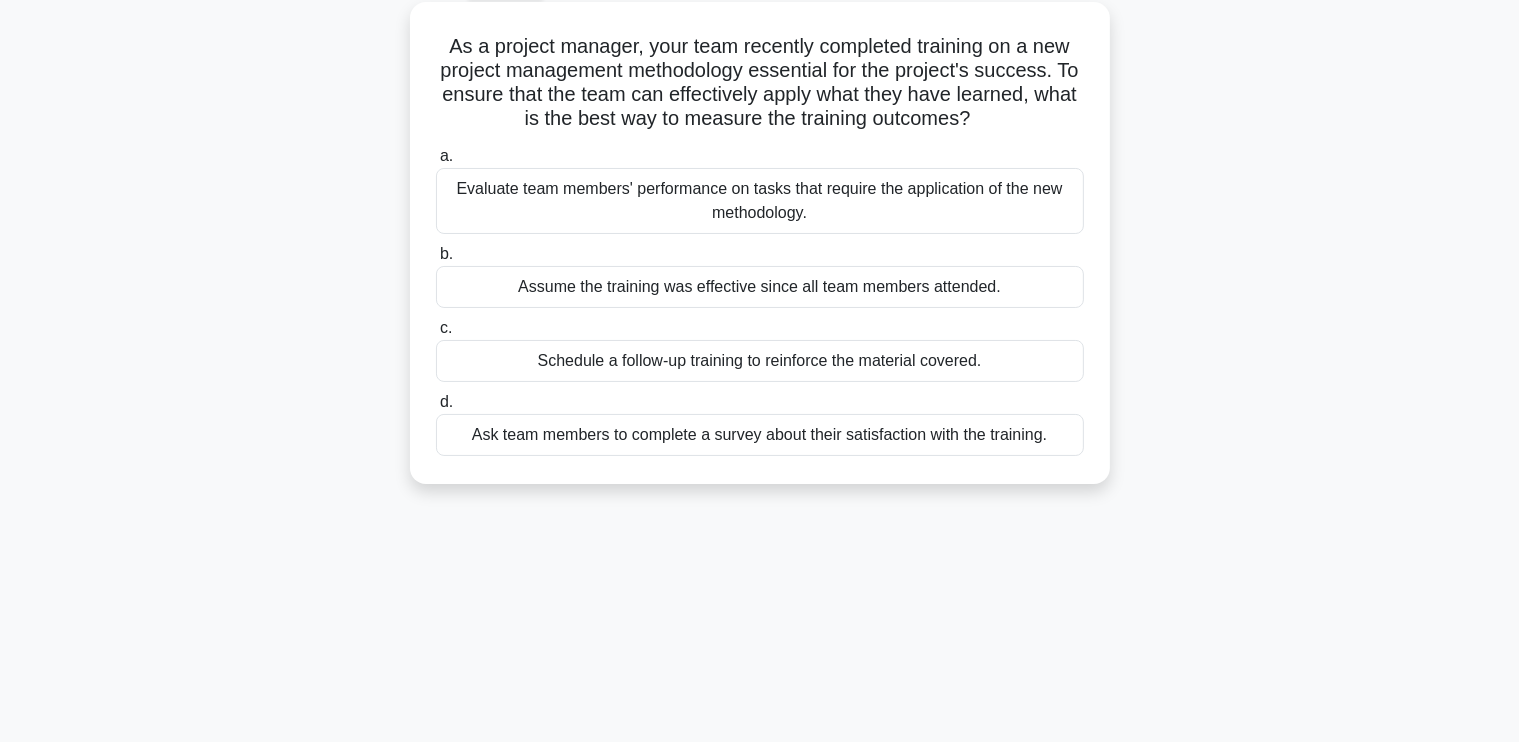 click on "Evaluate team members' performance on tasks that require the application of the new methodology." at bounding box center [760, 201] 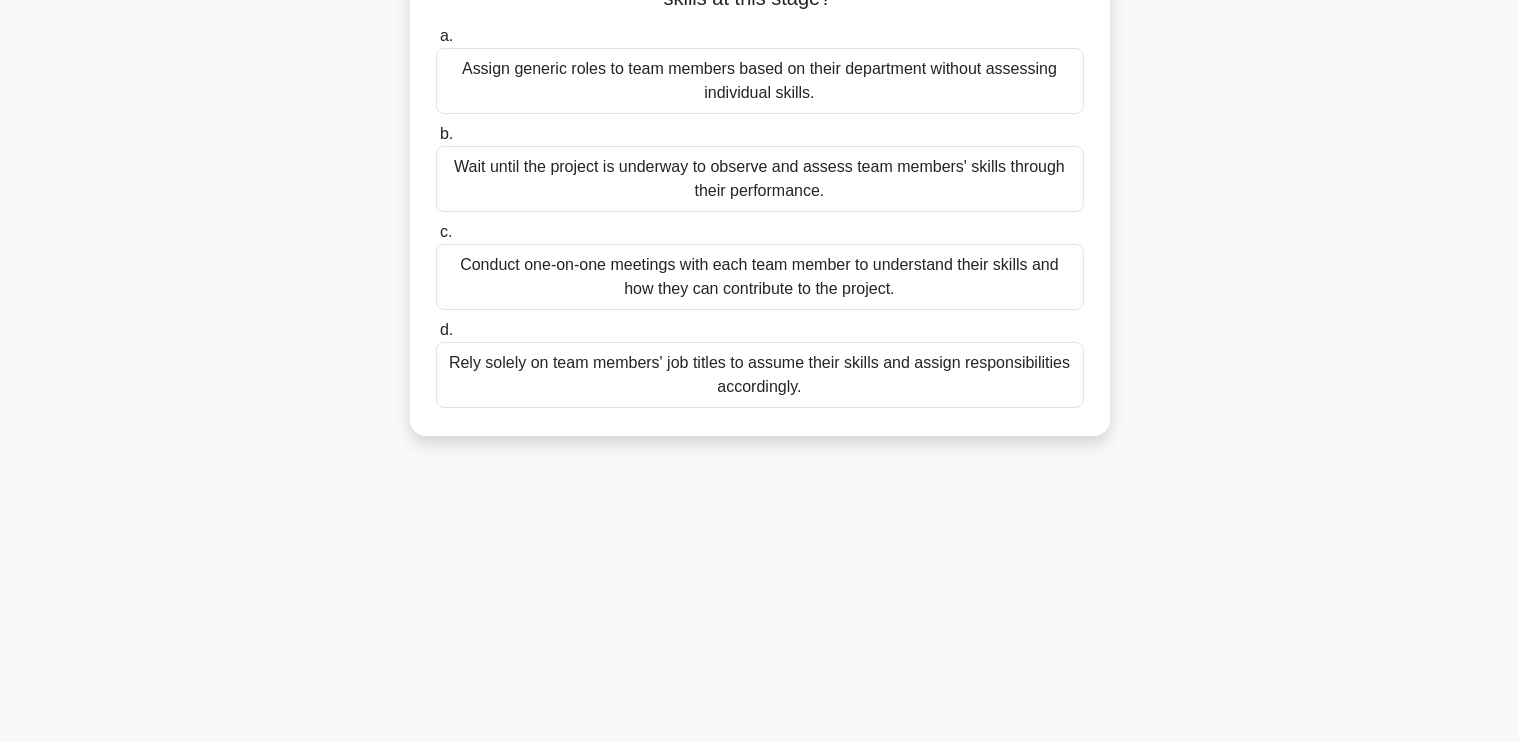 scroll, scrollTop: 288, scrollLeft: 0, axis: vertical 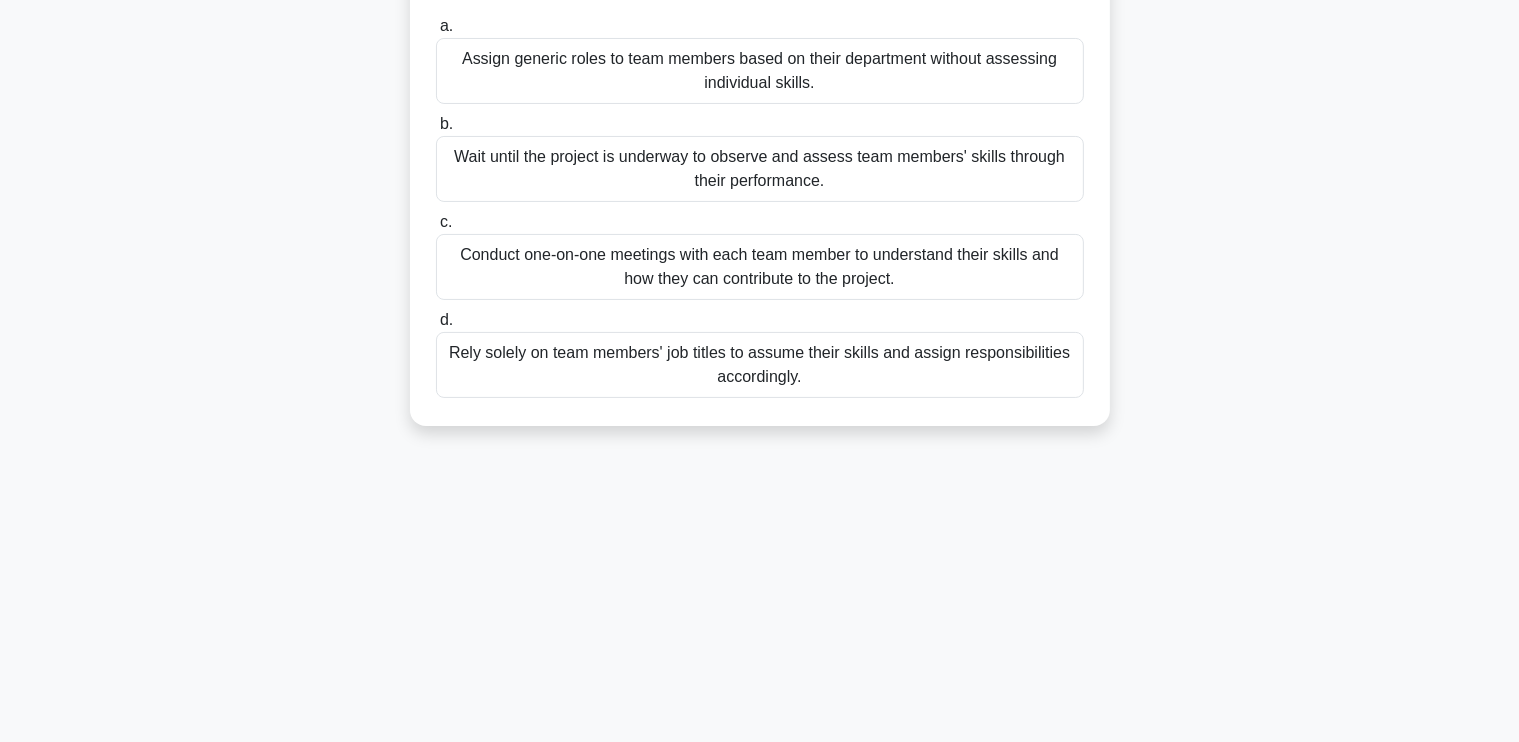 click on "Conduct one-on-one meetings with each team member to understand their skills and how they can contribute to the project." at bounding box center [760, 267] 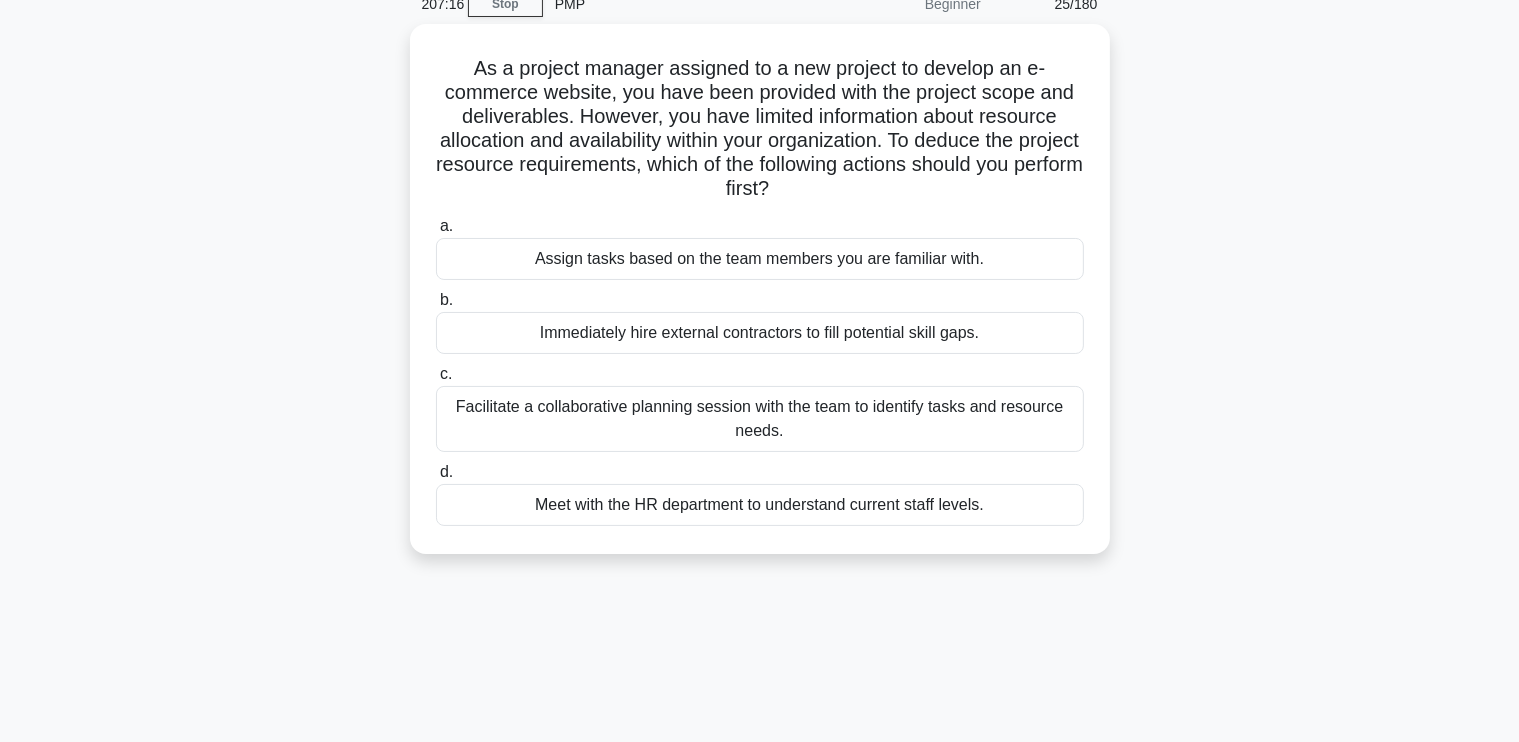 scroll, scrollTop: 205, scrollLeft: 0, axis: vertical 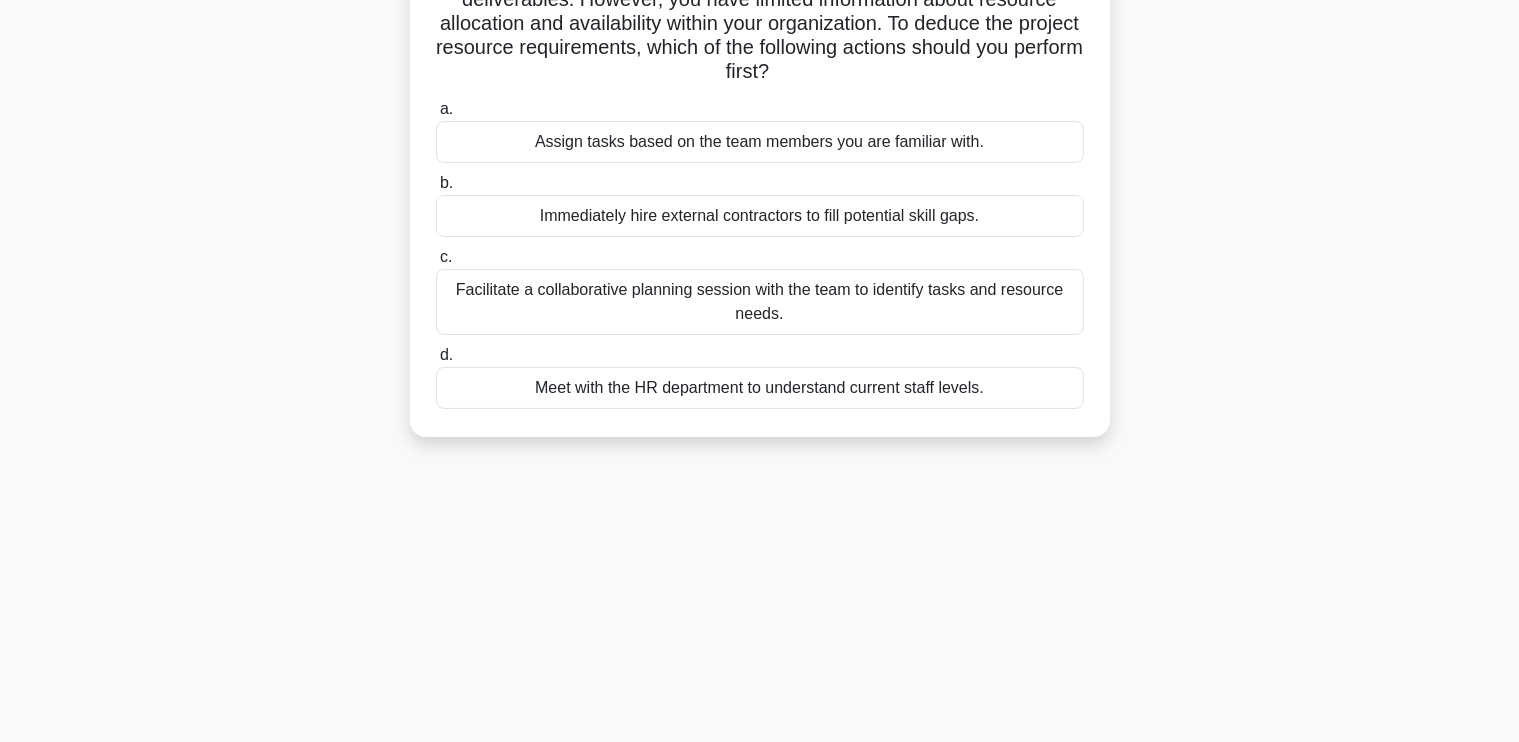 click on "Facilitate a collaborative planning session with the team to identify tasks and resource needs." at bounding box center [760, 302] 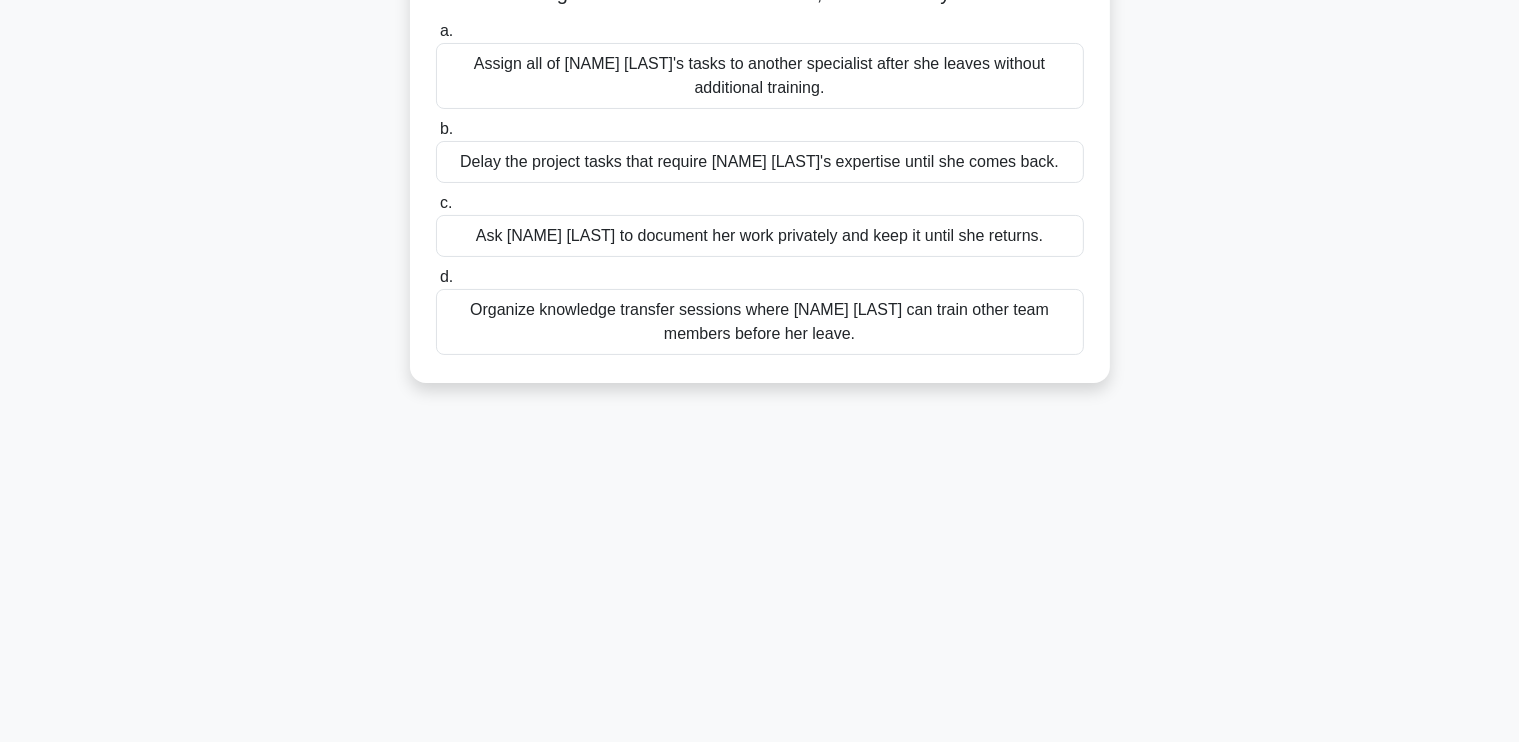 scroll, scrollTop: 268, scrollLeft: 0, axis: vertical 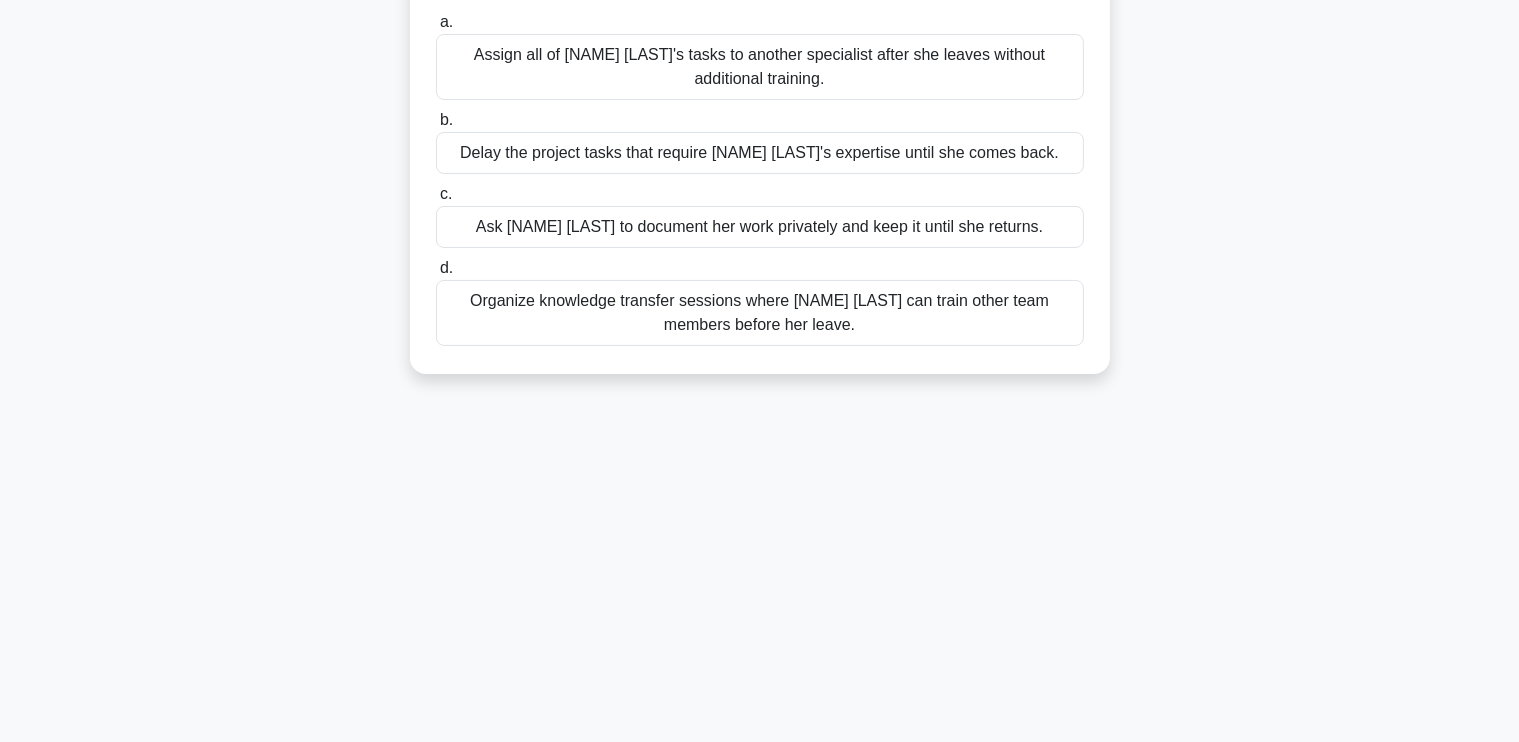 click on "Organize knowledge transfer sessions where Emma can train other team members before her leave." at bounding box center [760, 313] 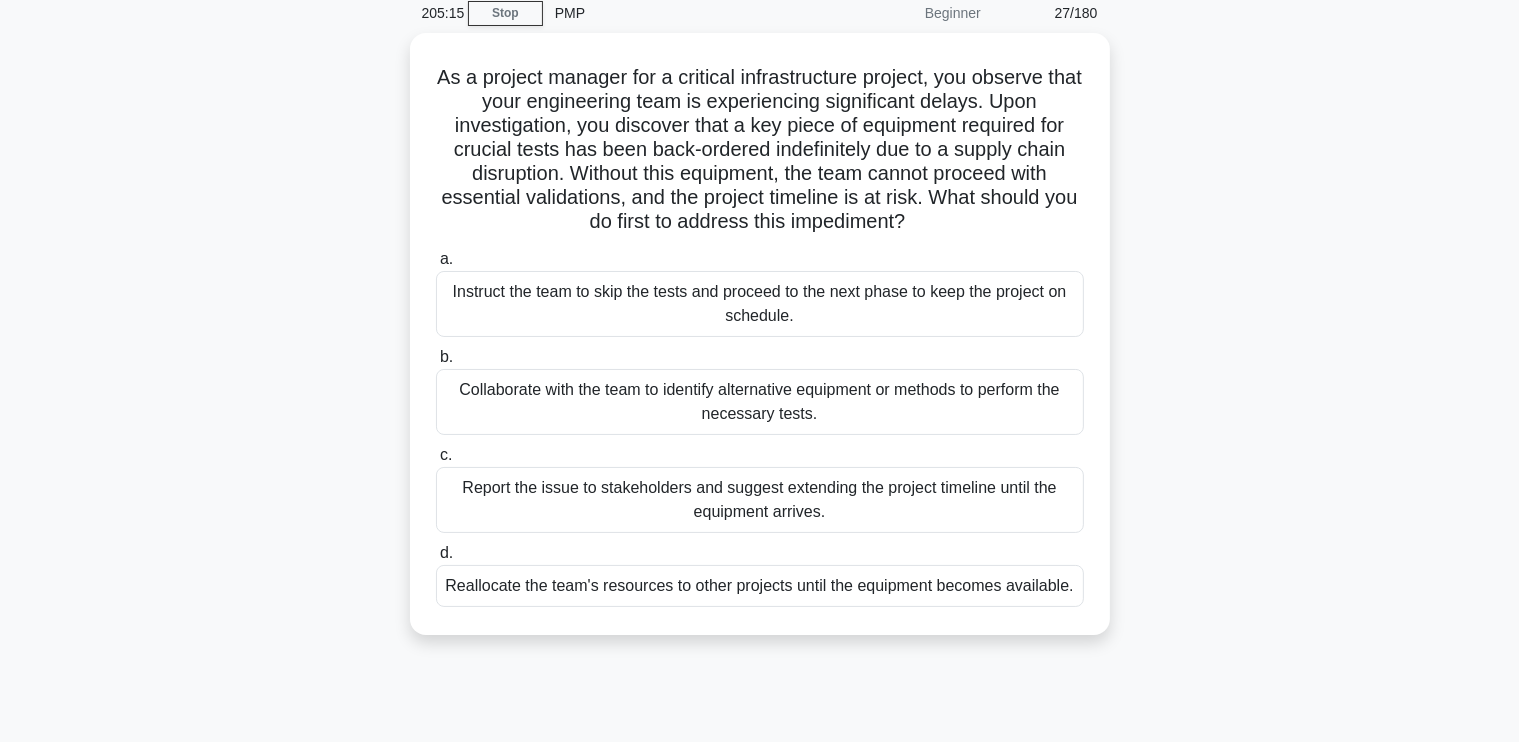 scroll, scrollTop: 88, scrollLeft: 0, axis: vertical 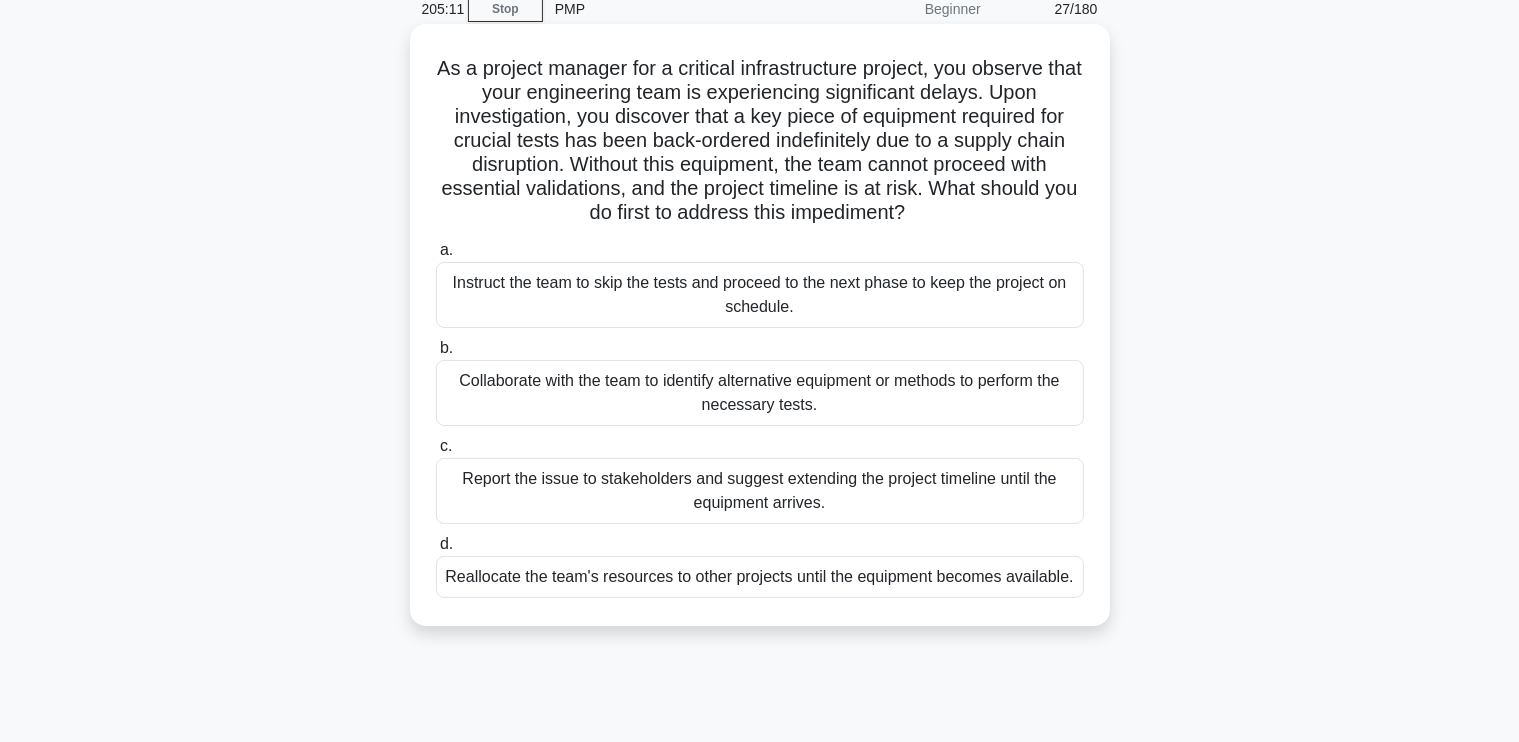 click on "Collaborate with the team to identify alternative equipment or methods to perform the necessary tests." at bounding box center [760, 393] 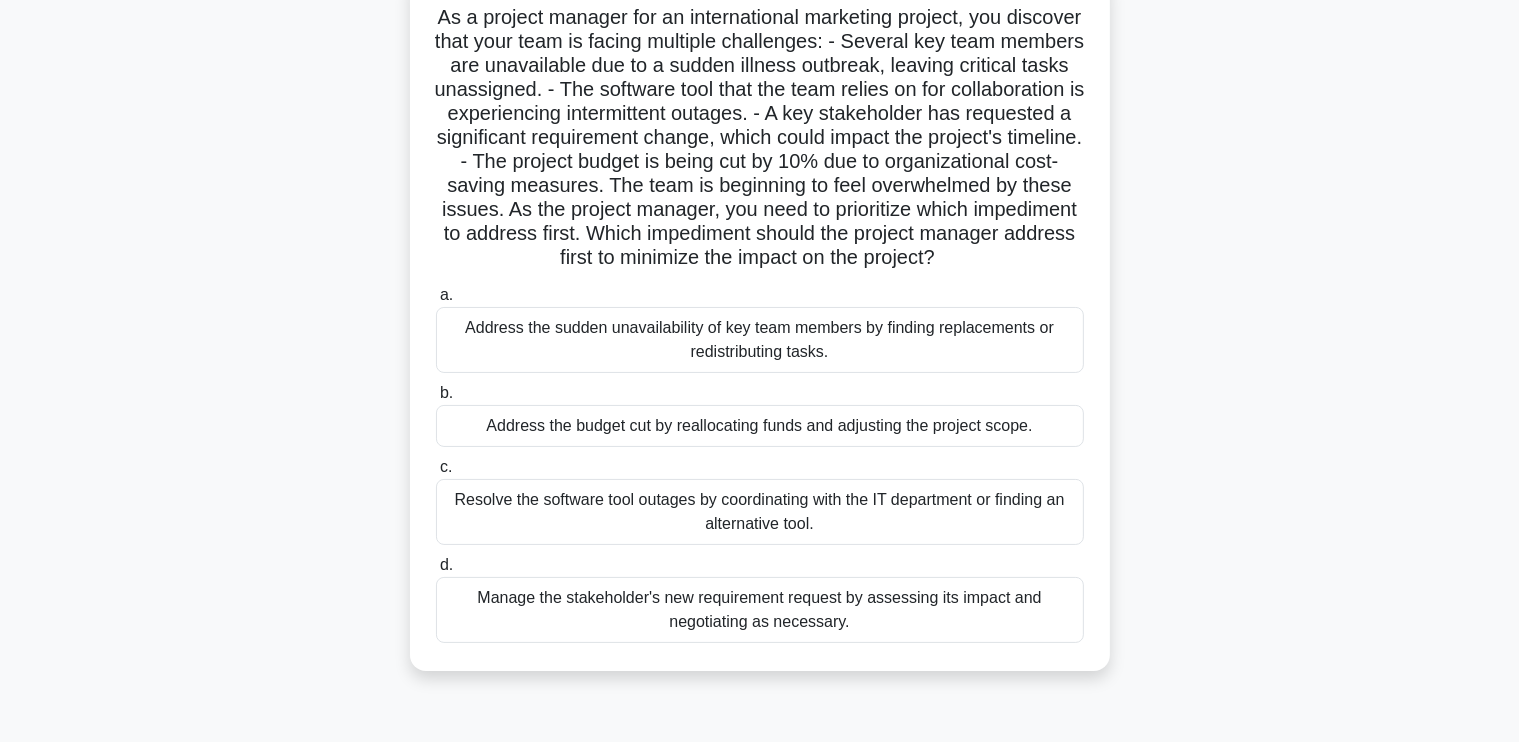 scroll, scrollTop: 139, scrollLeft: 0, axis: vertical 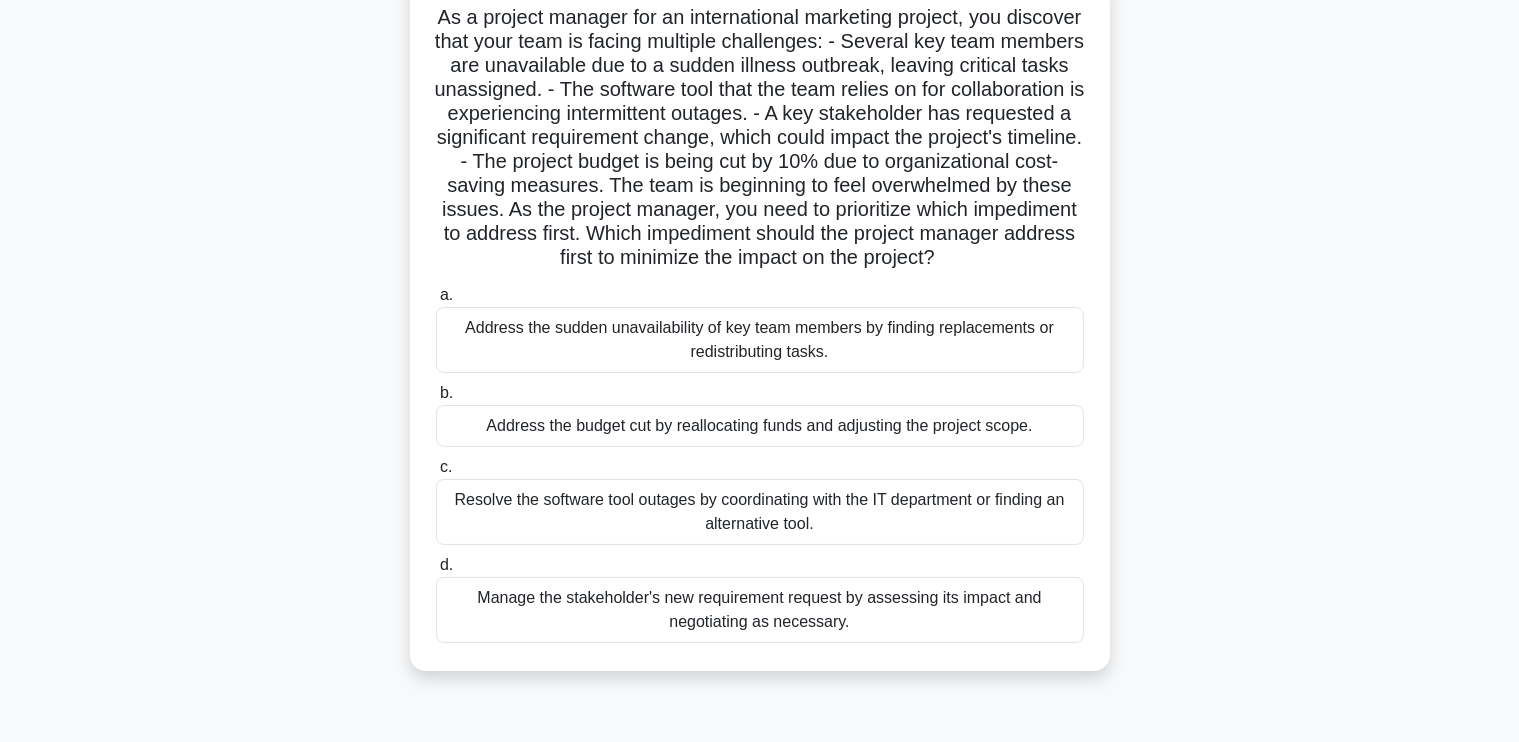 click on "Address the sudden unavailability of key team members by finding replacements or redistributing tasks." at bounding box center (760, 340) 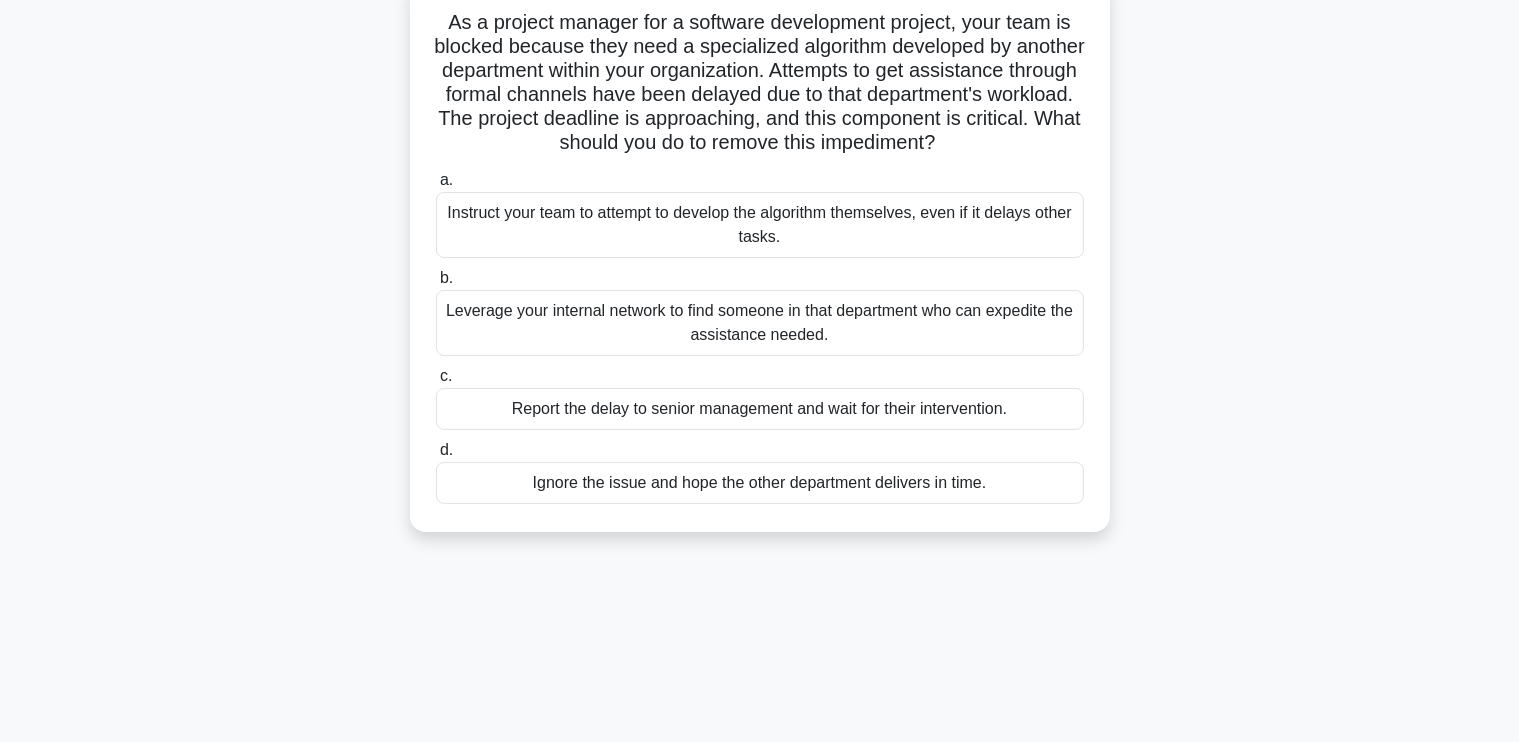 scroll, scrollTop: 0, scrollLeft: 0, axis: both 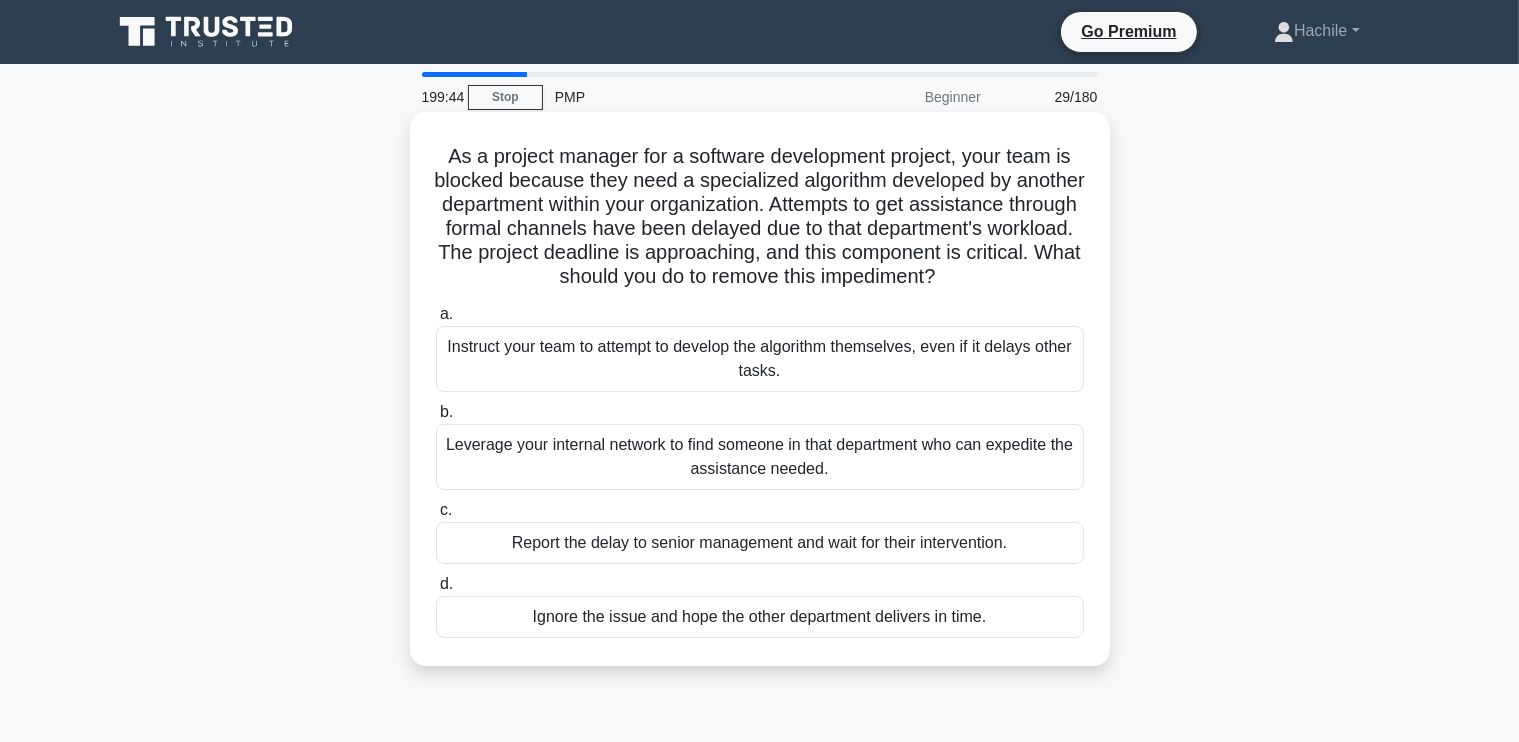 click on "Leverage your internal network to find someone in that department who can expedite the assistance needed." at bounding box center [760, 457] 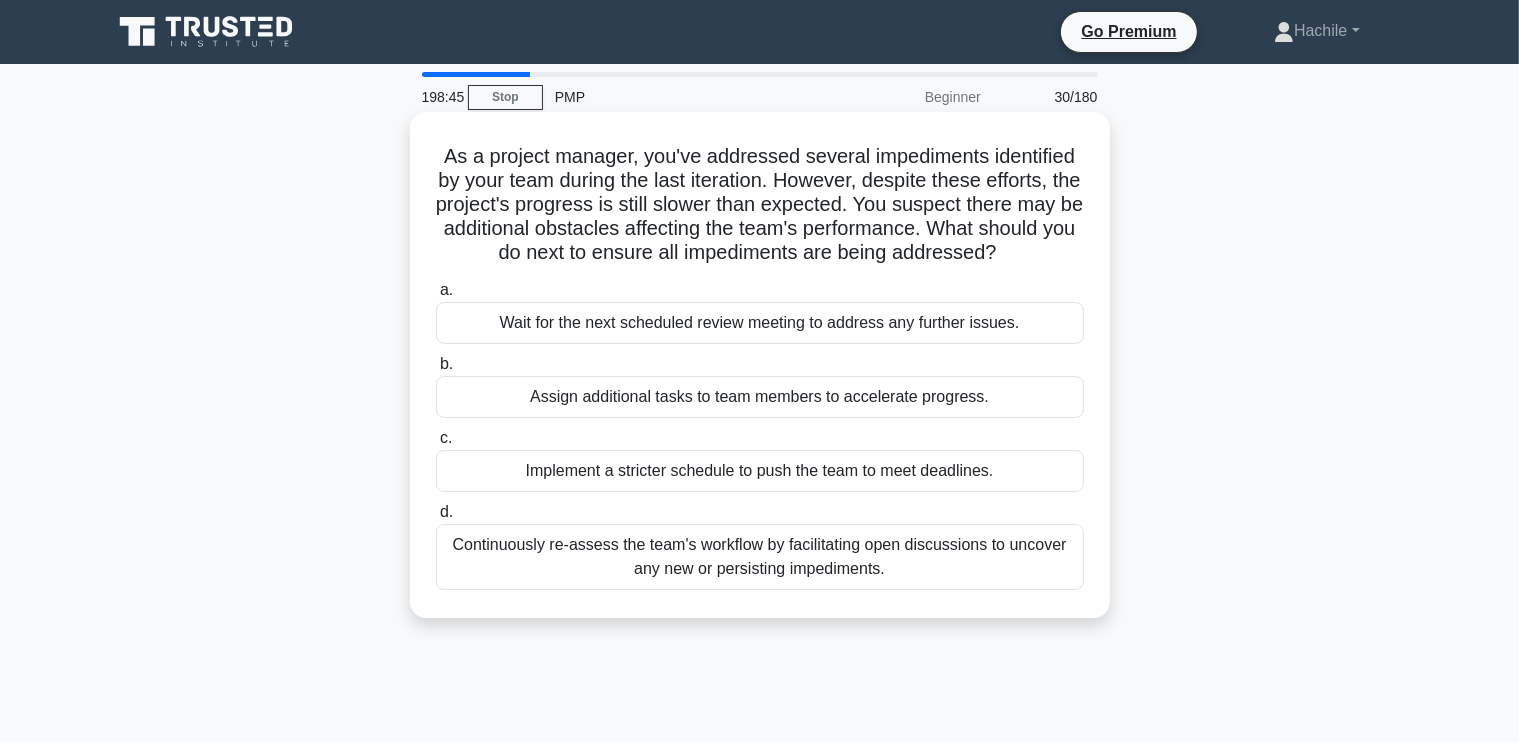 click on "Continuously re-assess the team's workflow by facilitating open discussions to uncover any new or persisting impediments." at bounding box center [760, 557] 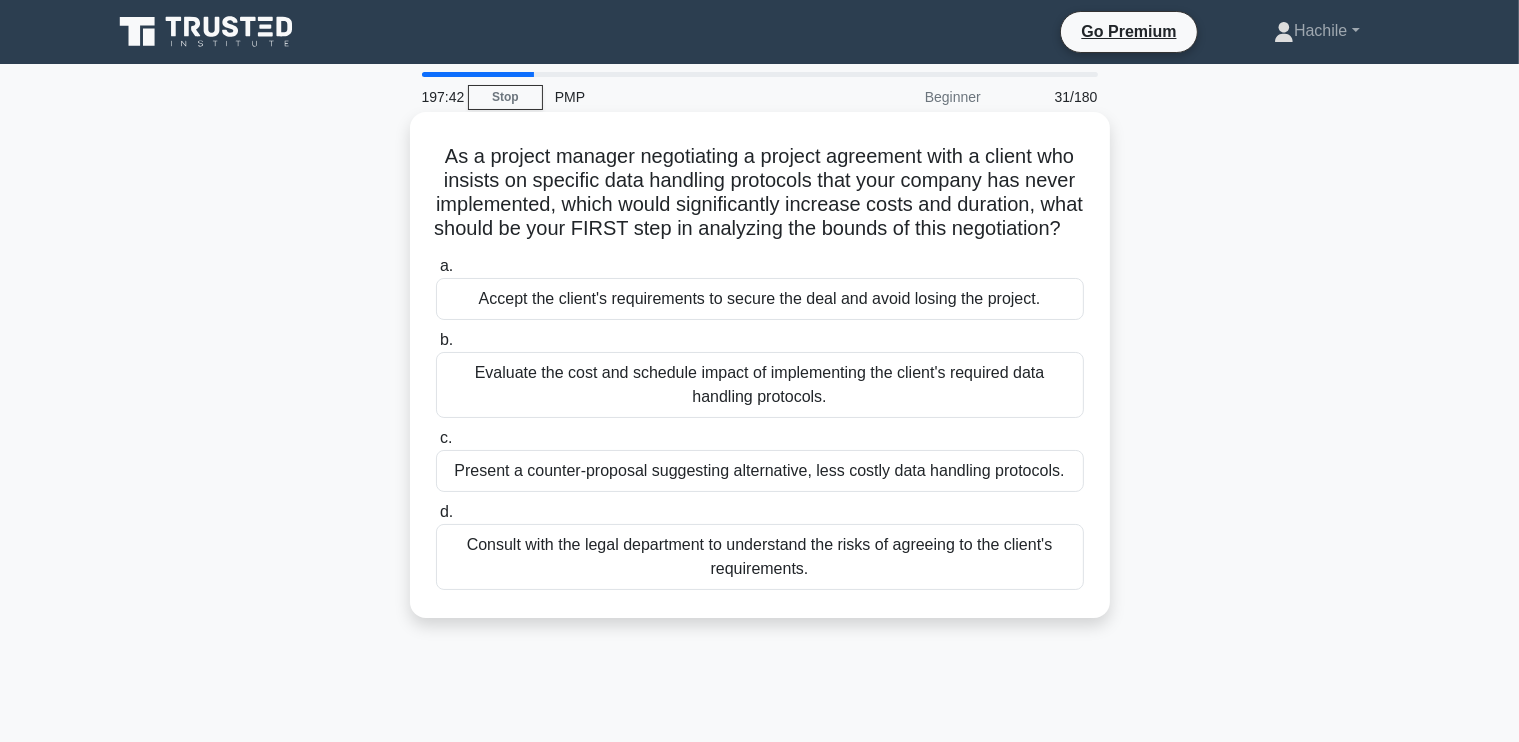 click on "Evaluate the cost and schedule impact of implementing the client's required data handling protocols." at bounding box center [760, 385] 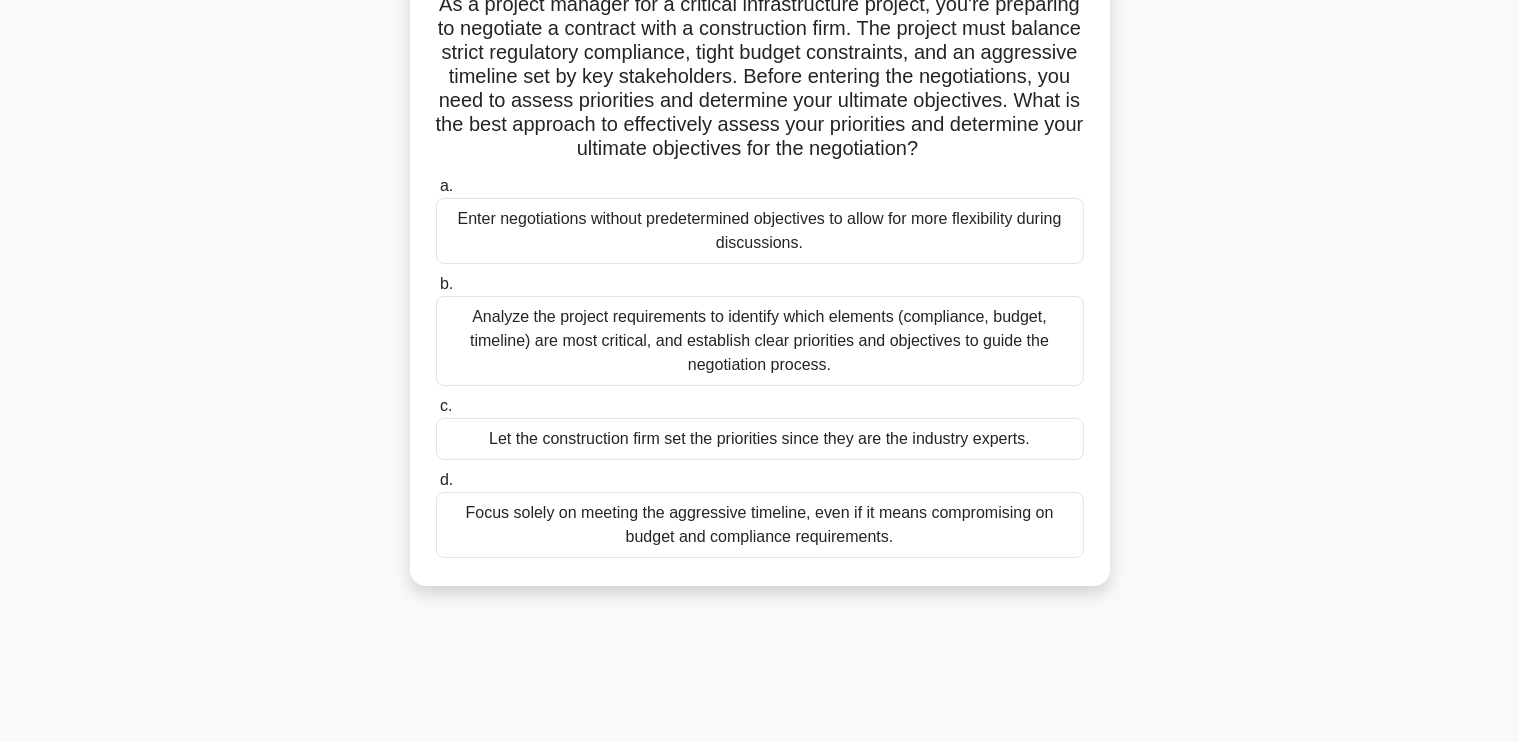 scroll, scrollTop: 155, scrollLeft: 0, axis: vertical 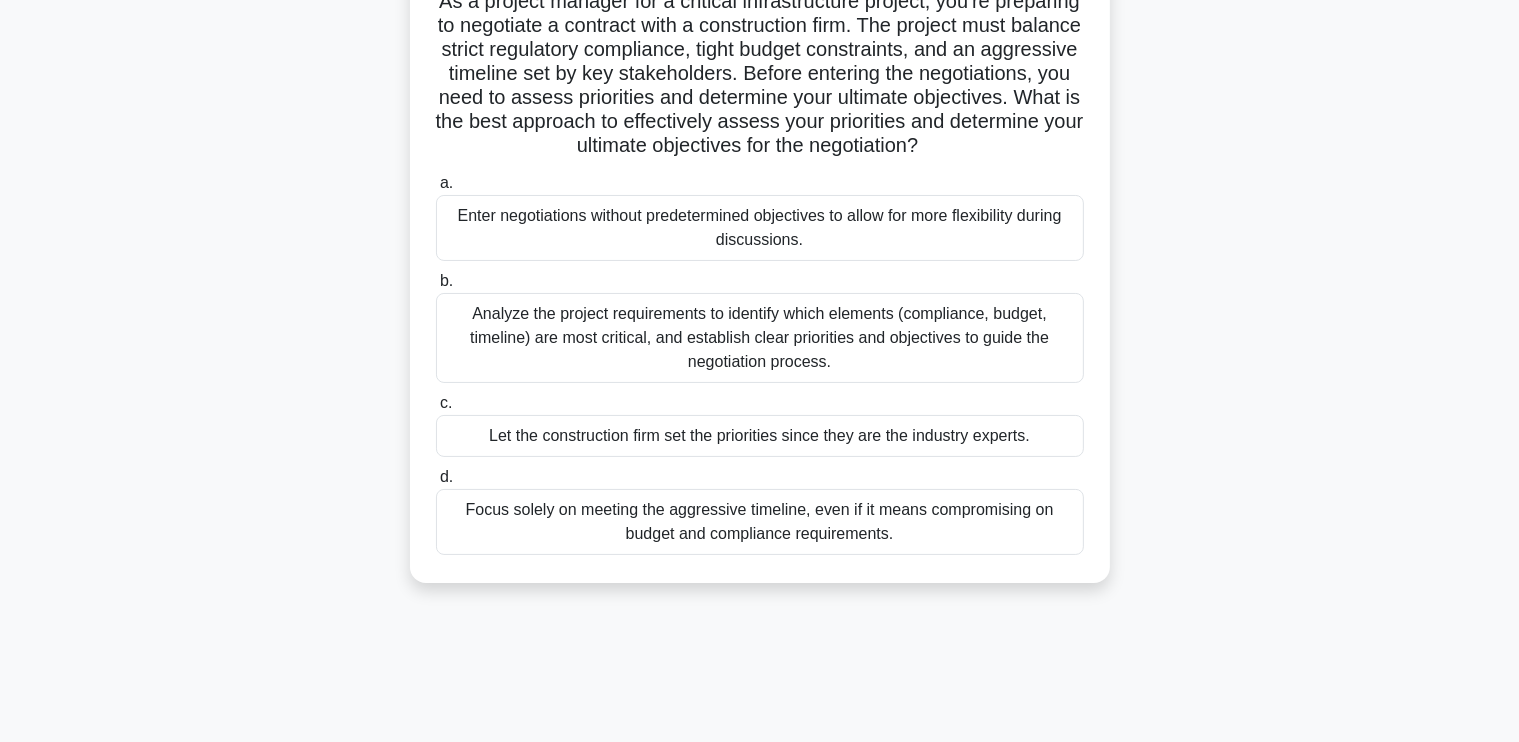 click on "Analyze the project requirements to identify which elements (compliance, budget, timeline) are most critical, and establish clear priorities and objectives to guide the negotiation process." at bounding box center (760, 338) 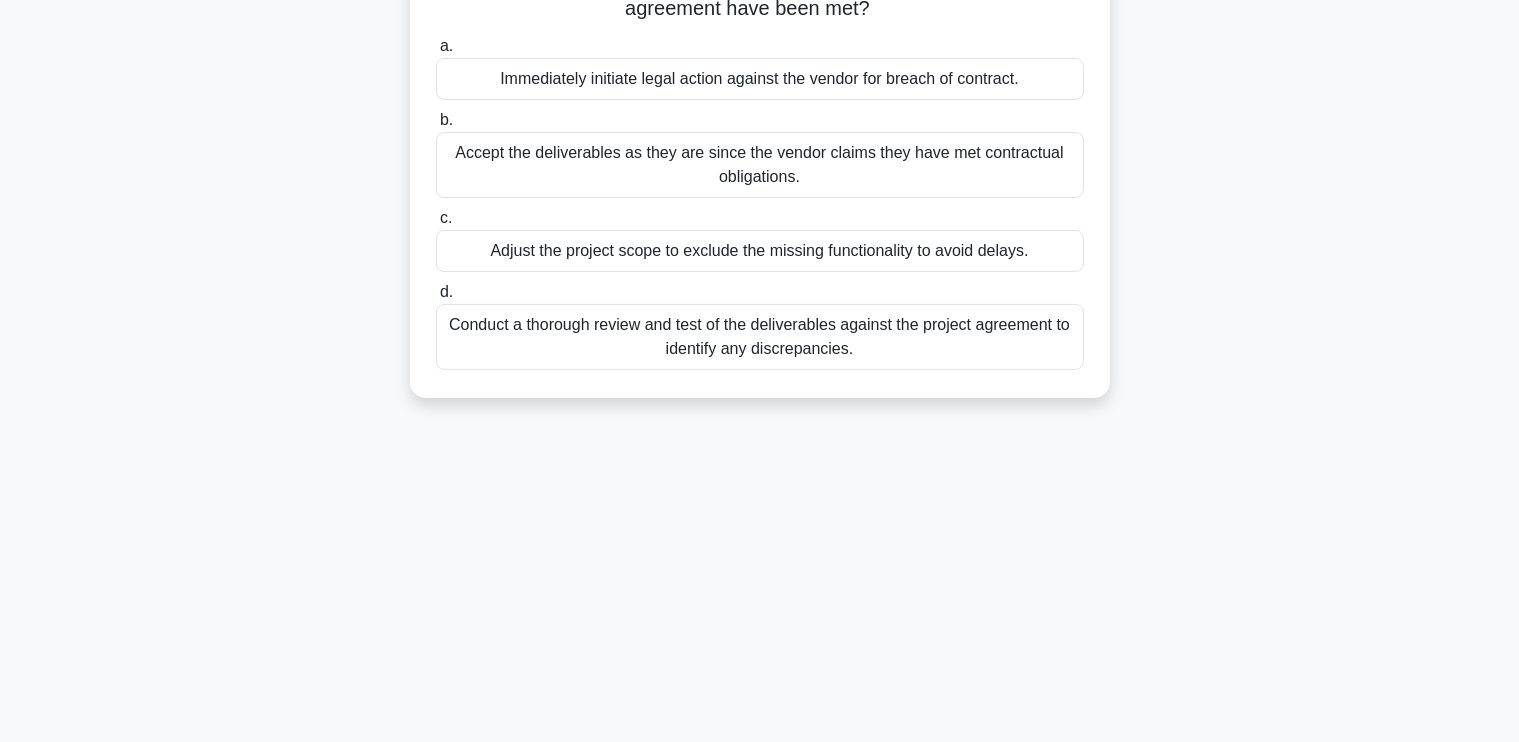 scroll, scrollTop: 338, scrollLeft: 0, axis: vertical 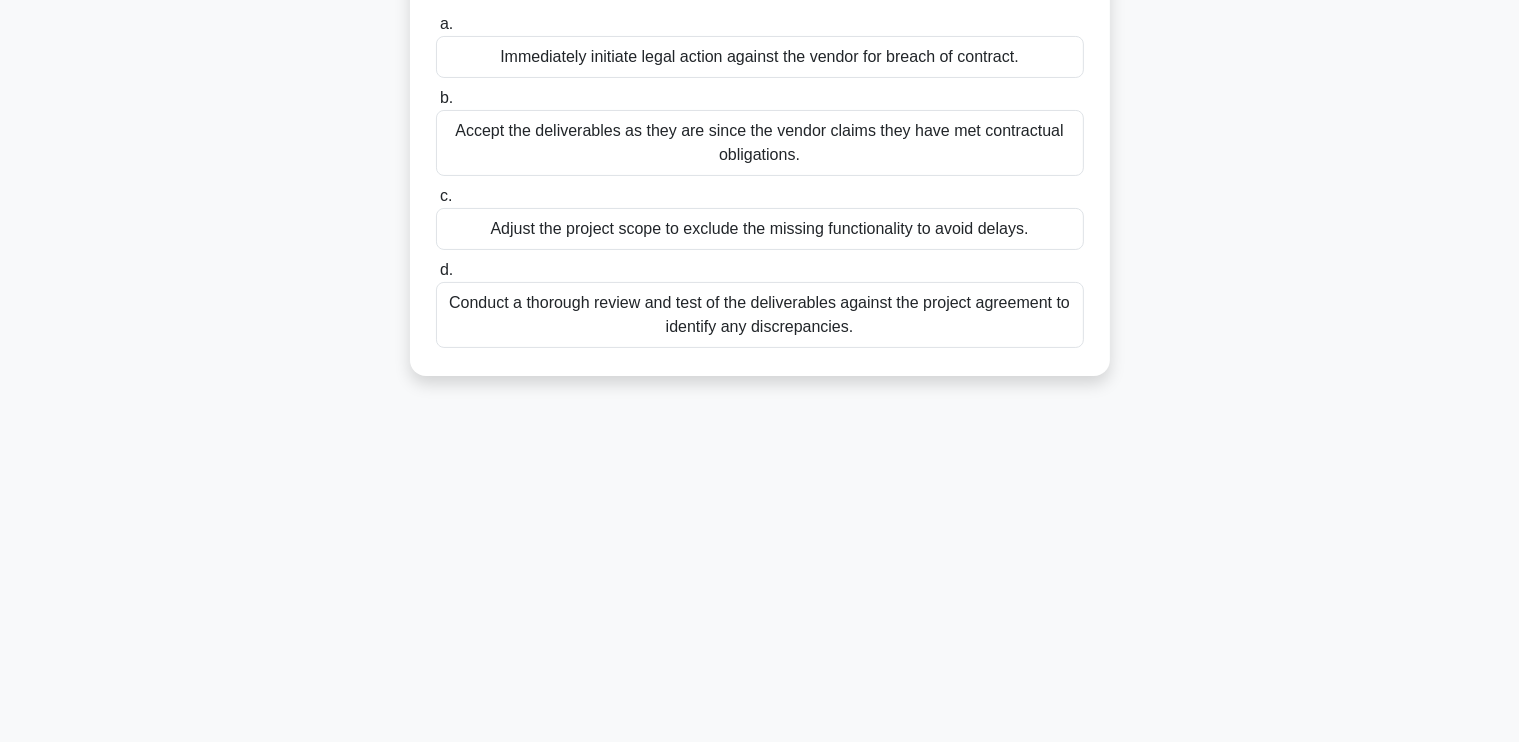 click on "Conduct a thorough review and test of the deliverables against the project agreement to identify any discrepancies." at bounding box center (760, 315) 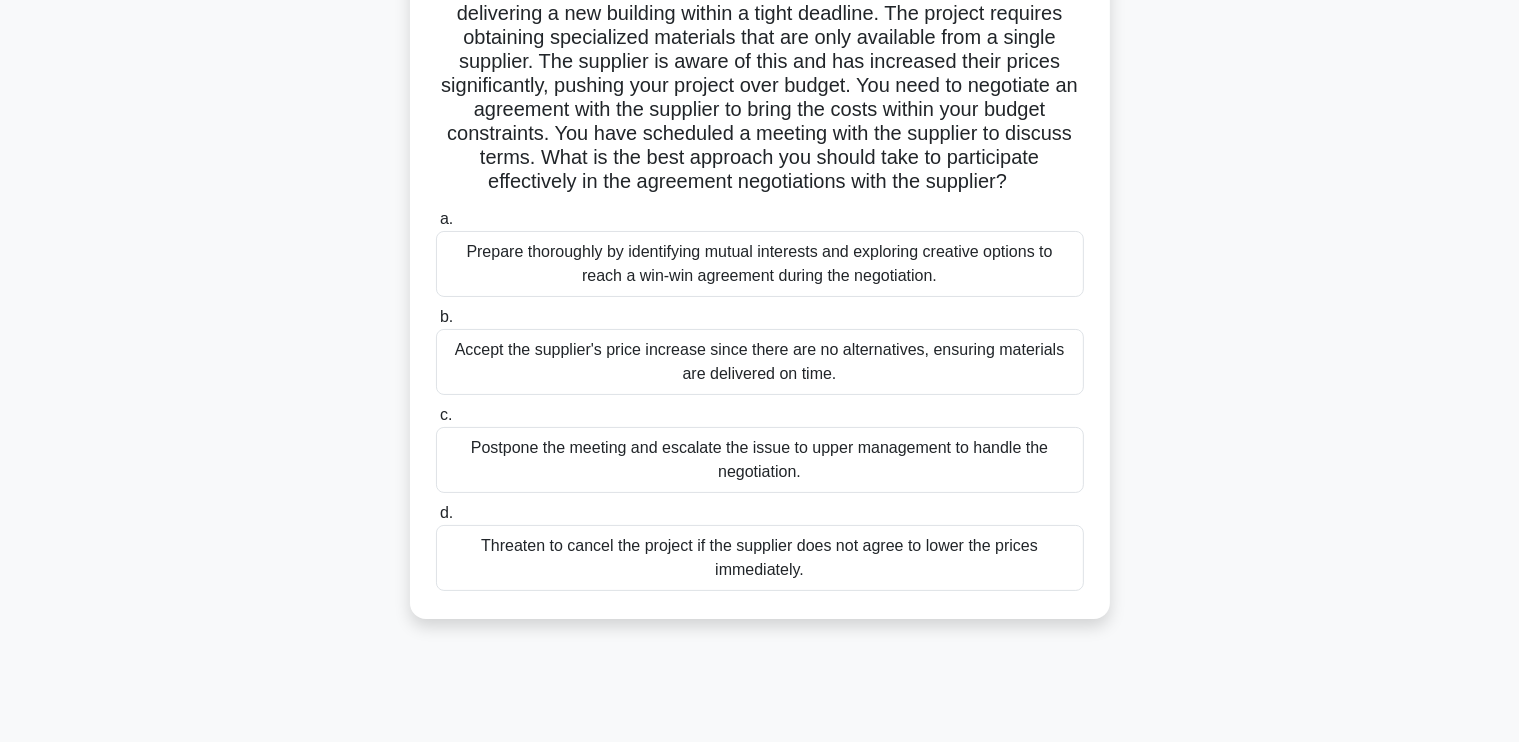 scroll, scrollTop: 184, scrollLeft: 0, axis: vertical 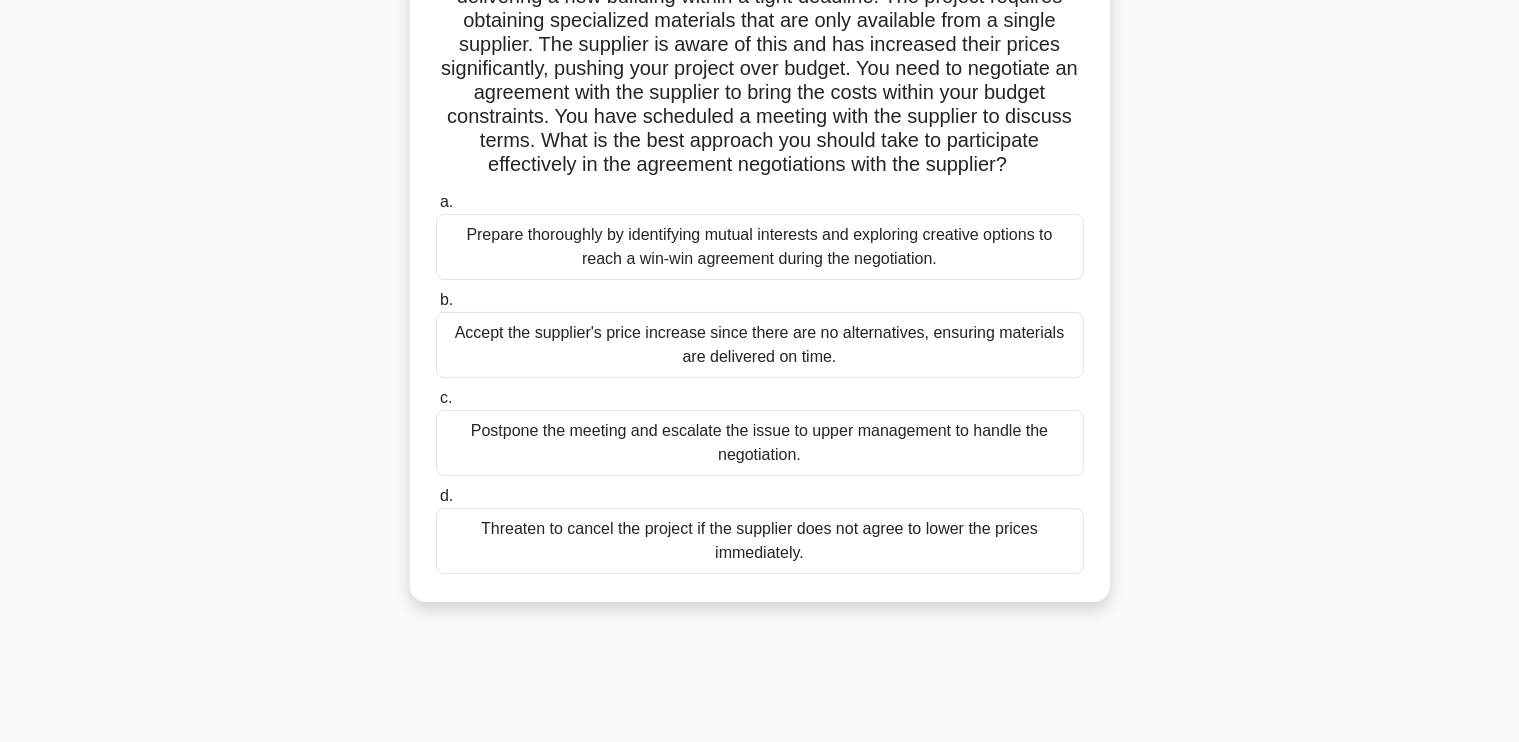 click on "Prepare thoroughly by identifying mutual interests and exploring creative options to reach a win-win agreement during the negotiation." at bounding box center [760, 247] 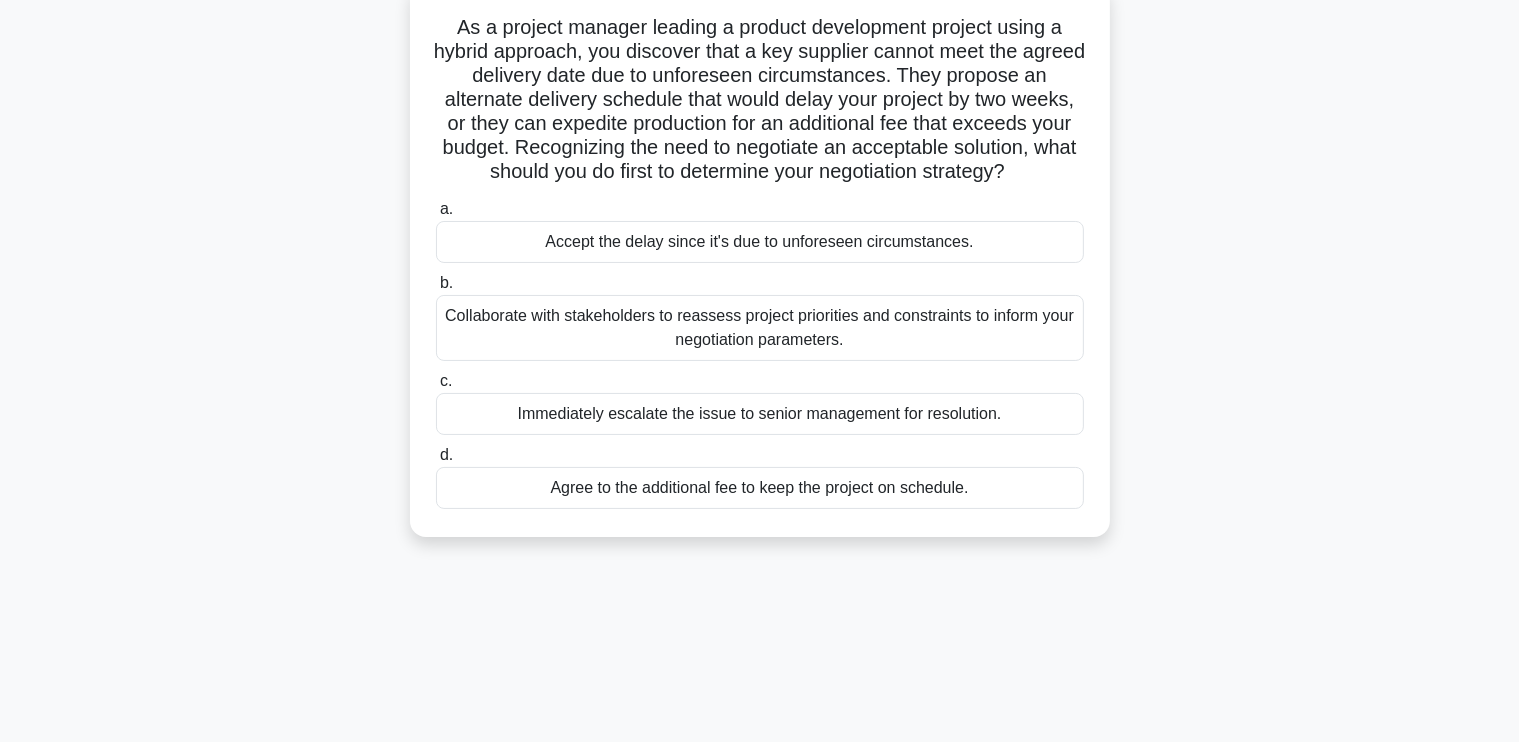 scroll, scrollTop: 135, scrollLeft: 0, axis: vertical 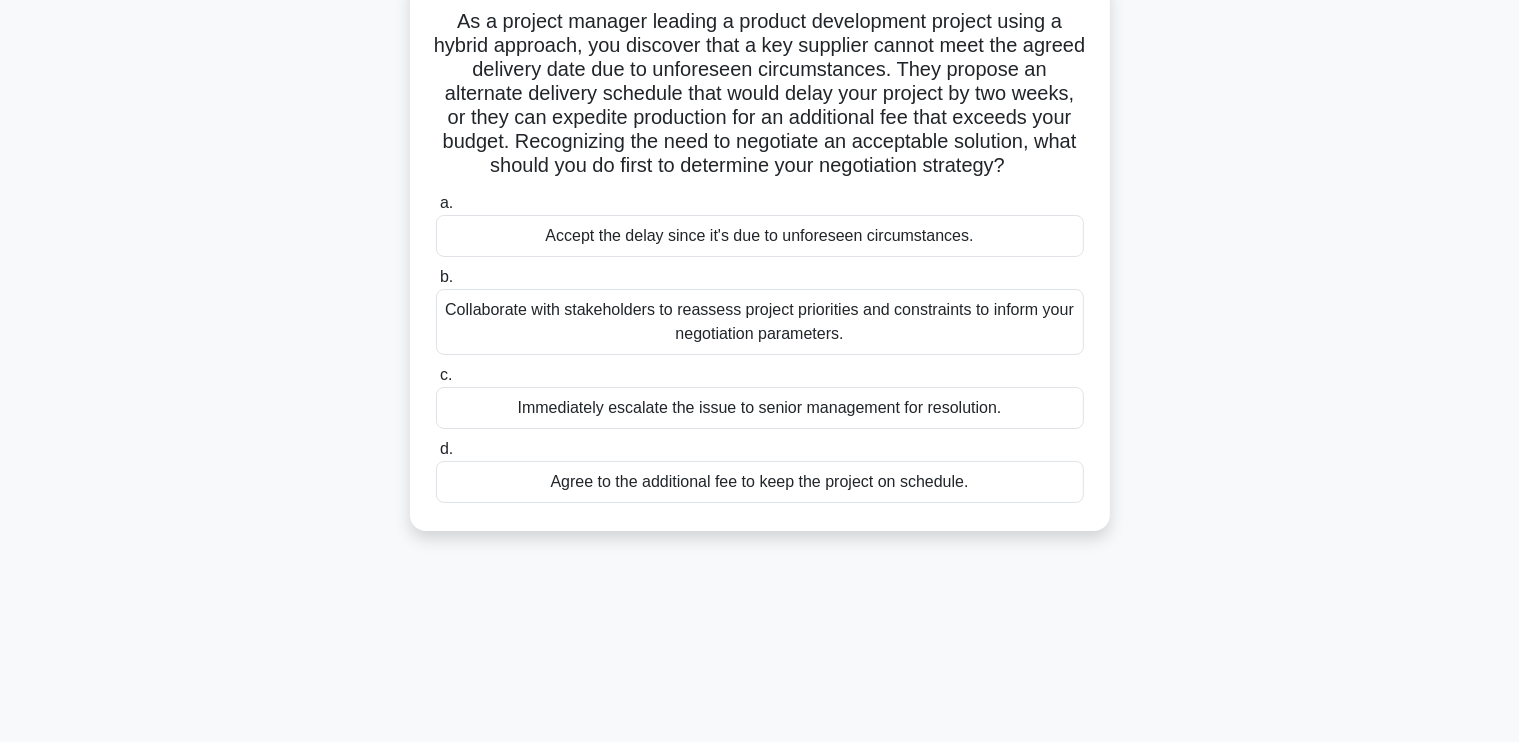 click on "Collaborate with stakeholders to reassess project priorities and constraints to inform your negotiation parameters." at bounding box center (760, 322) 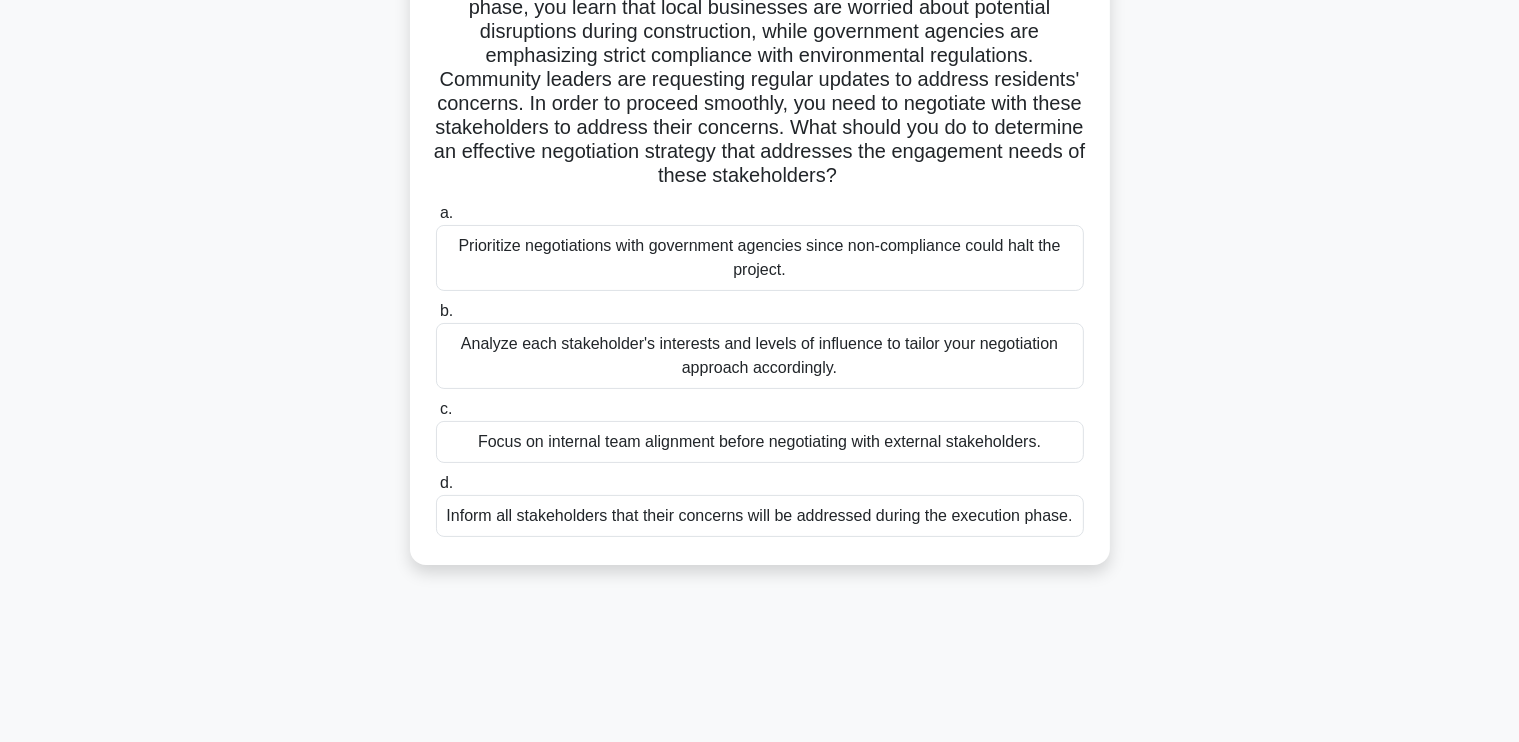 scroll, scrollTop: 232, scrollLeft: 0, axis: vertical 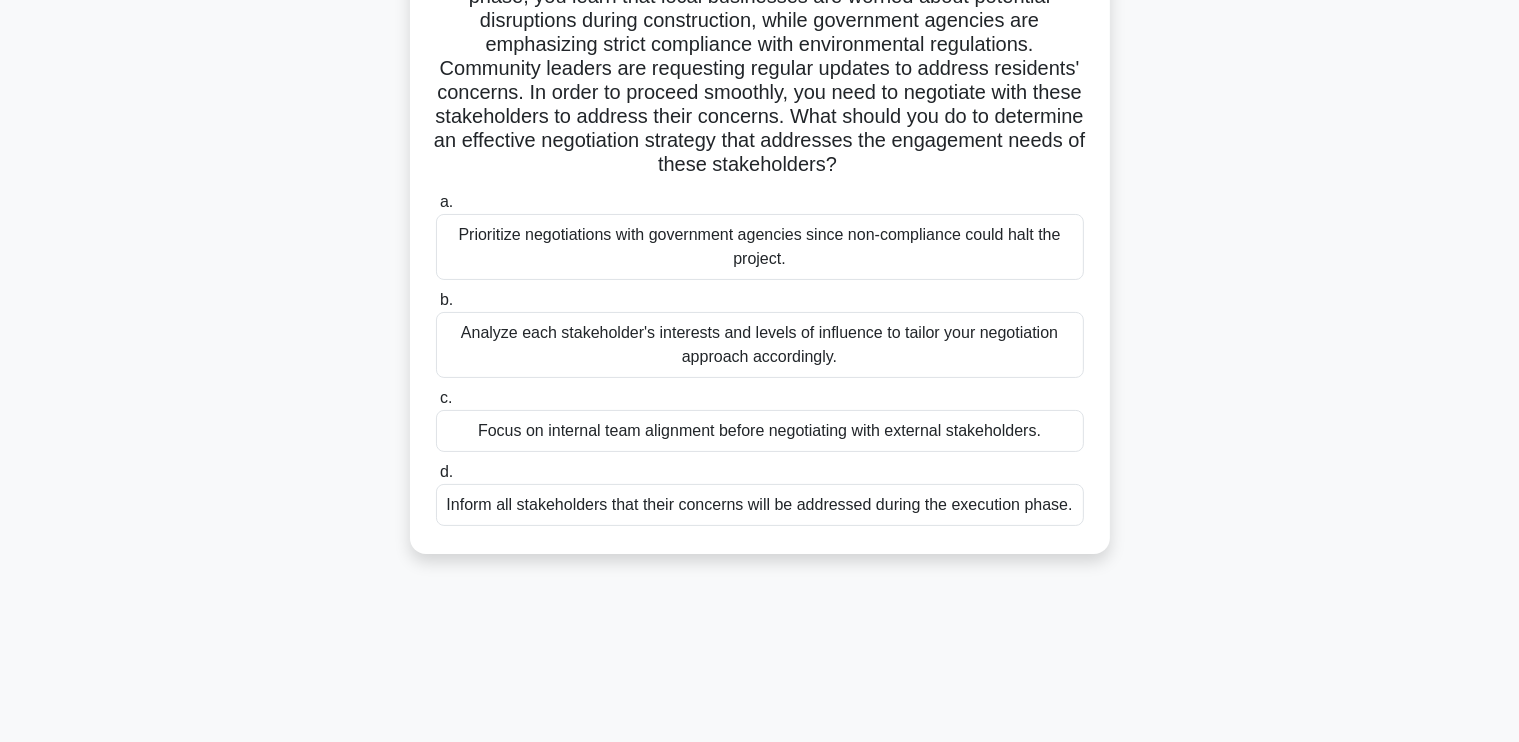 click on "Analyze each stakeholder's interests and levels of influence to tailor your negotiation approach accordingly." at bounding box center [760, 345] 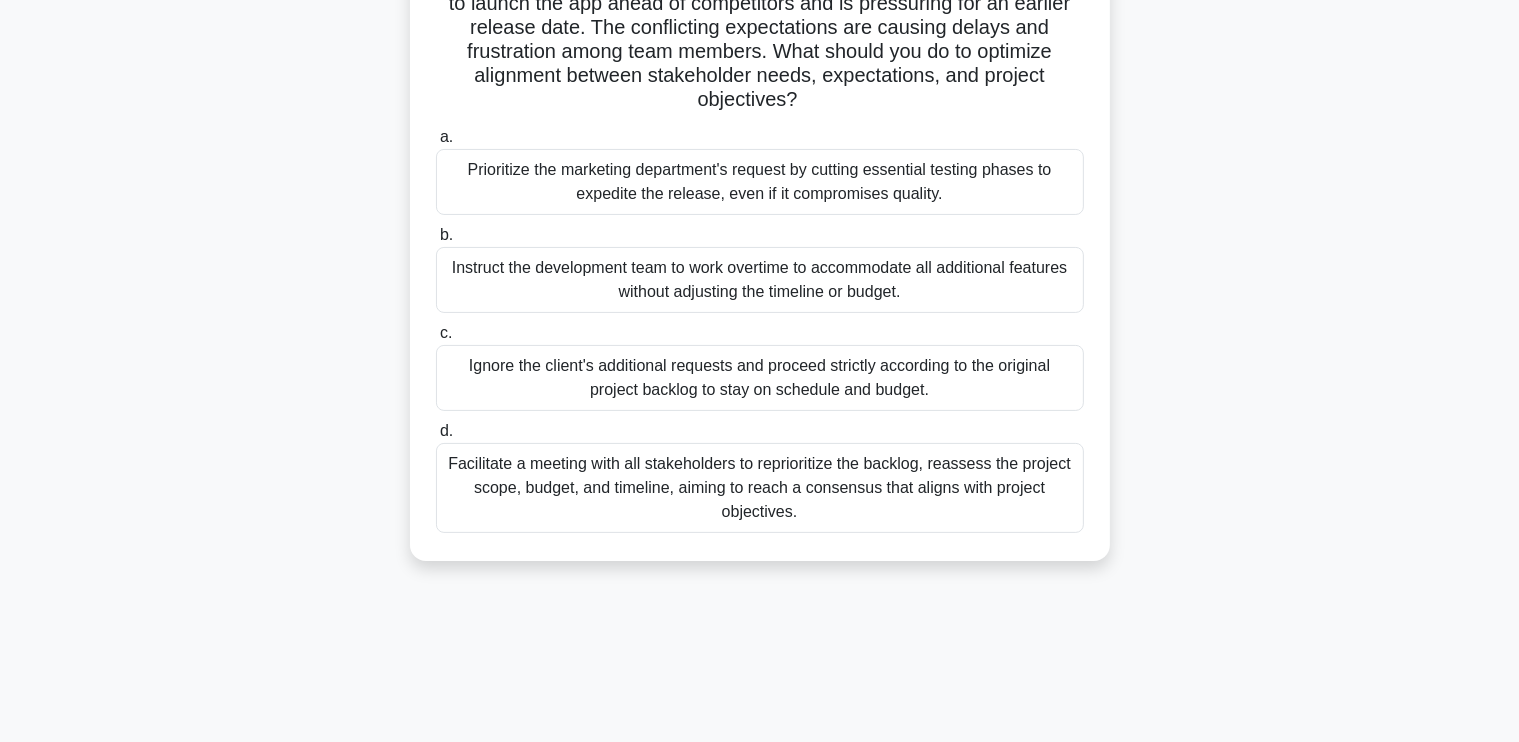 scroll, scrollTop: 338, scrollLeft: 0, axis: vertical 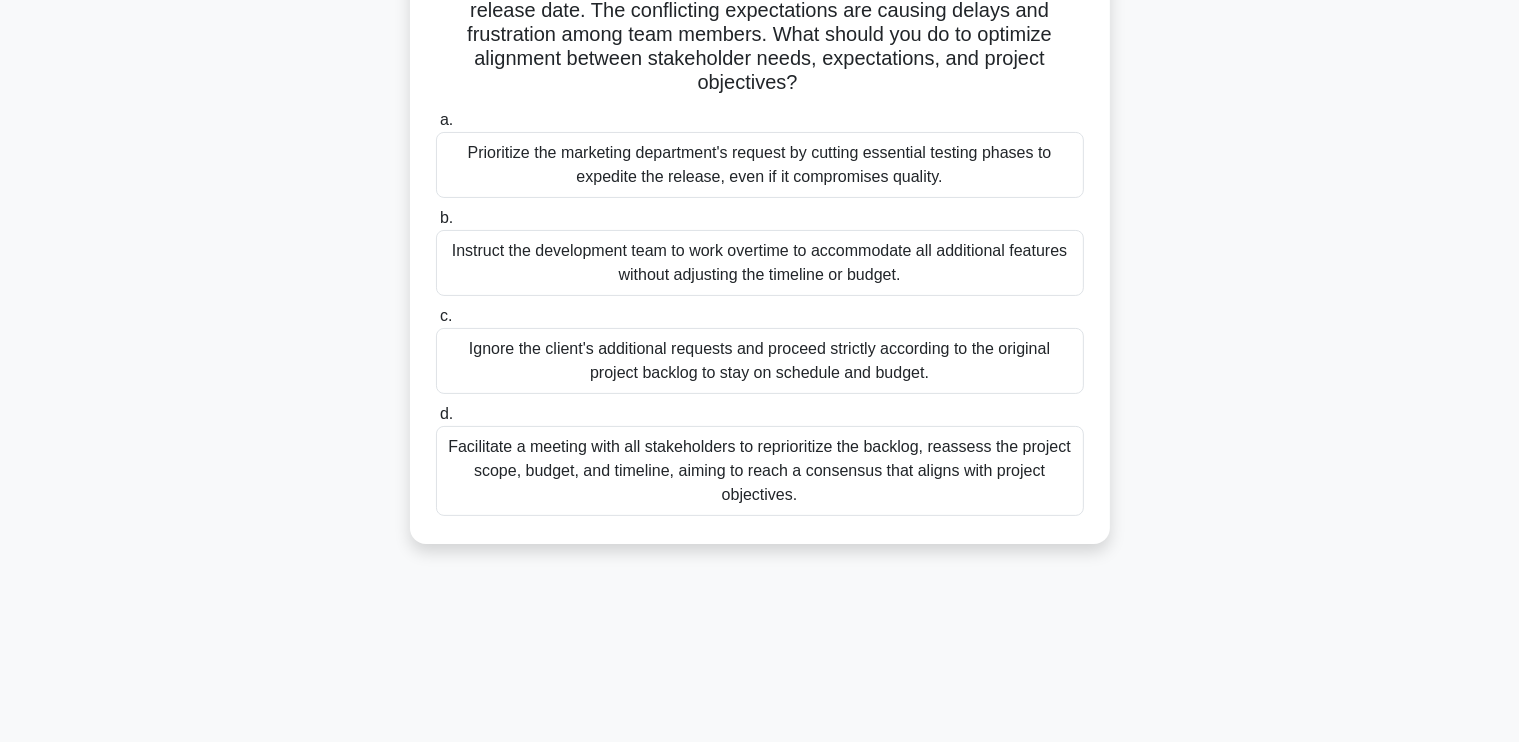 click on "Facilitate a meeting with all stakeholders to reprioritize the backlog, reassess the project scope, budget, and timeline, aiming to reach a consensus that aligns with project objectives." at bounding box center [760, 471] 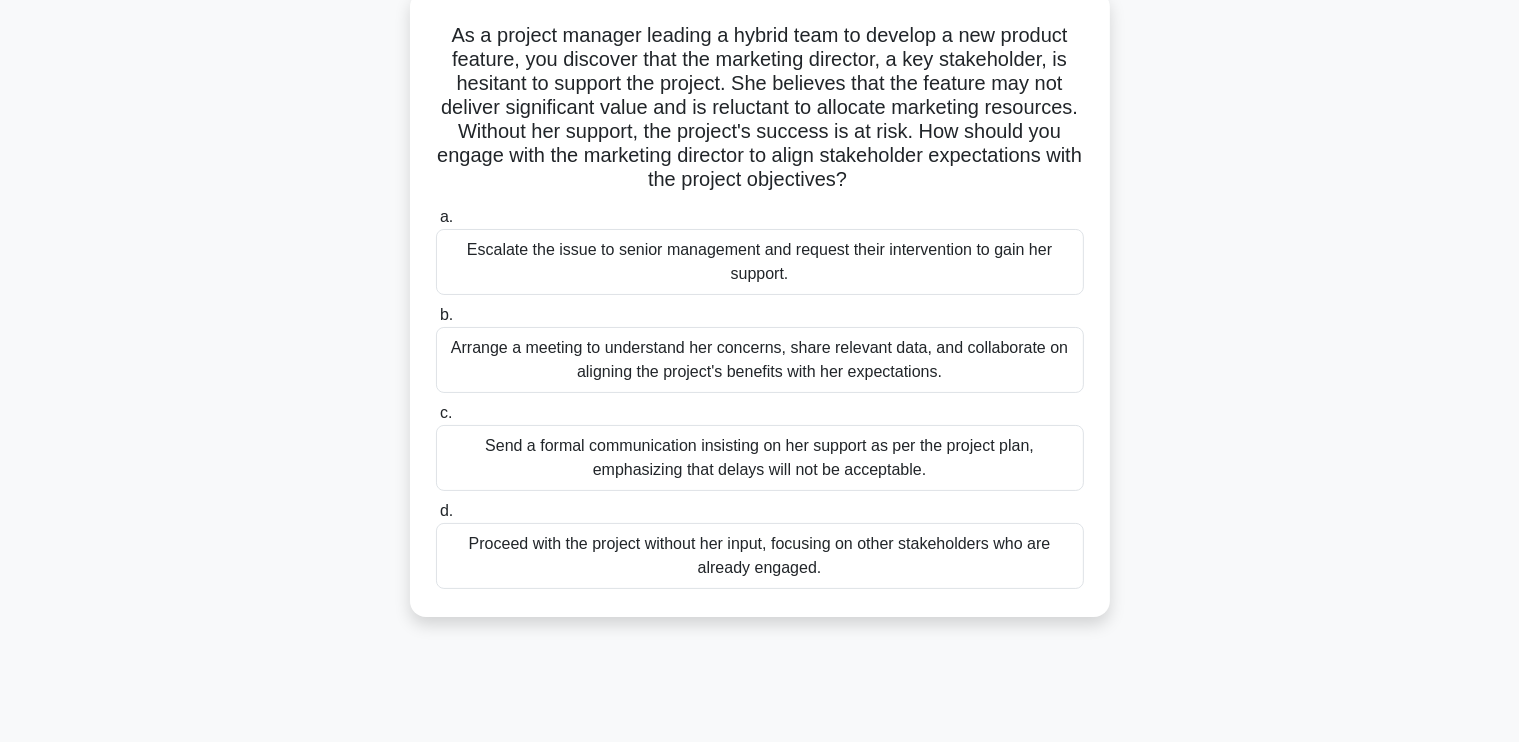 scroll, scrollTop: 116, scrollLeft: 0, axis: vertical 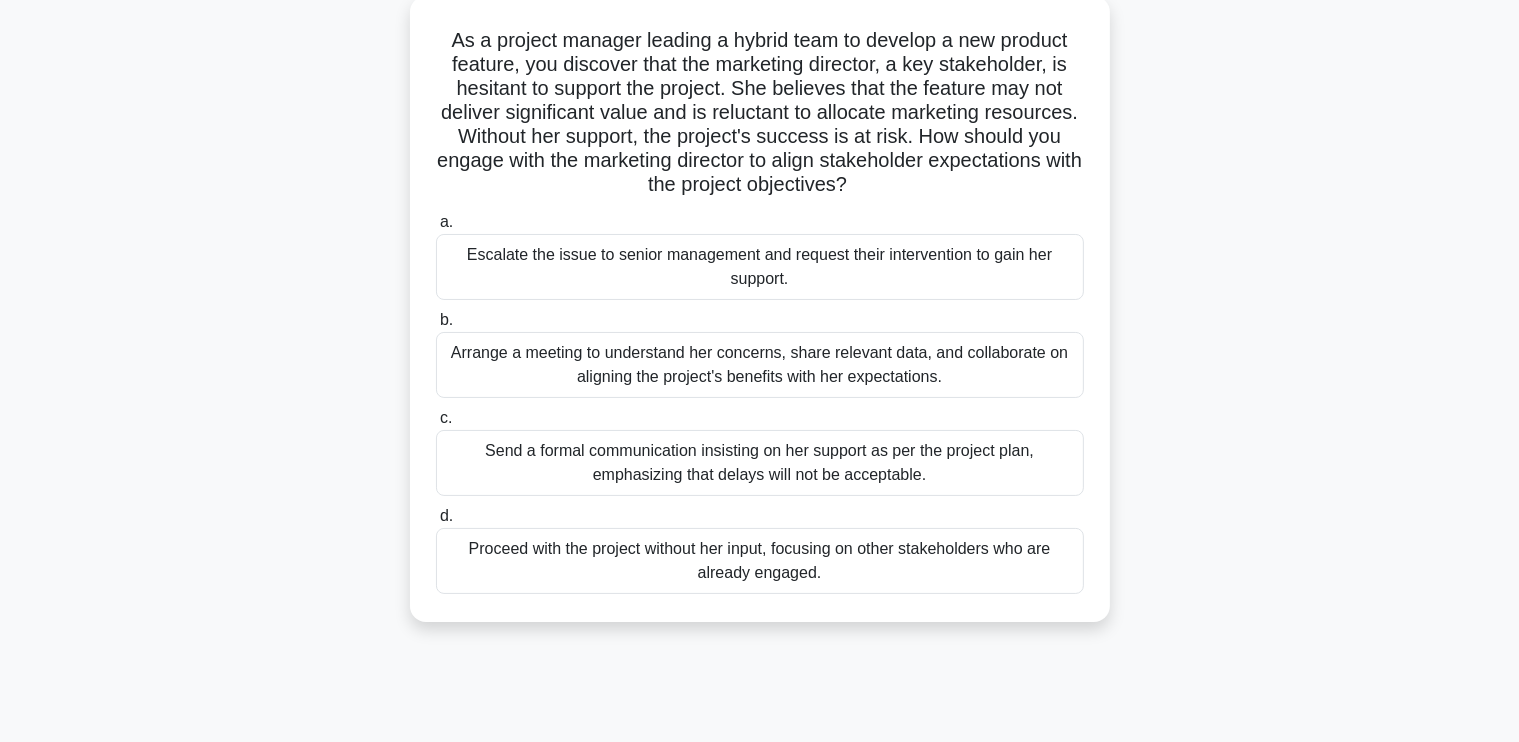 click on "Arrange a meeting to understand her concerns, share relevant data, and collaborate on aligning the project's benefits with her expectations." at bounding box center [760, 365] 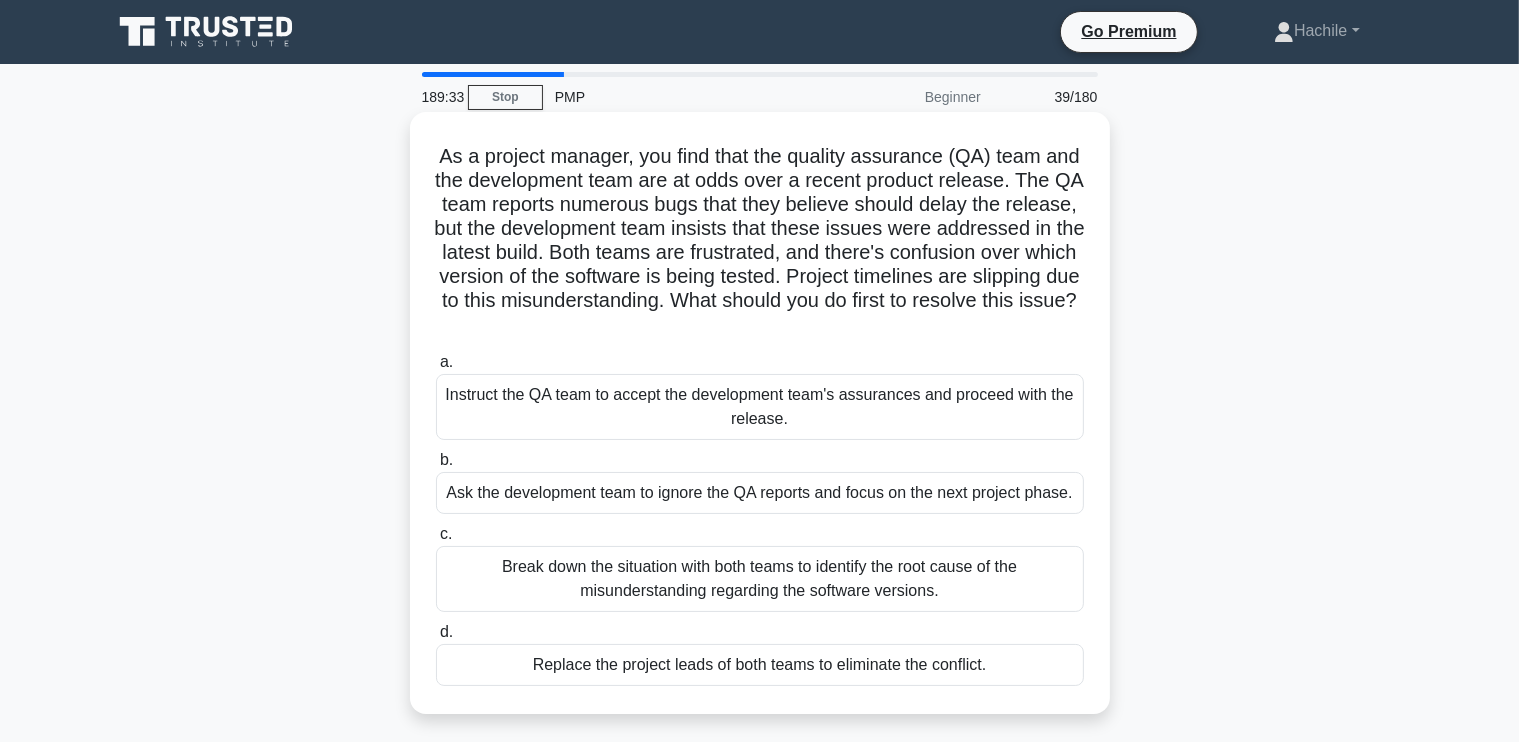 scroll, scrollTop: 100, scrollLeft: 0, axis: vertical 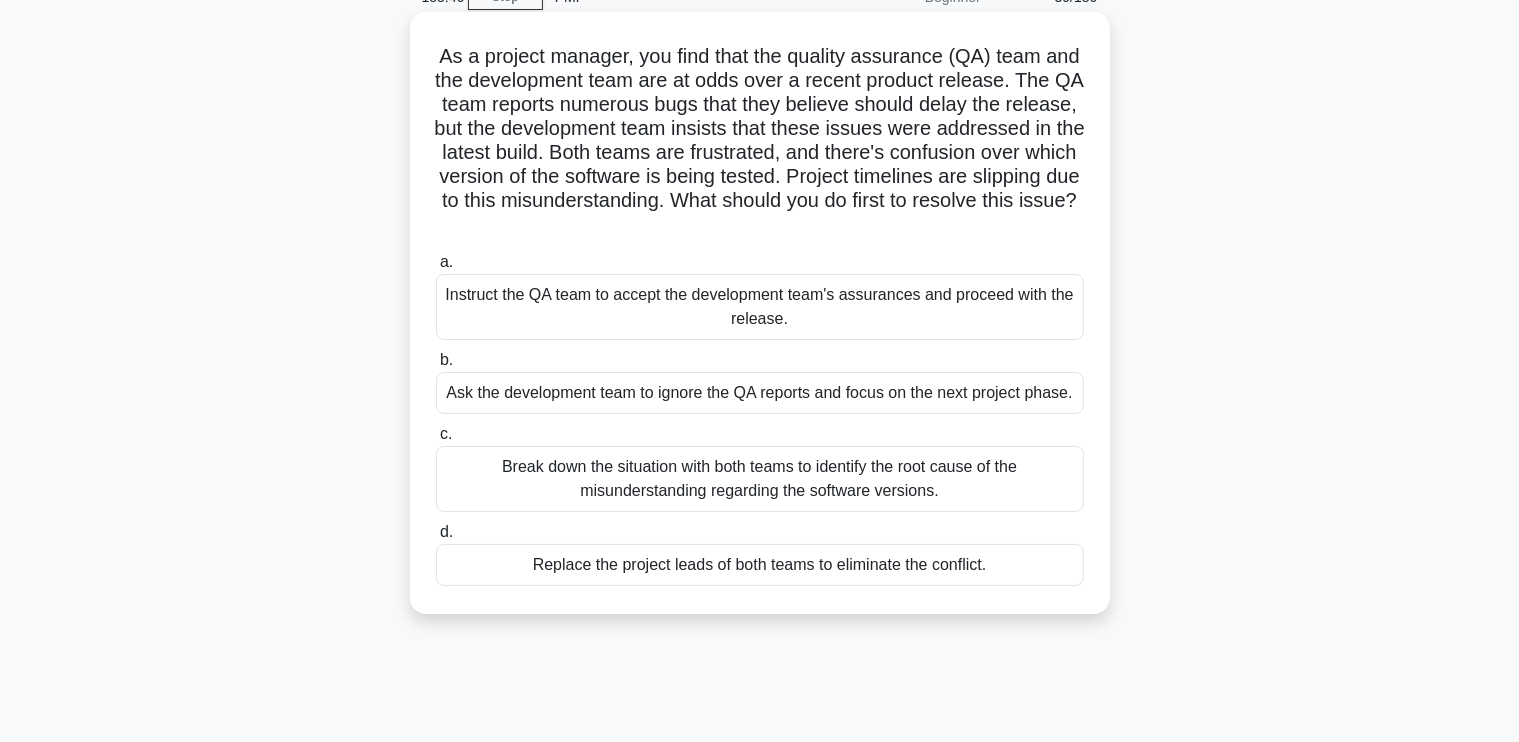 click on "Break down the situation with both teams to identify the root cause of the misunderstanding regarding the software versions." at bounding box center (760, 479) 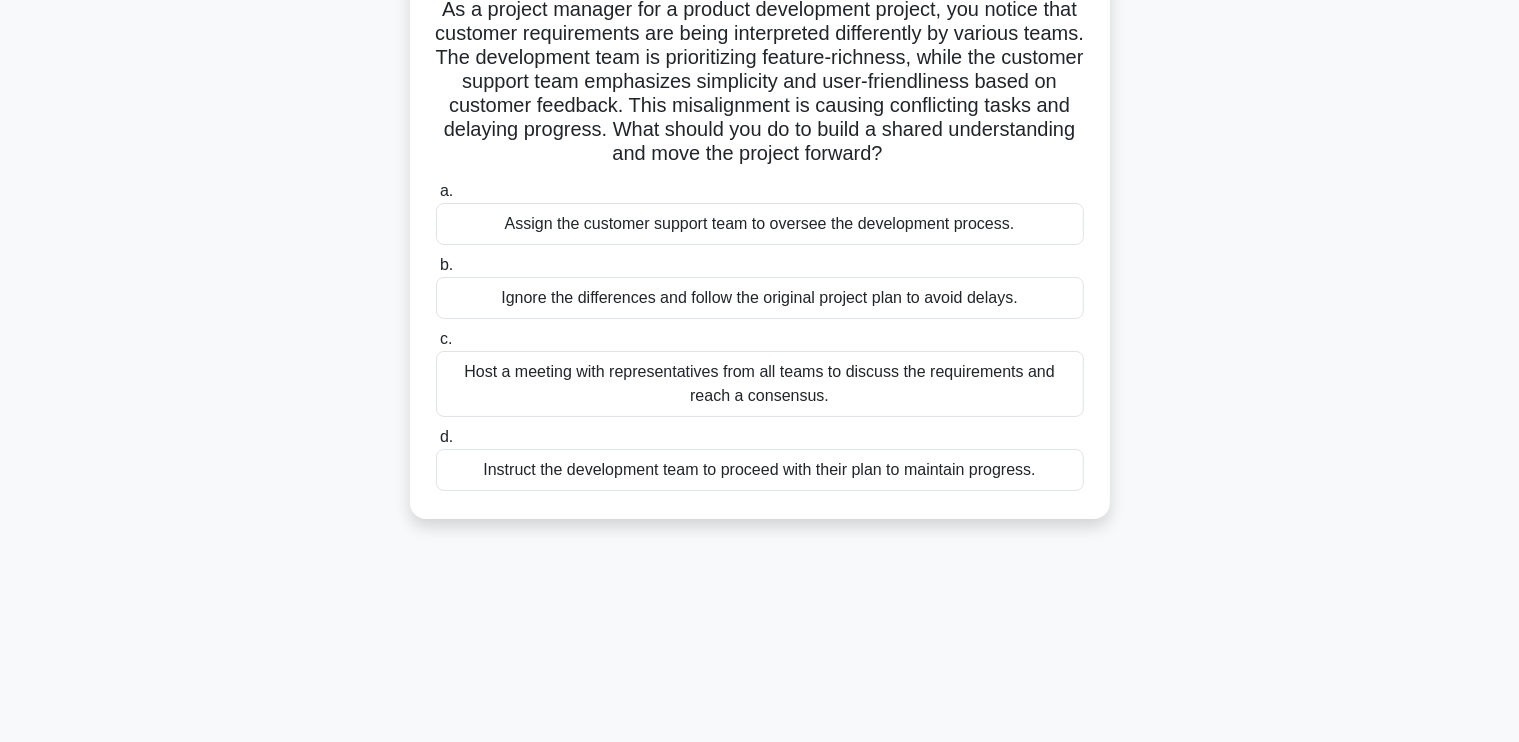 scroll, scrollTop: 152, scrollLeft: 0, axis: vertical 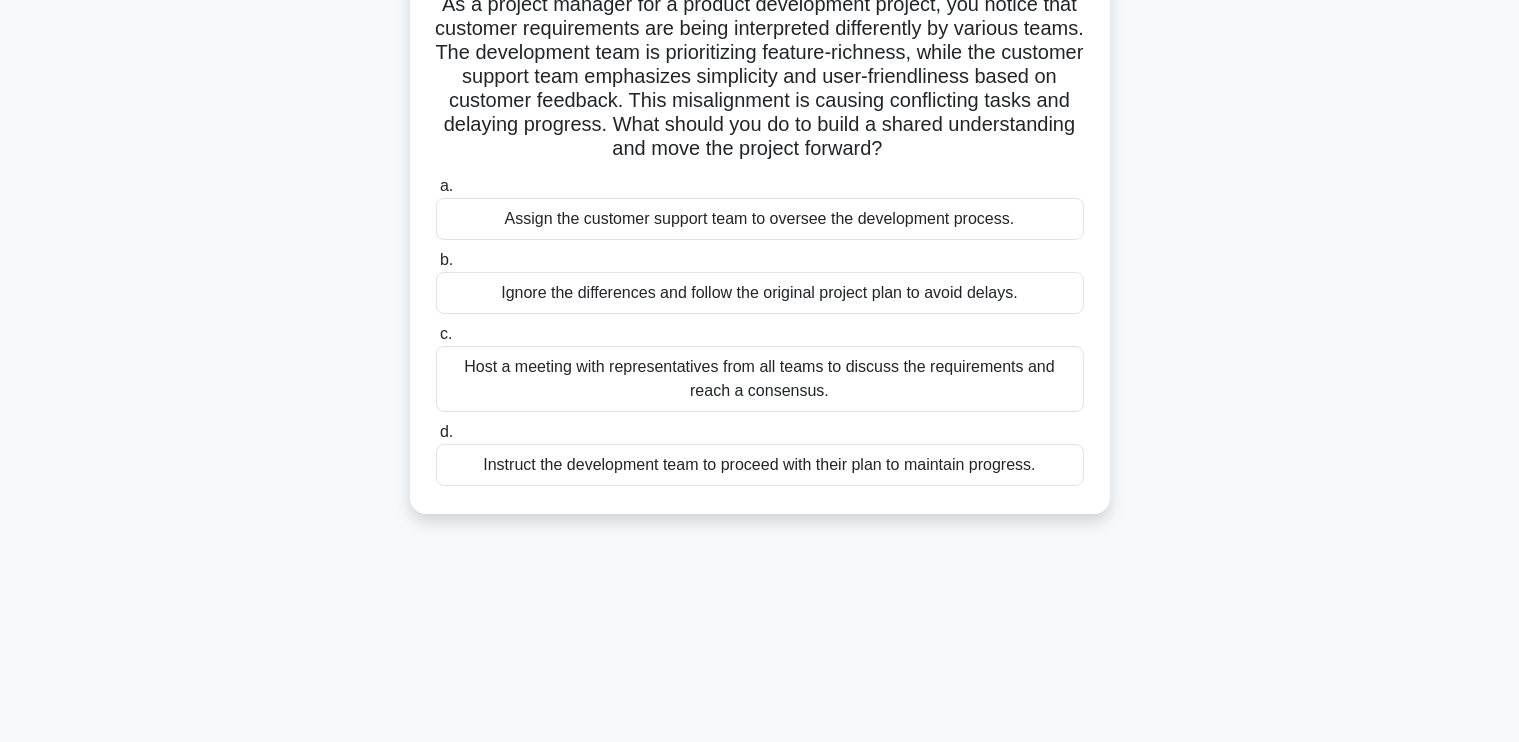 click on "Host a meeting with representatives from all teams to discuss the requirements and reach a consensus." at bounding box center (760, 379) 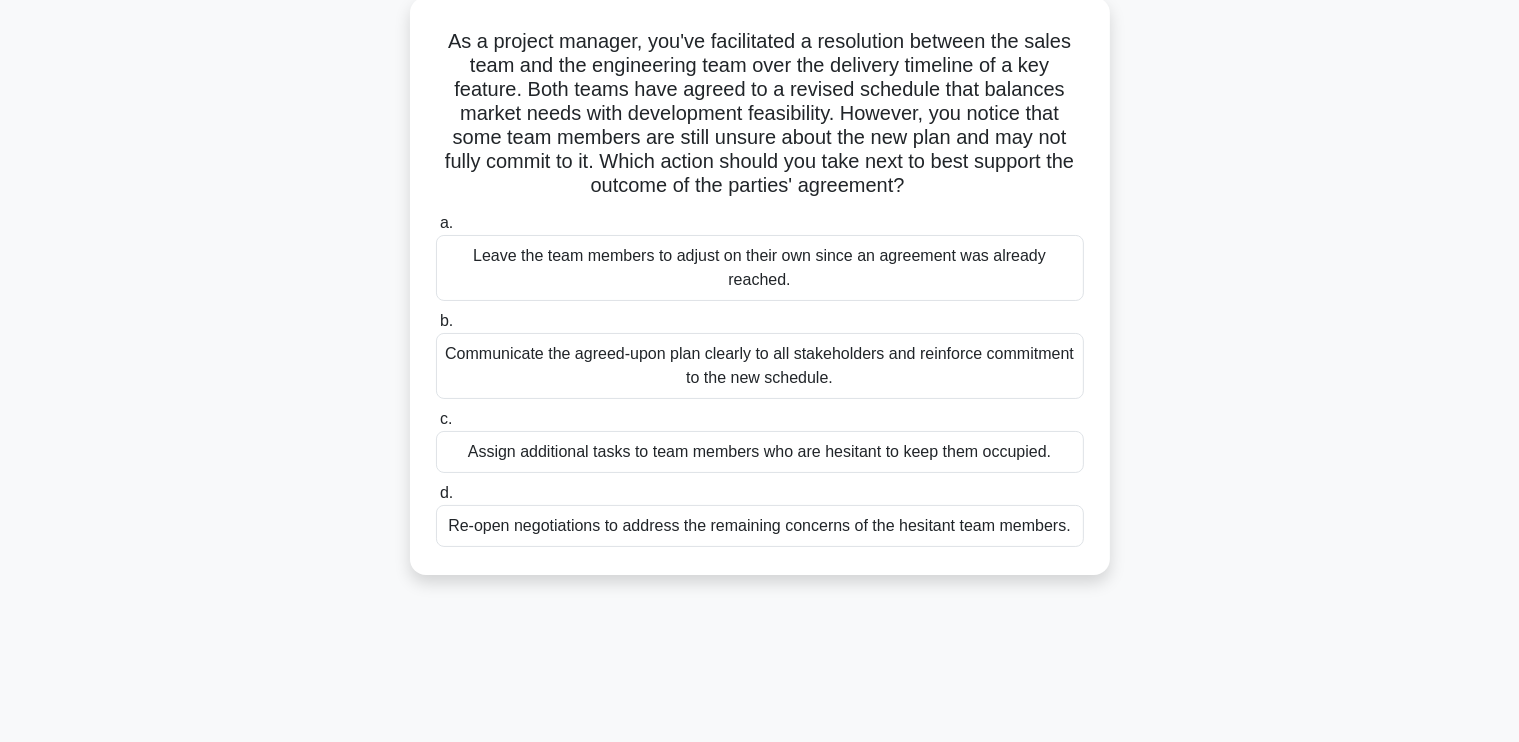 scroll, scrollTop: 116, scrollLeft: 0, axis: vertical 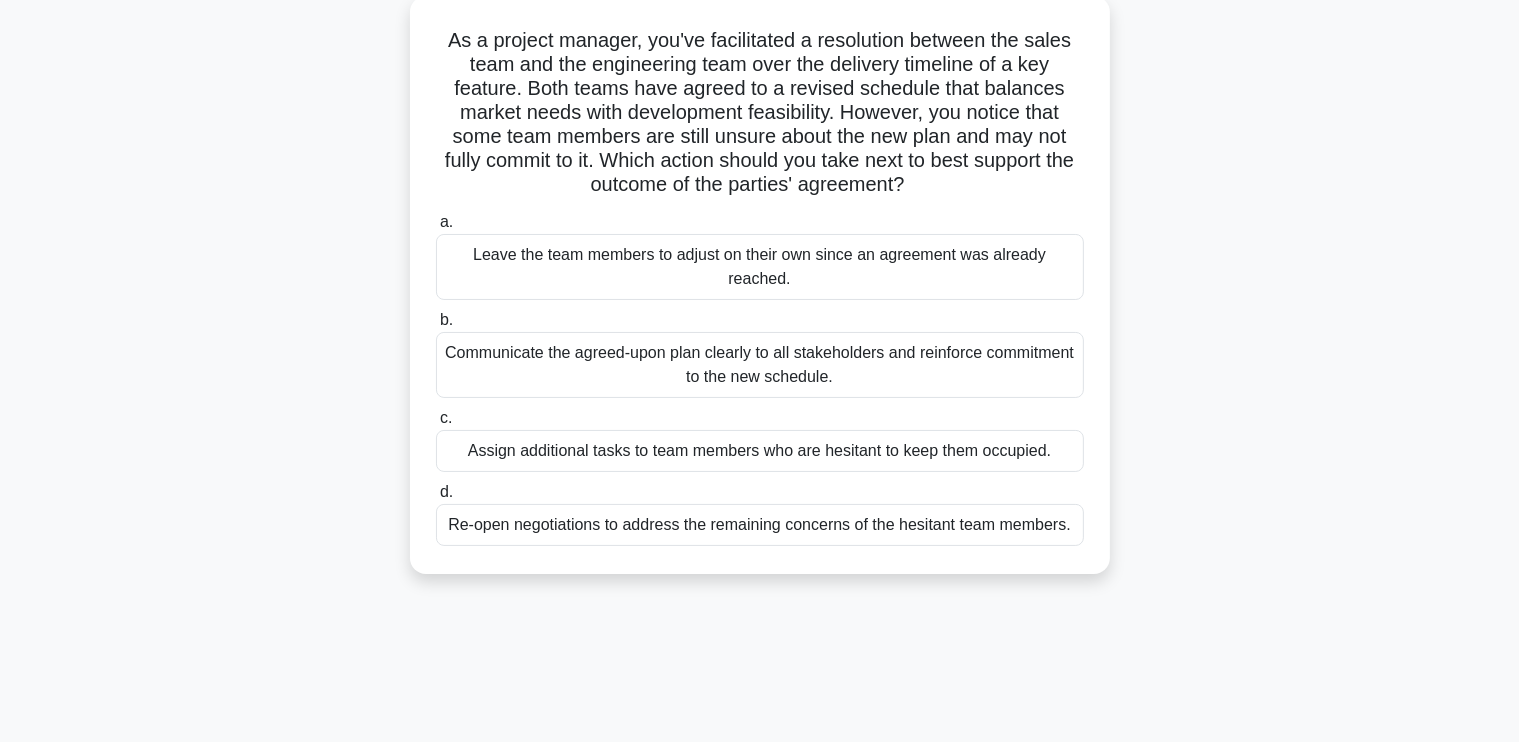 click on "Communicate the agreed-upon plan clearly to all stakeholders and reinforce commitment to the new schedule." at bounding box center [760, 365] 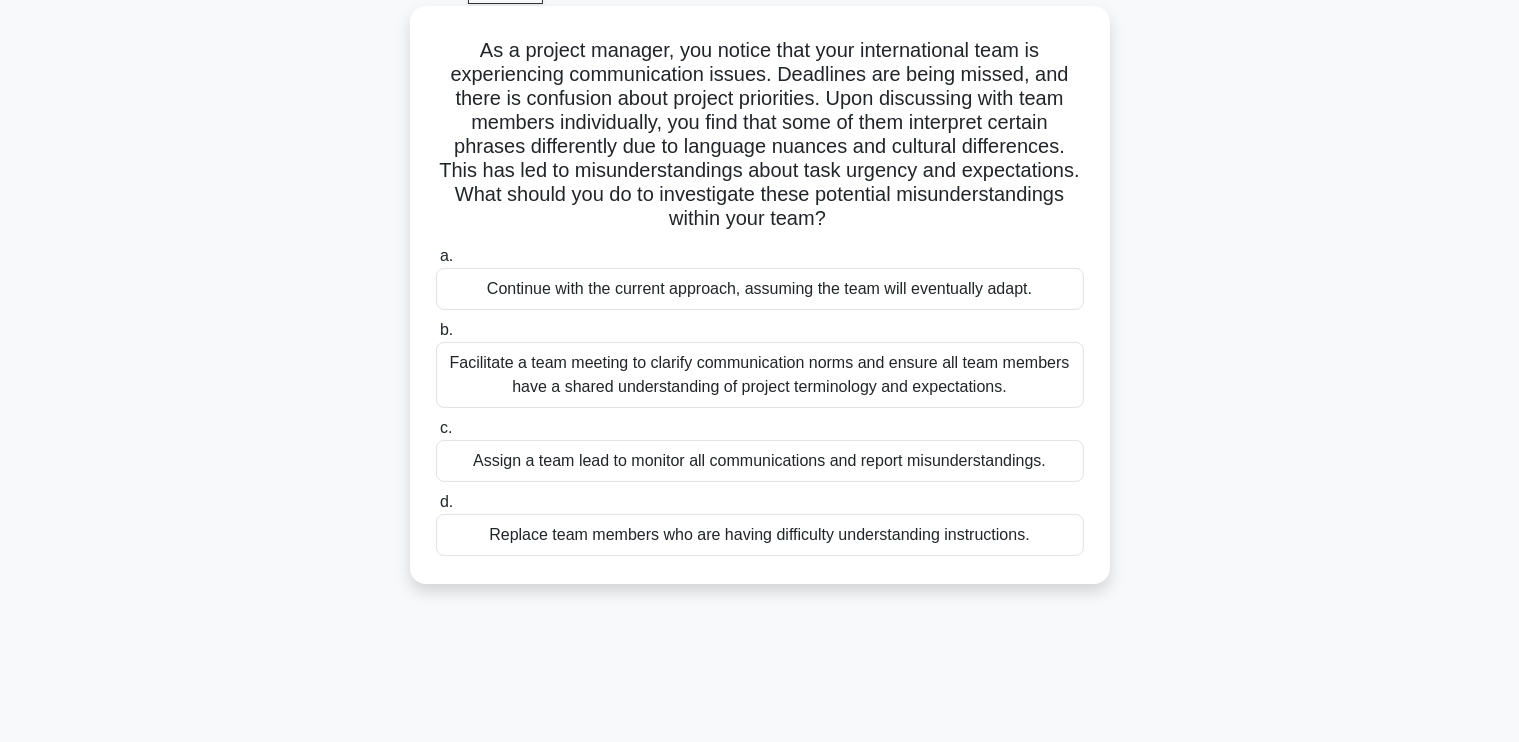 scroll, scrollTop: 107, scrollLeft: 0, axis: vertical 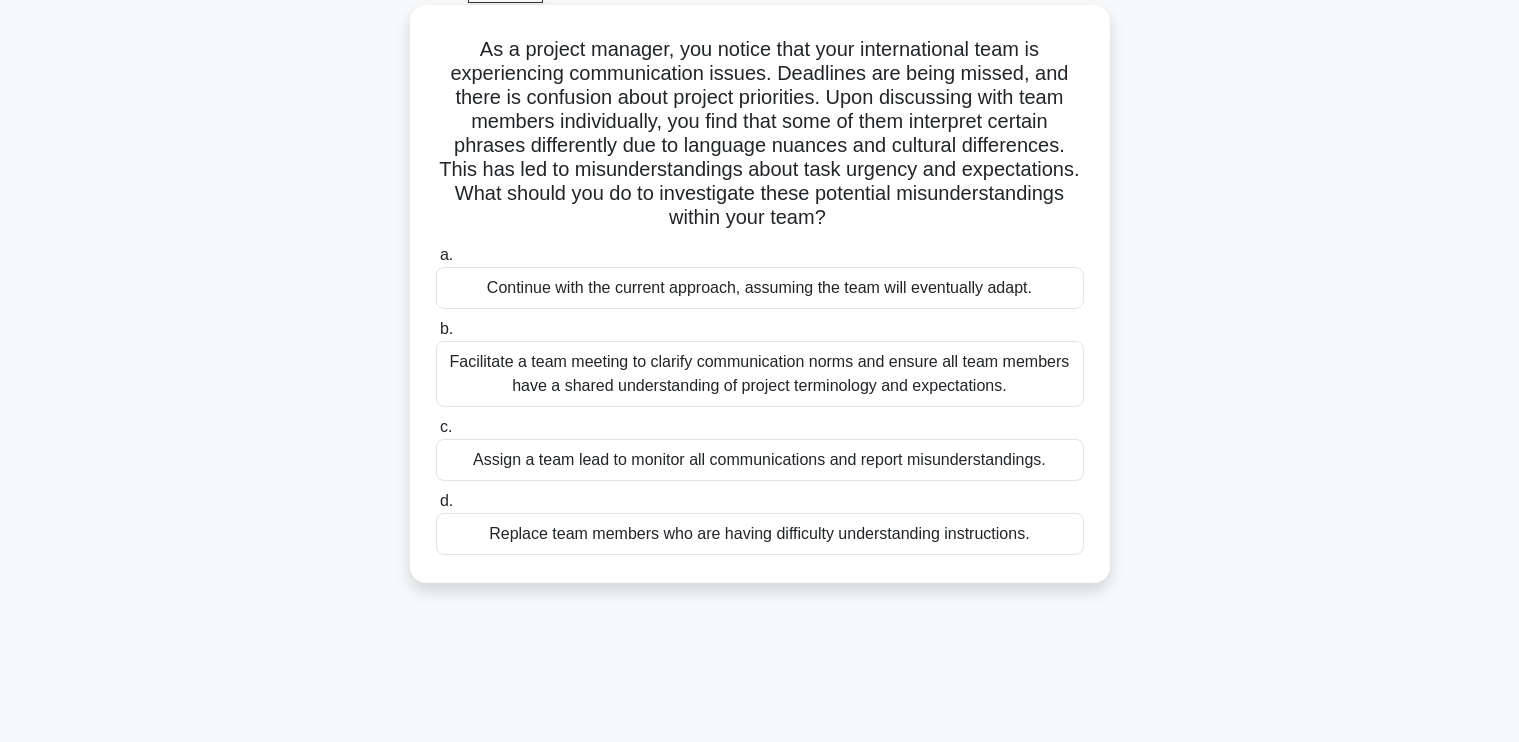 click on "Facilitate a team meeting to clarify communication norms and ensure all team members have a shared understanding of project terminology and expectations." at bounding box center [760, 374] 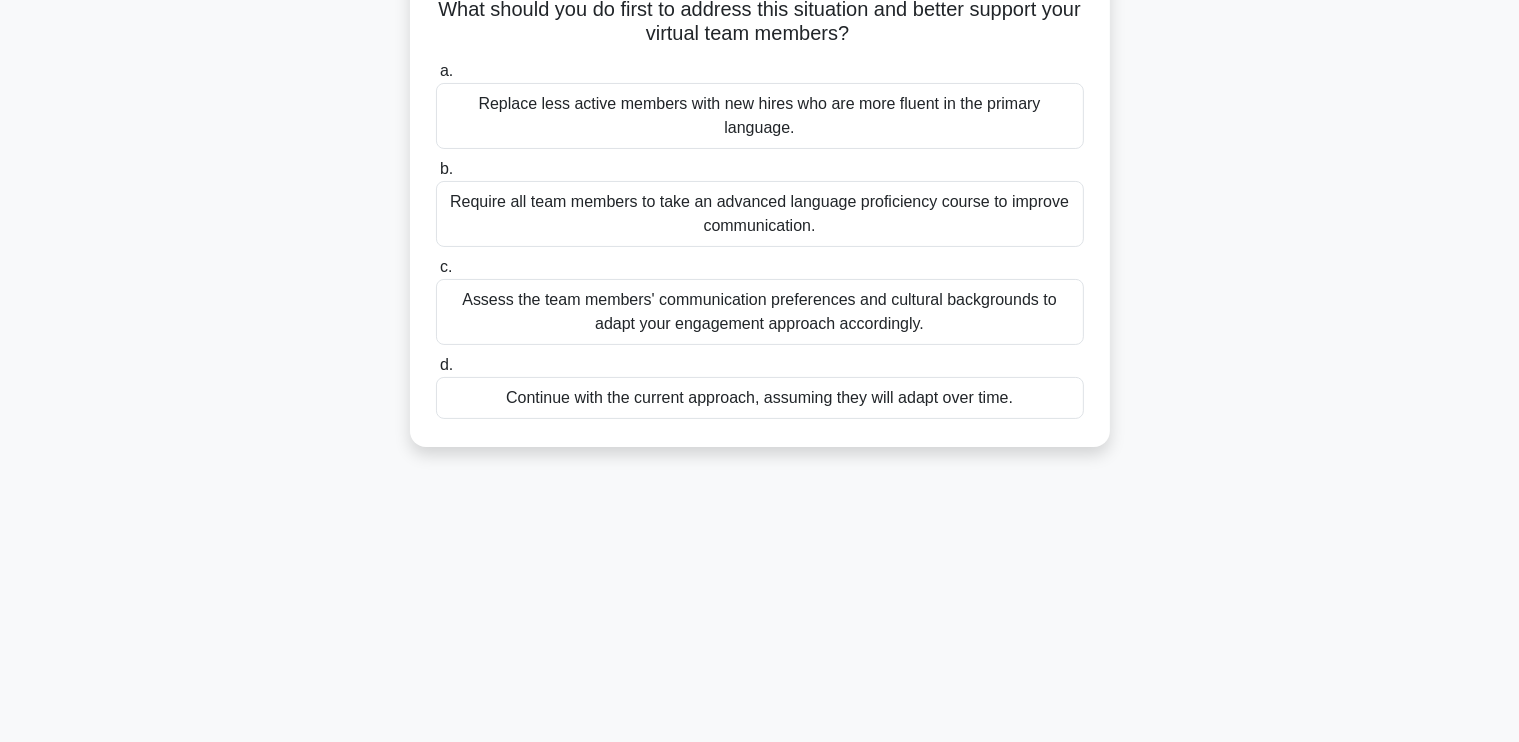 scroll, scrollTop: 296, scrollLeft: 0, axis: vertical 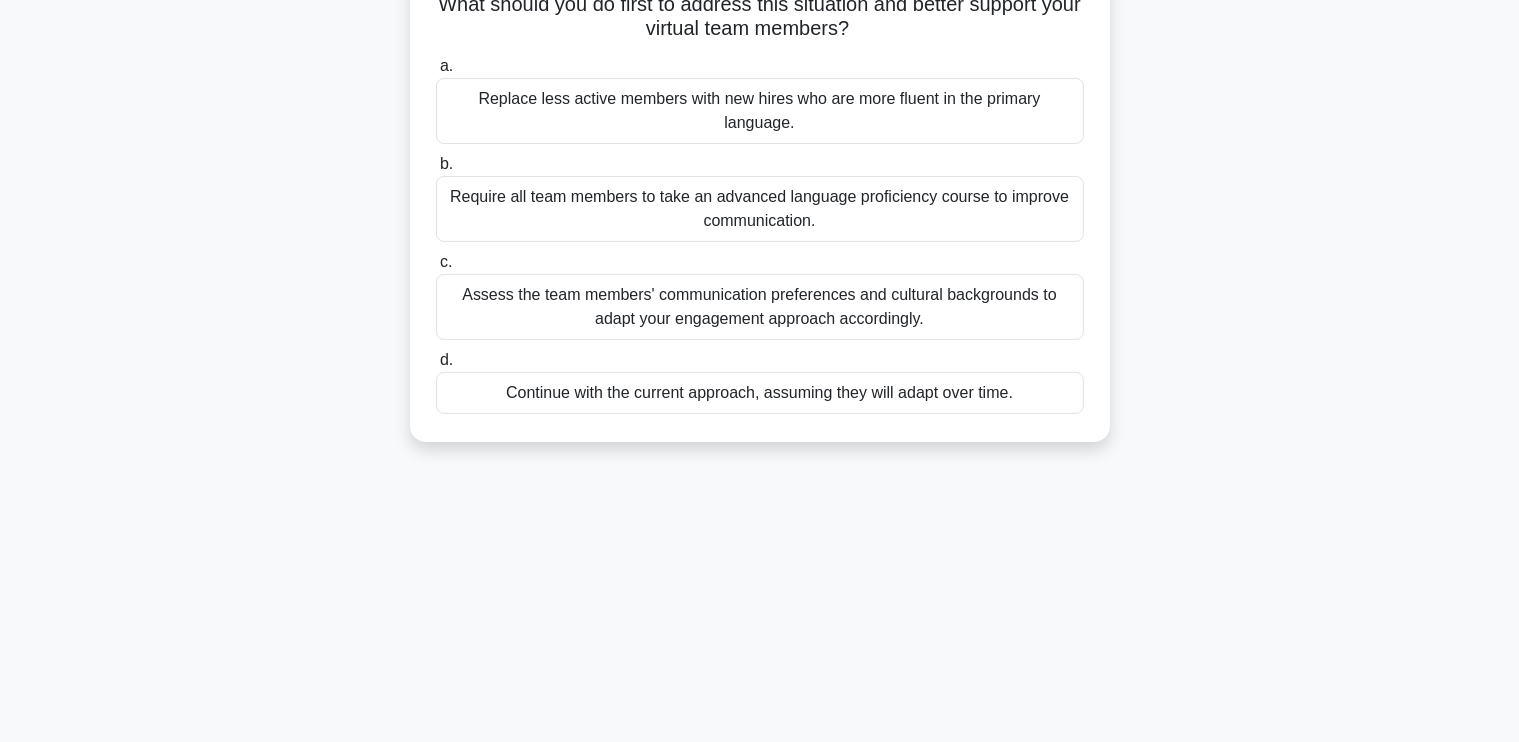 click on "Assess the team members' communication preferences and cultural backgrounds to adapt your engagement approach accordingly." at bounding box center (760, 307) 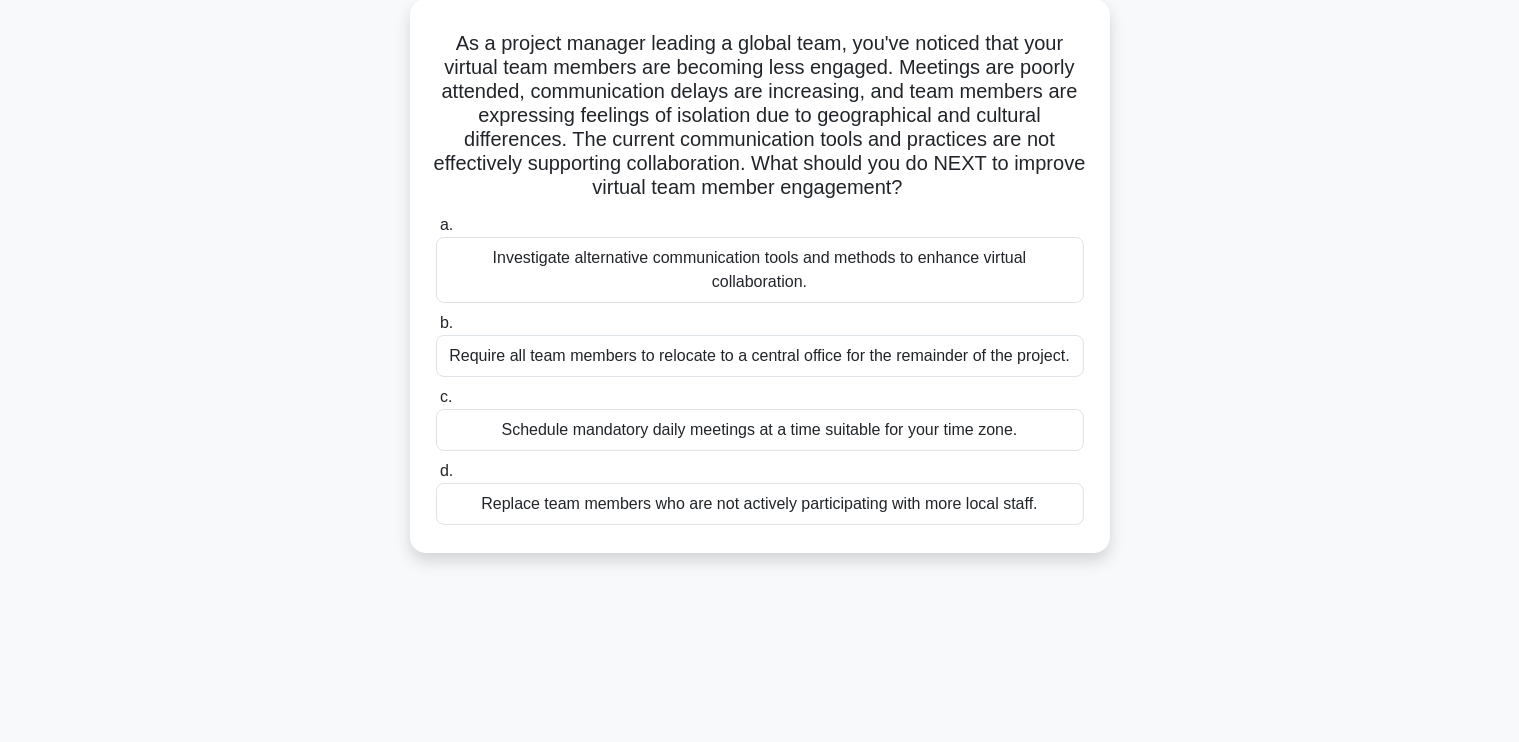 scroll, scrollTop: 117, scrollLeft: 0, axis: vertical 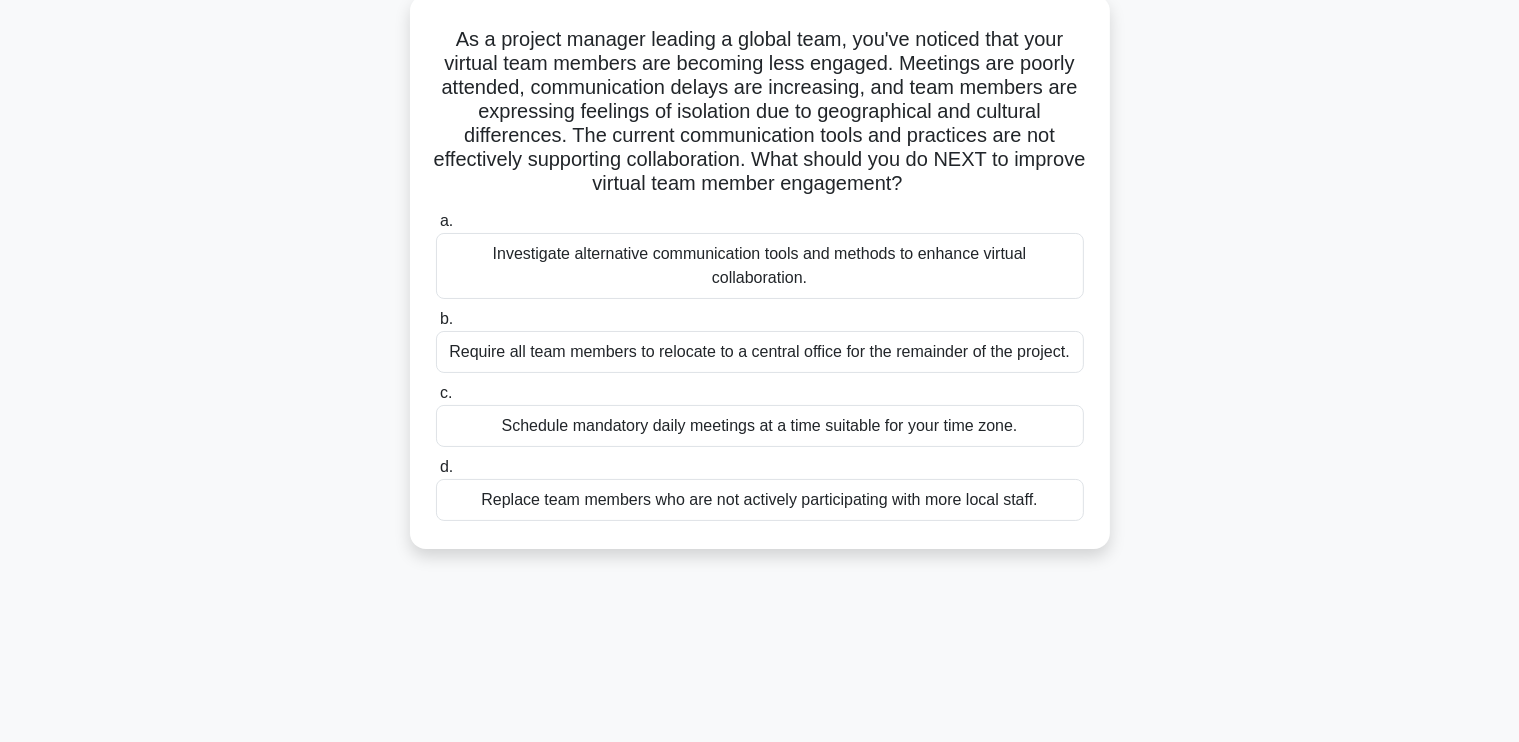 click on "Investigate alternative communication tools and methods to enhance virtual collaboration." at bounding box center (760, 266) 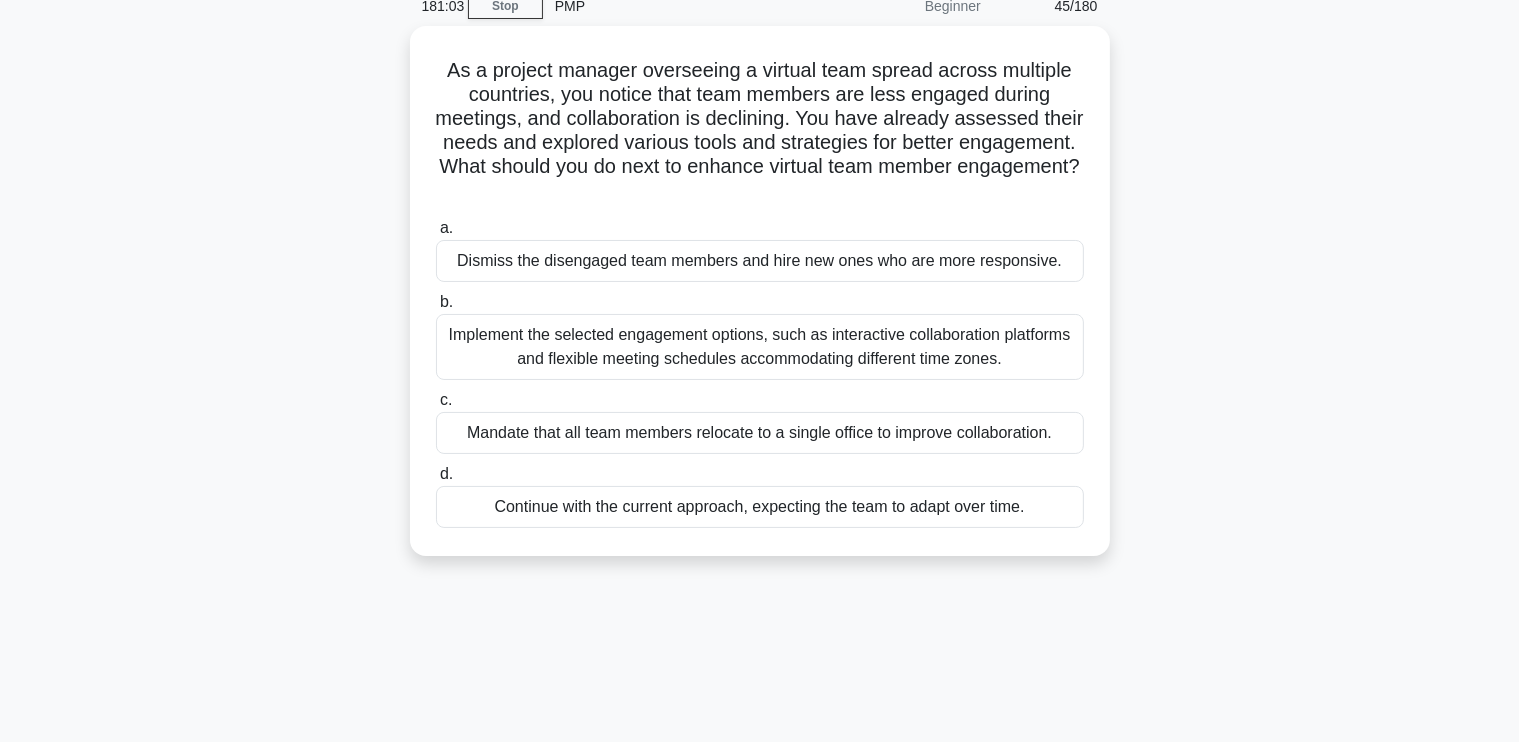 scroll, scrollTop: 92, scrollLeft: 0, axis: vertical 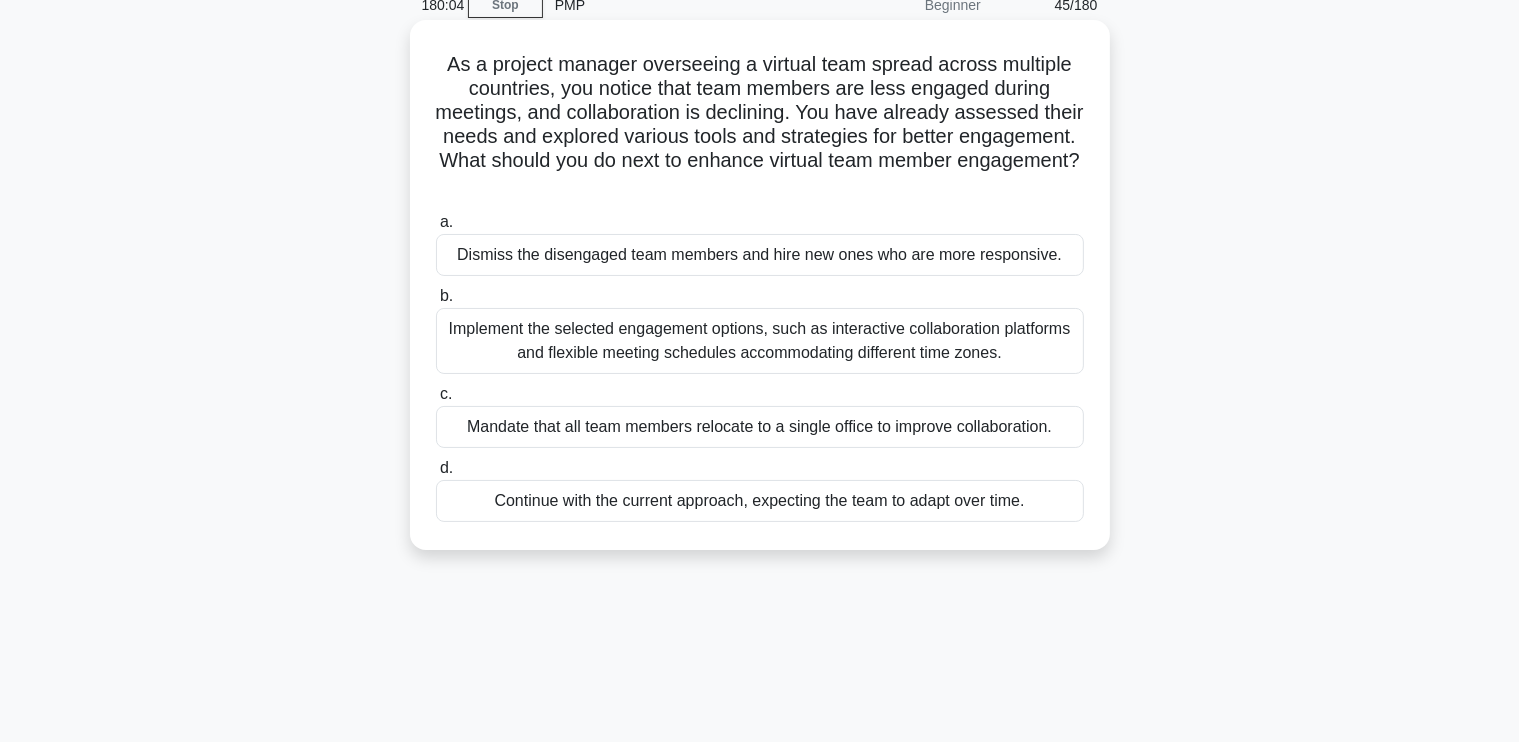 click on "Implement the selected engagement options, such as interactive collaboration platforms and flexible meeting schedules accommodating different time zones." at bounding box center (760, 341) 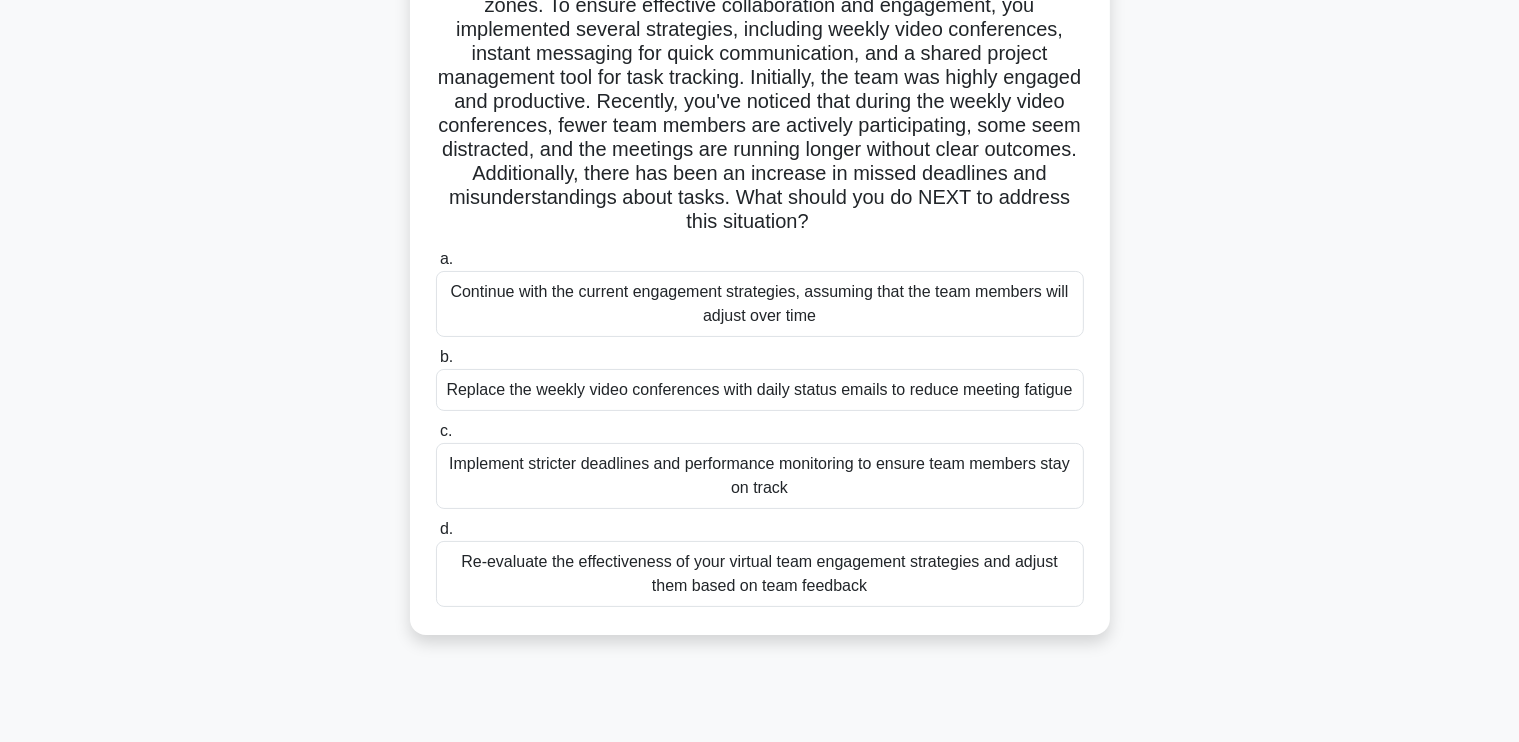 scroll, scrollTop: 338, scrollLeft: 0, axis: vertical 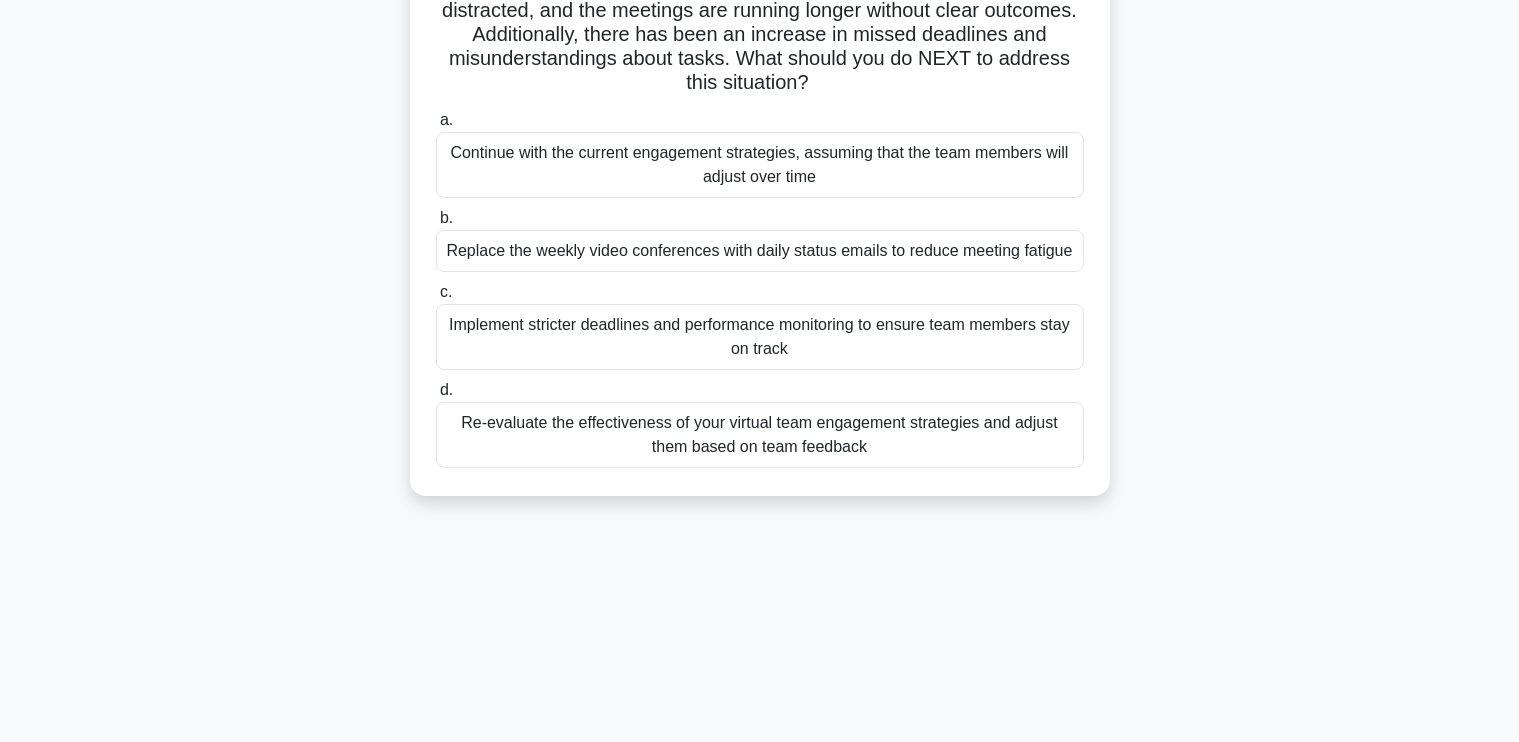 click on "Re-evaluate the effectiveness of your virtual team engagement strategies and adjust them based on team feedback" at bounding box center [760, 435] 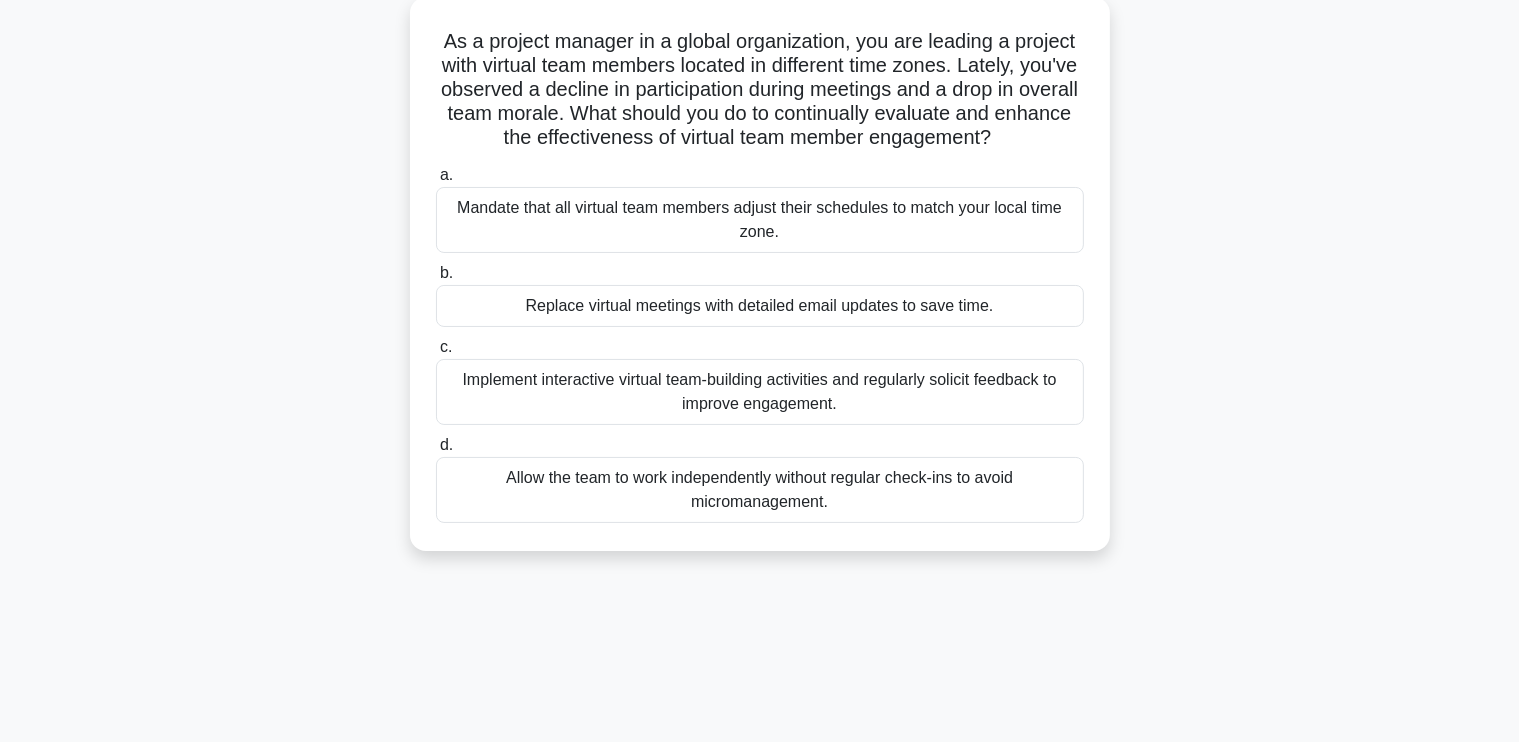 scroll, scrollTop: 0, scrollLeft: 0, axis: both 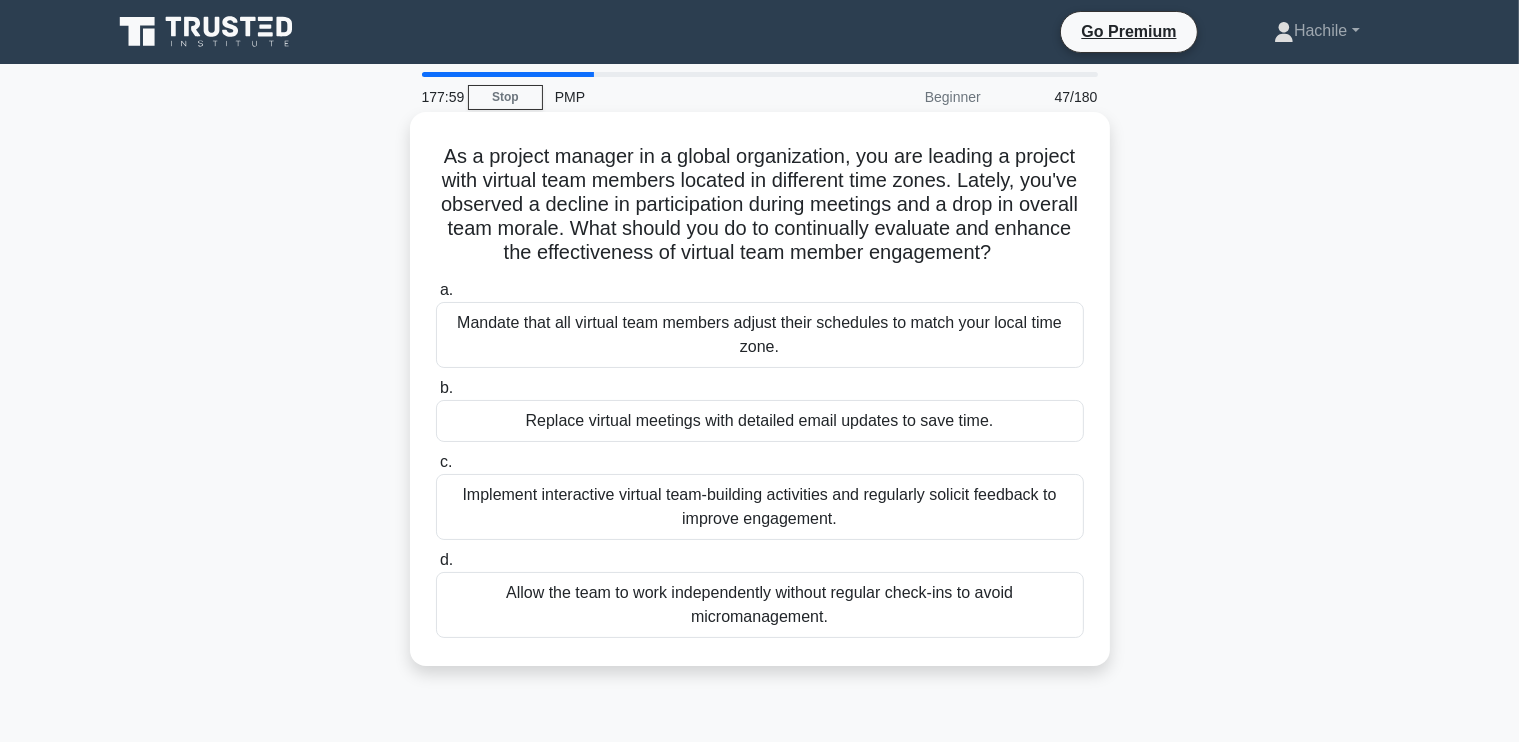 click on "Implement interactive virtual team-building activities and regularly solicit feedback to improve engagement." at bounding box center (760, 507) 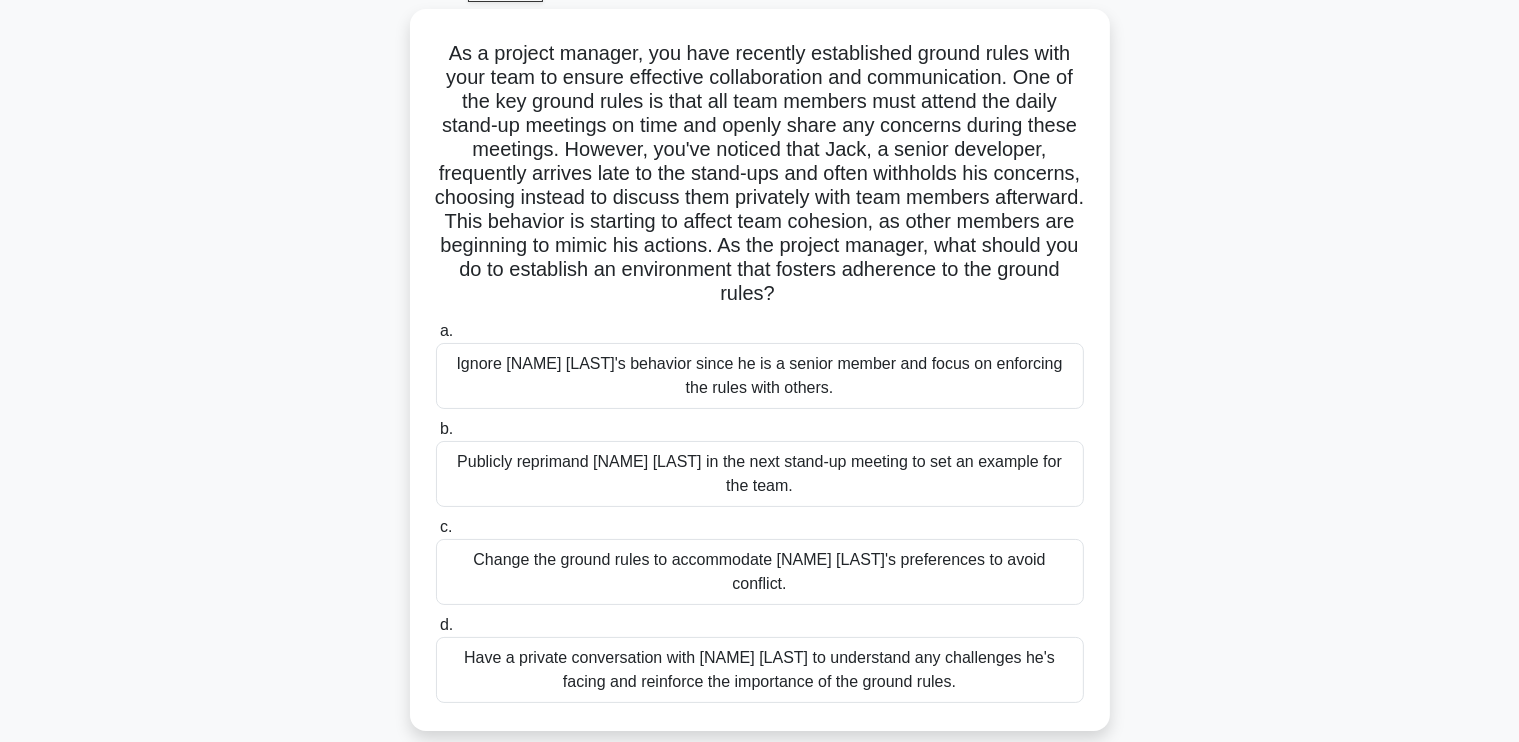 scroll, scrollTop: 295, scrollLeft: 0, axis: vertical 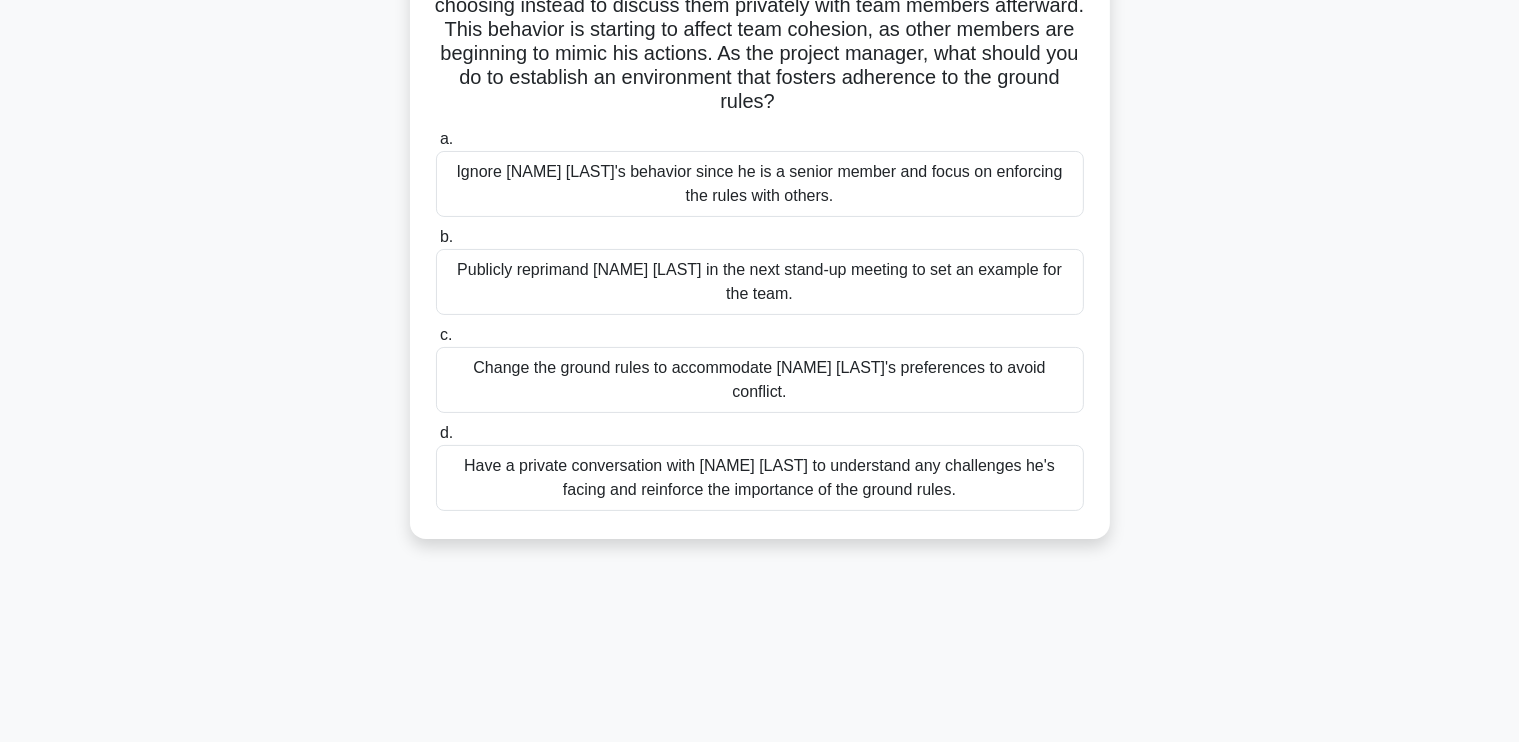 click on "Have a private conversation with Jack to understand any challenges he's facing and reinforce the importance of the ground rules." at bounding box center (760, 478) 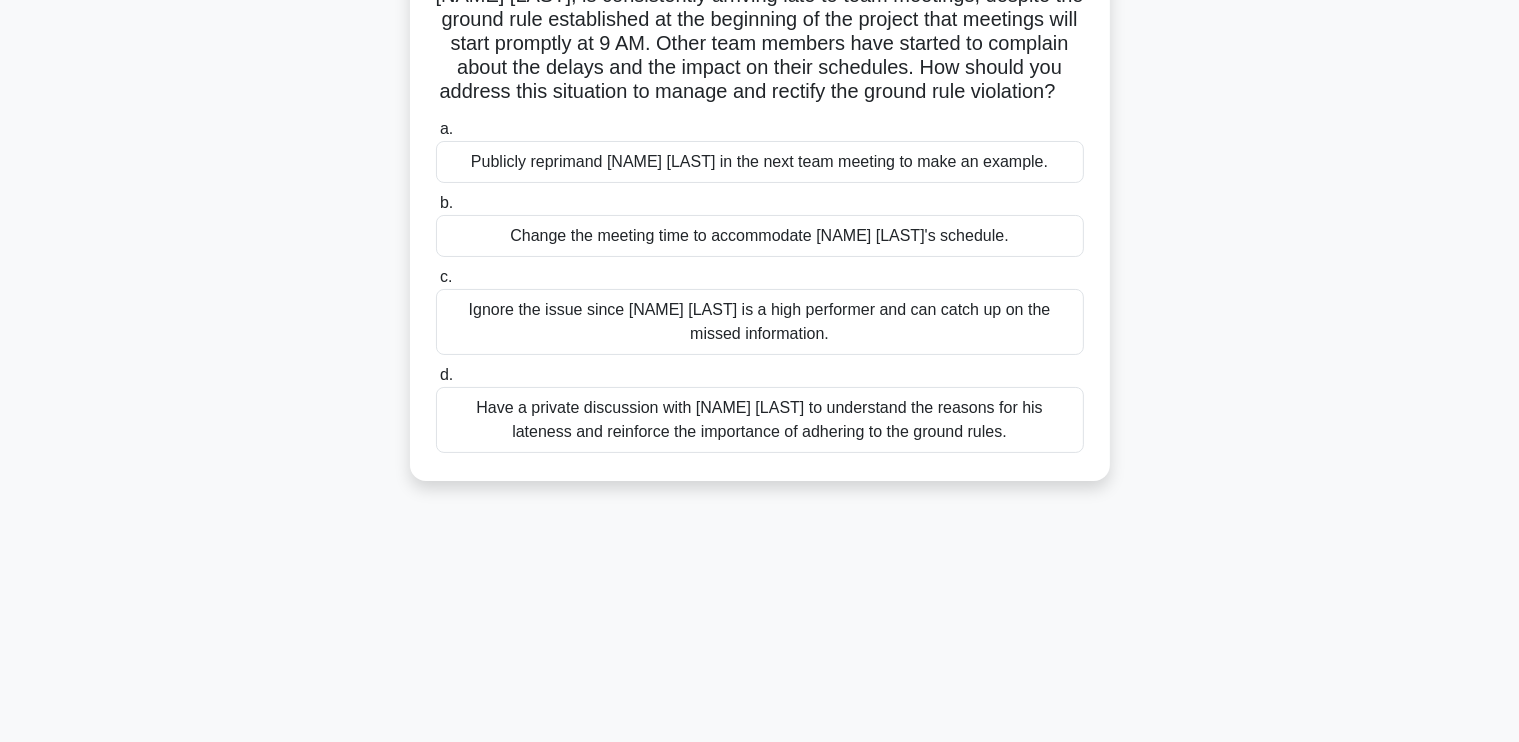 scroll, scrollTop: 196, scrollLeft: 0, axis: vertical 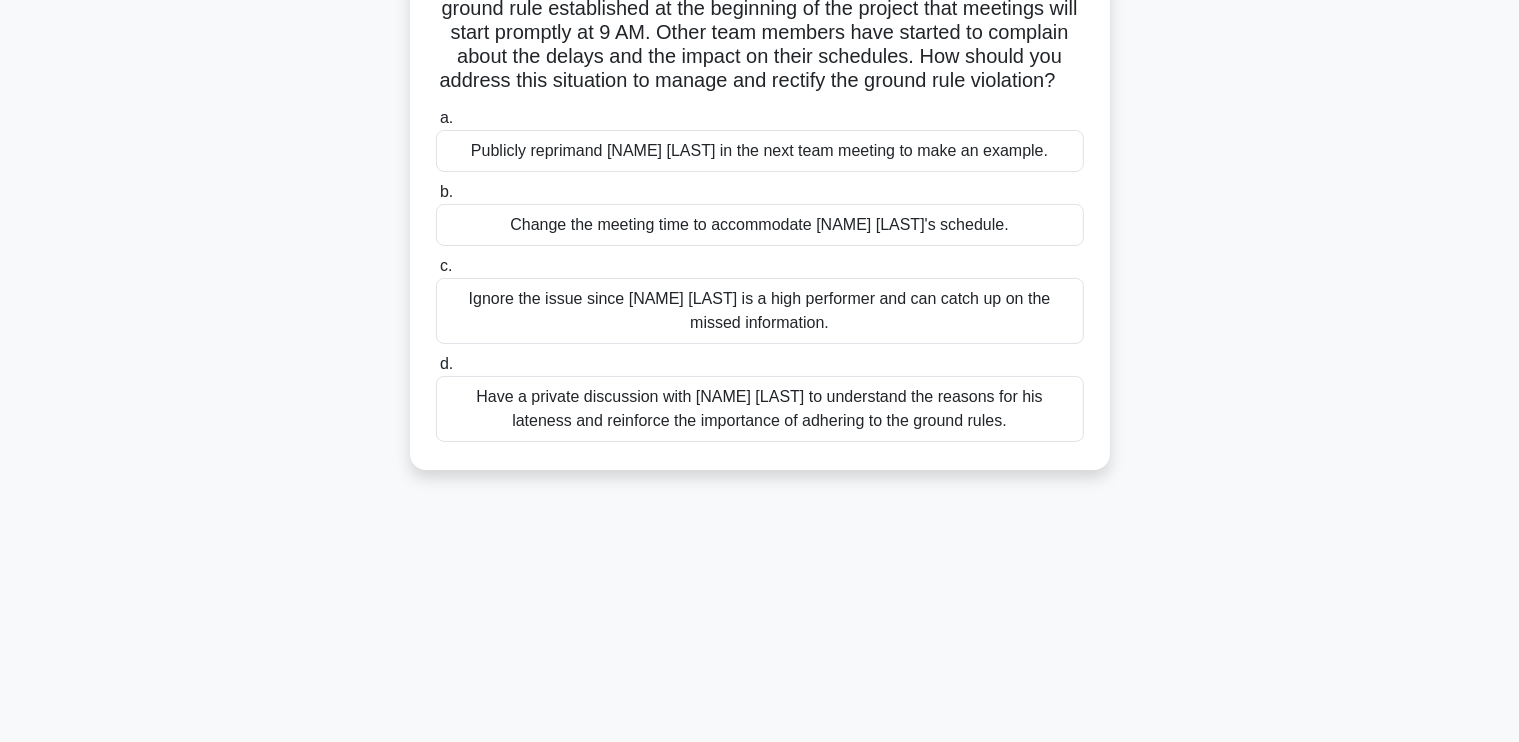 click on "Have a private discussion with Tom to understand the reasons for his lateness and reinforce the importance of adhering to the ground rules." at bounding box center [760, 409] 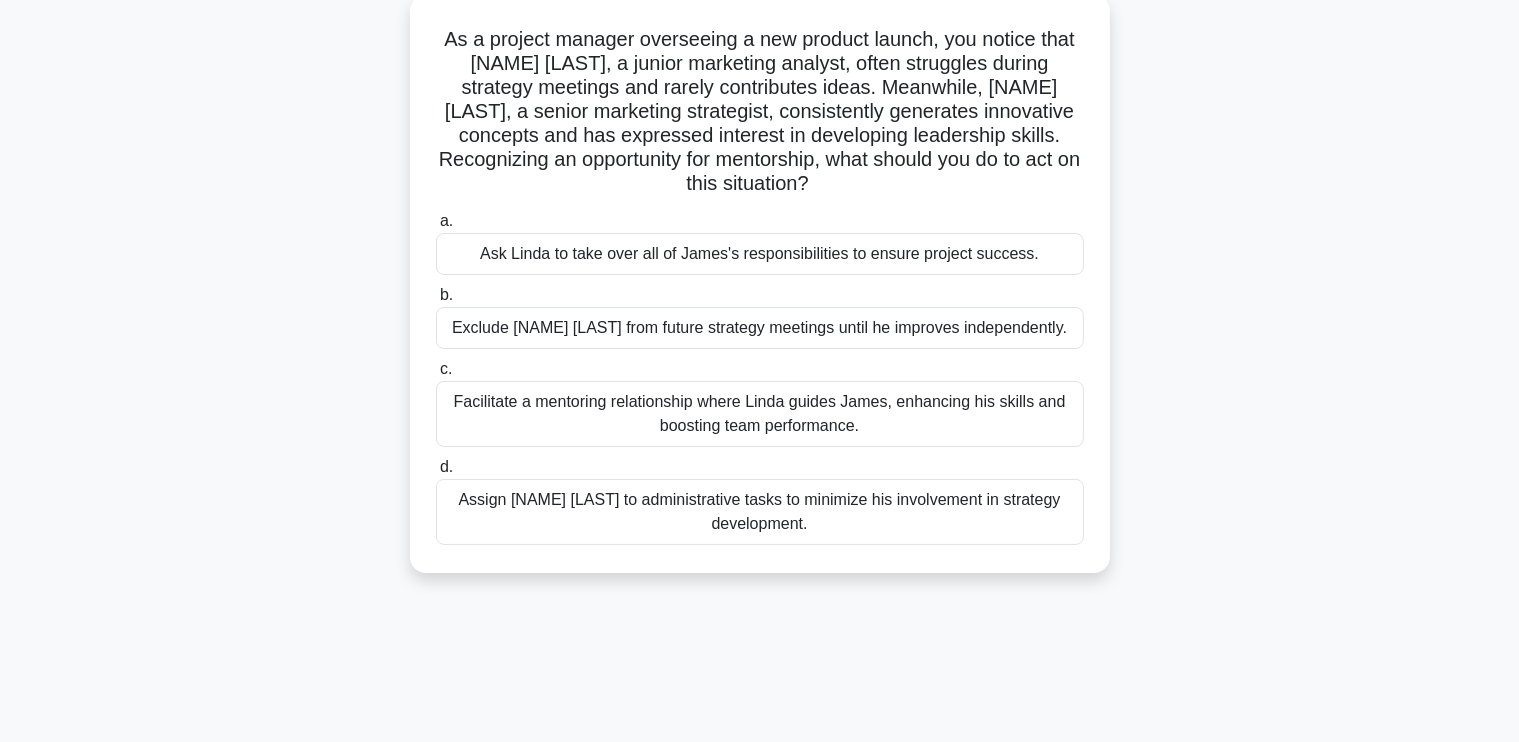scroll, scrollTop: 123, scrollLeft: 0, axis: vertical 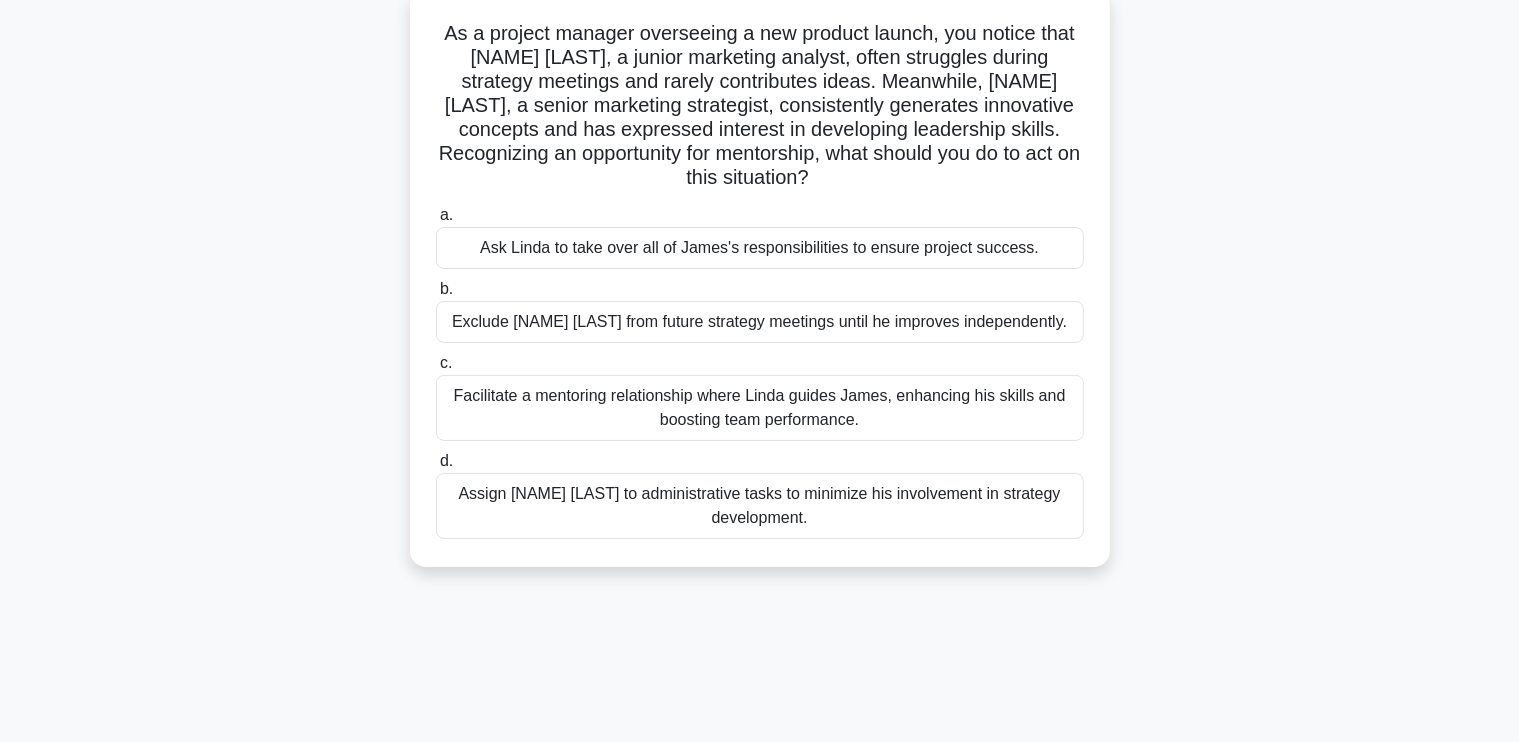 click on "Facilitate a mentoring relationship where Linda guides James, enhancing his skills and boosting team performance." at bounding box center (760, 408) 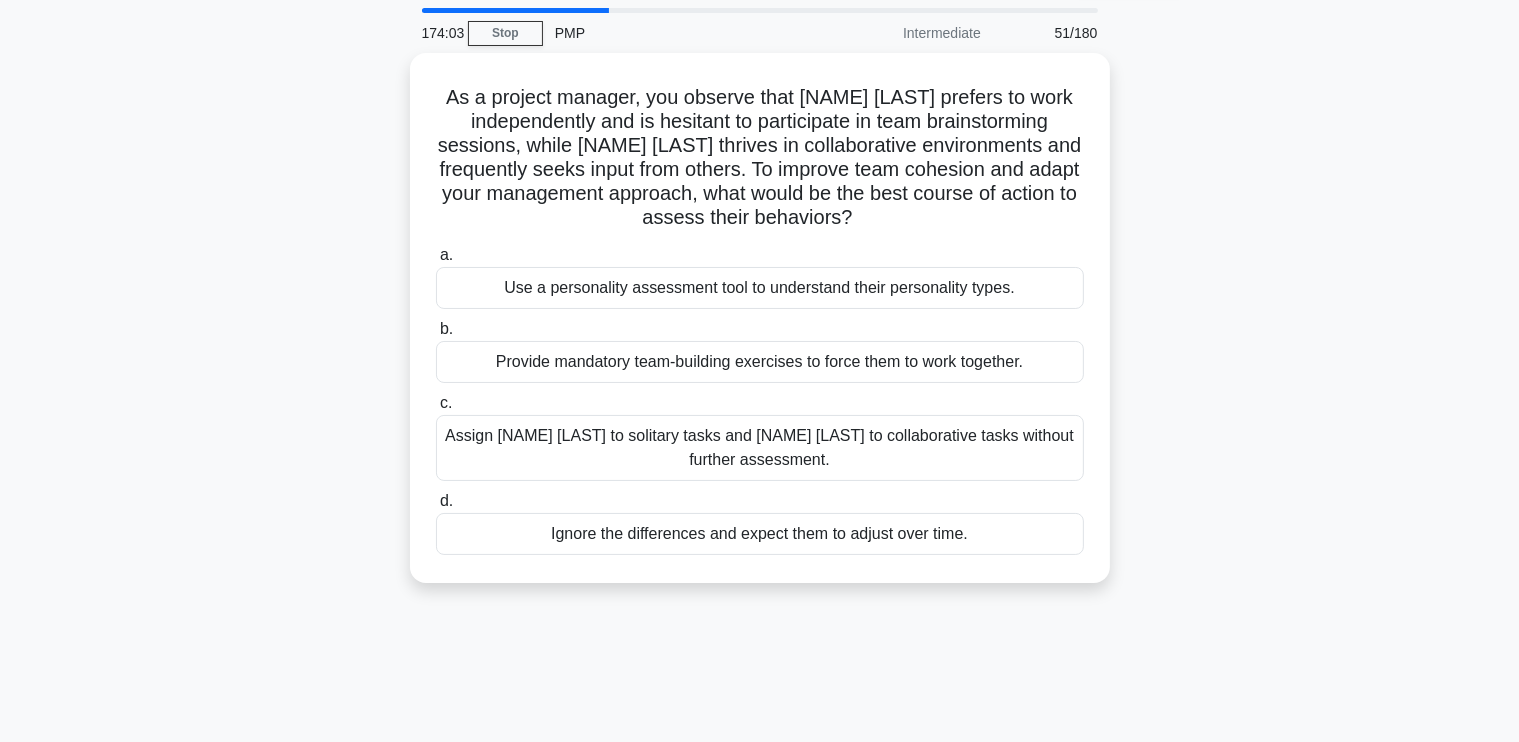 scroll, scrollTop: 63, scrollLeft: 0, axis: vertical 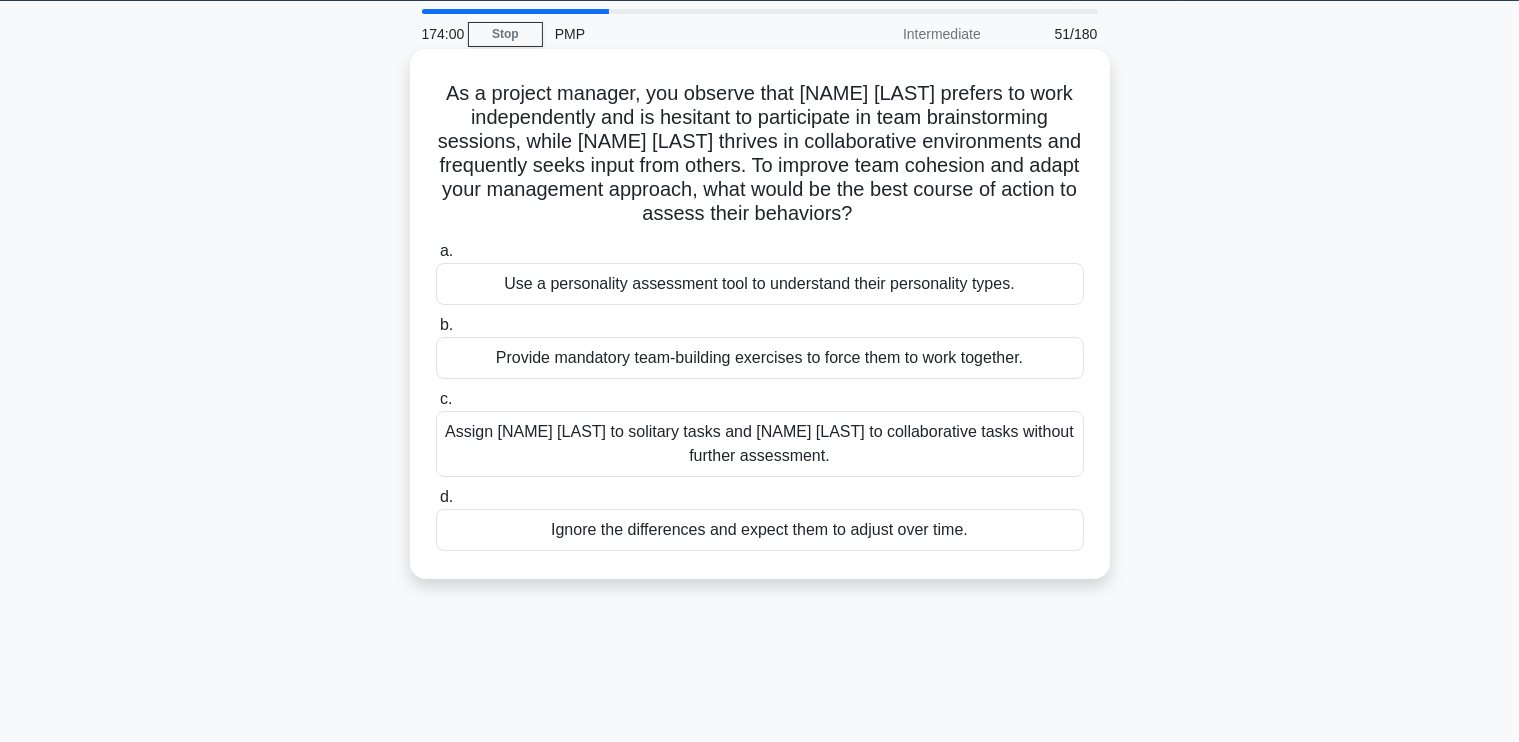 click on "Use a personality assessment tool to understand their personality types." at bounding box center (760, 284) 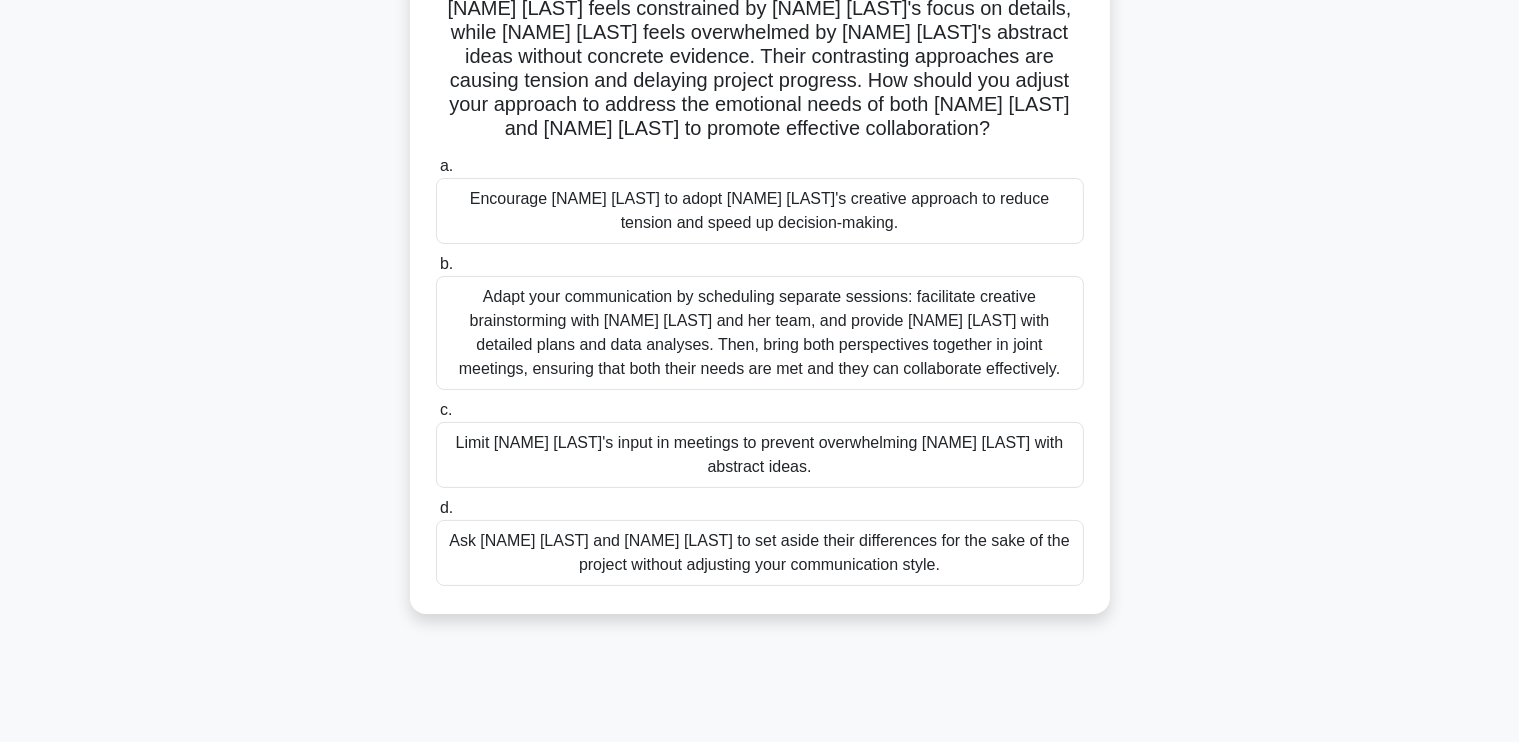 scroll, scrollTop: 338, scrollLeft: 0, axis: vertical 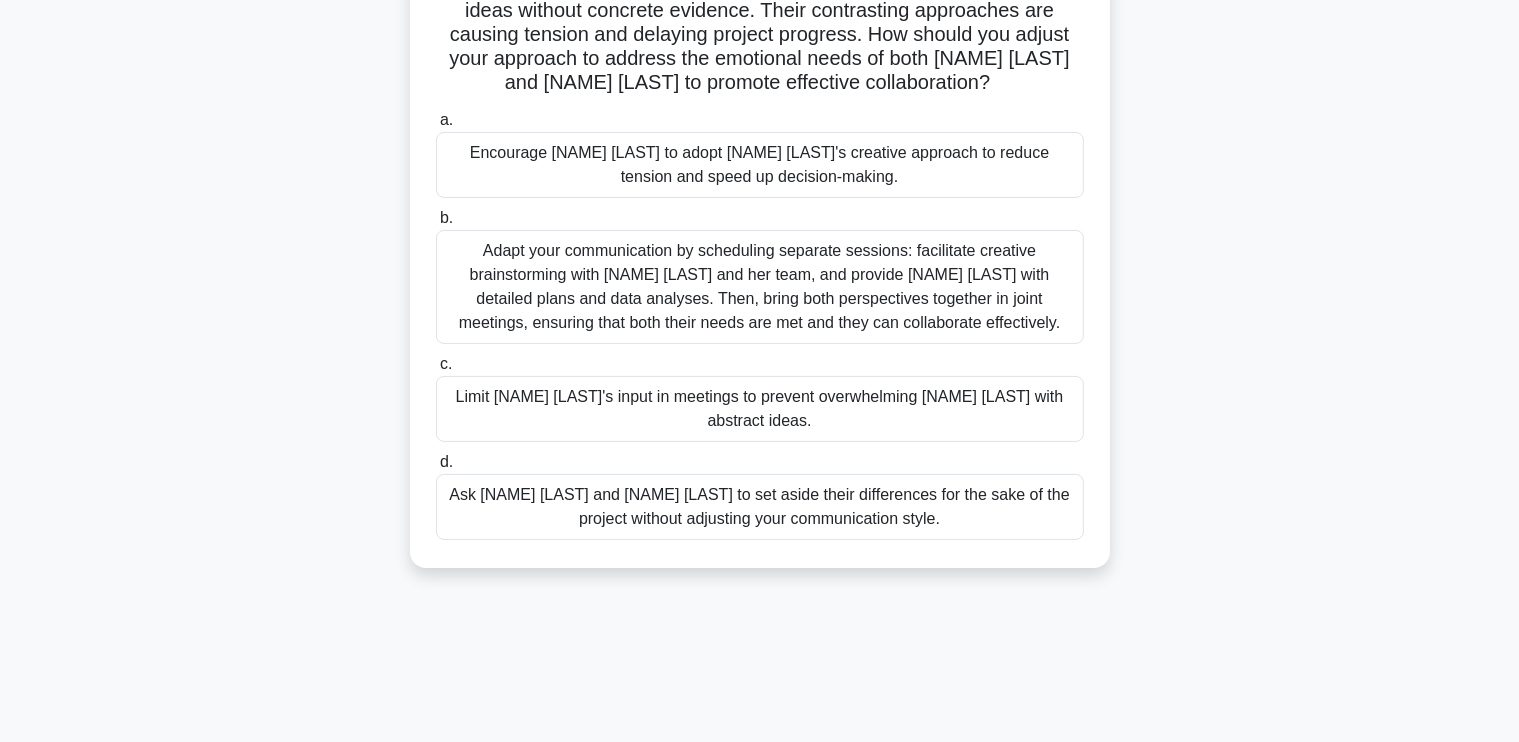 click on "Adapt your communication by scheduling separate sessions: facilitate creative brainstorming with Olivia and her team, and provide Thomas with detailed plans and data analyses. Then, bring both perspectives together in joint meetings, ensuring that both their needs are met and they can collaborate effectively." at bounding box center [760, 287] 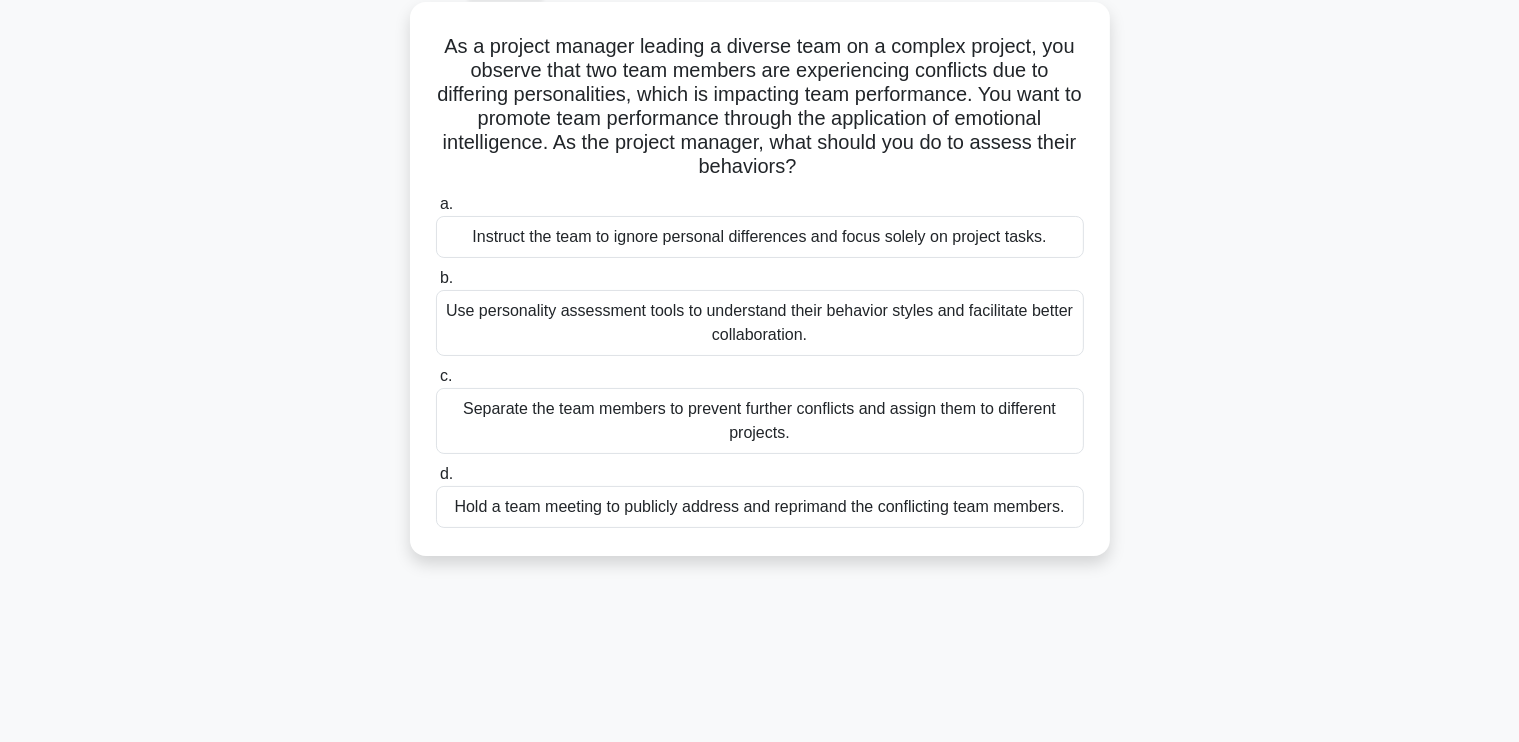 scroll, scrollTop: 112, scrollLeft: 0, axis: vertical 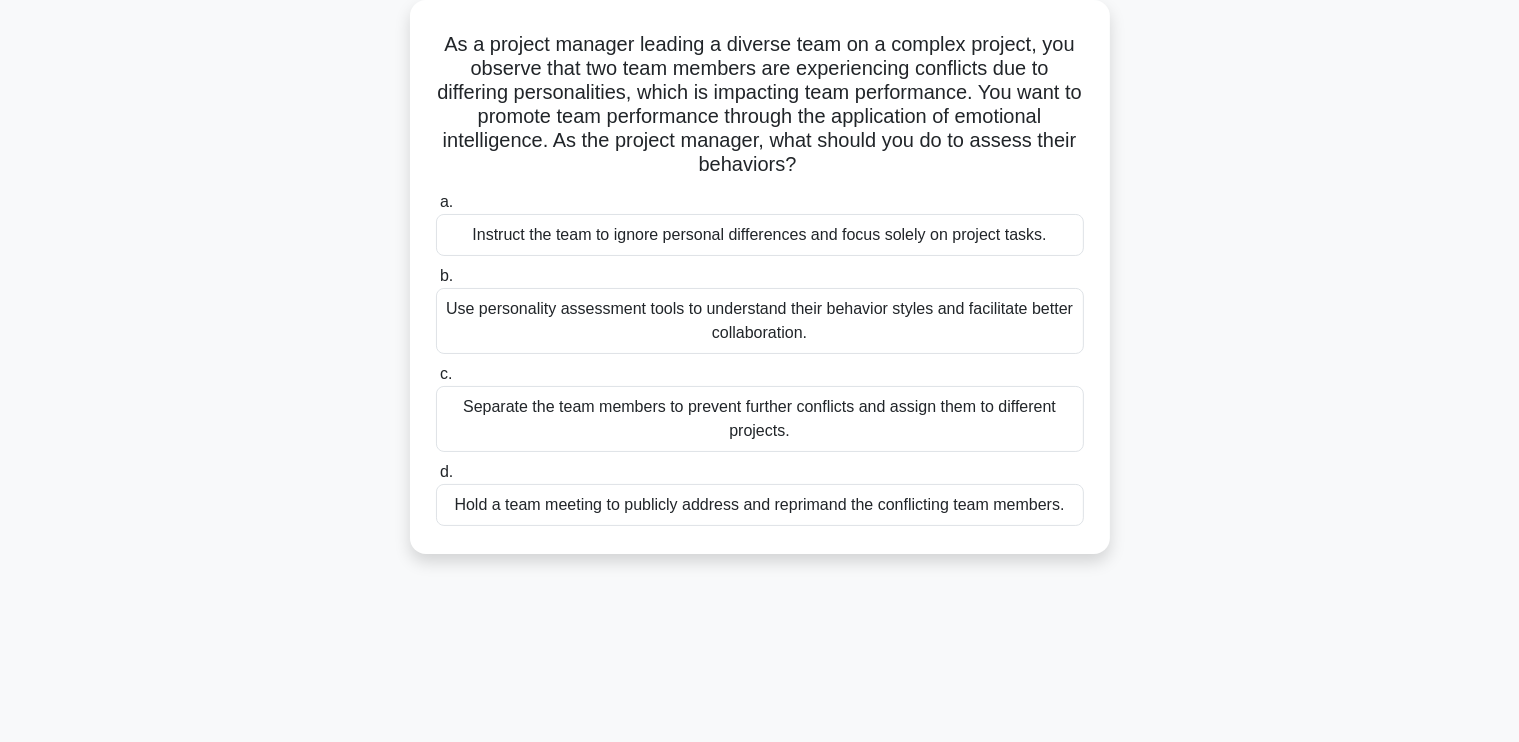click on "Use personality assessment tools to understand their behavior styles and facilitate better collaboration." at bounding box center [760, 321] 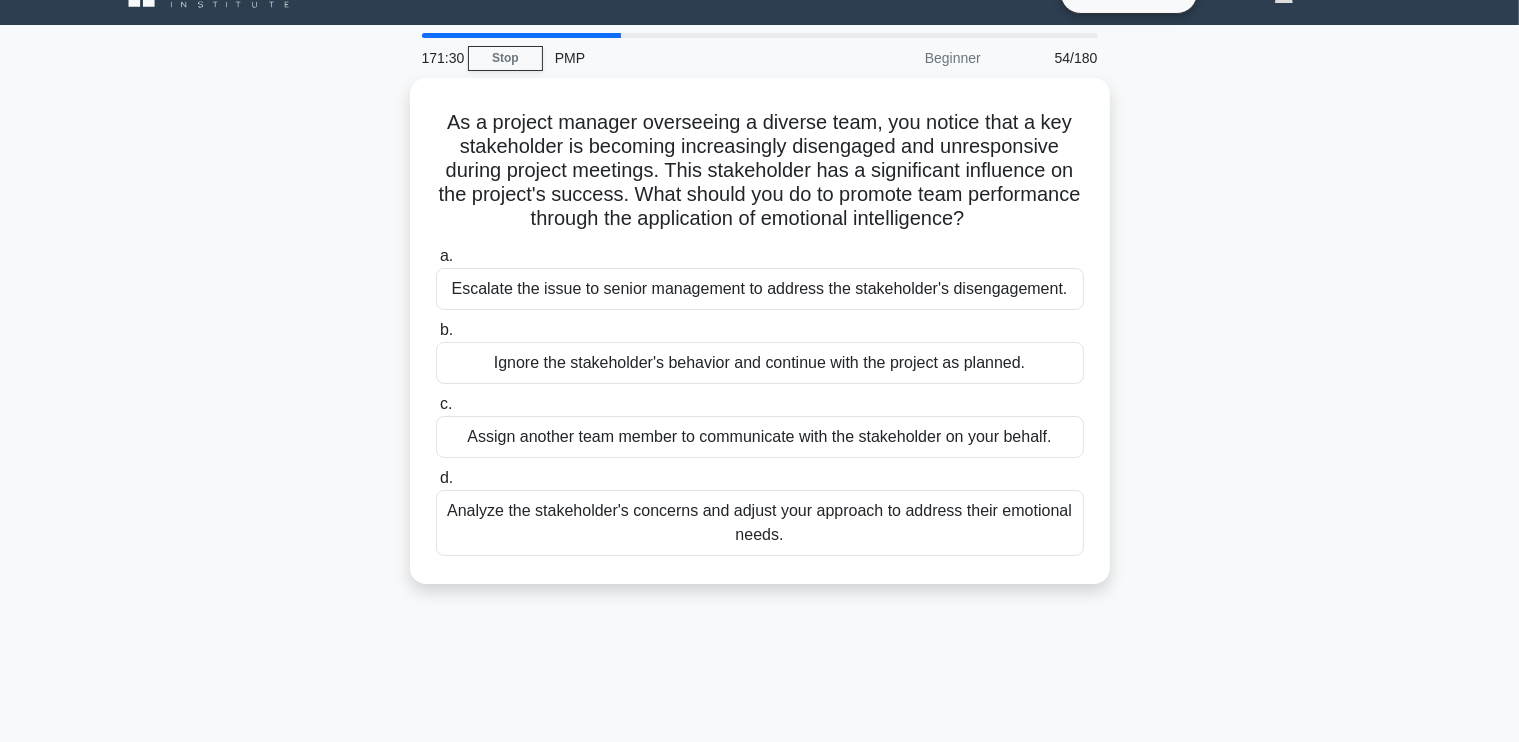 scroll, scrollTop: 0, scrollLeft: 0, axis: both 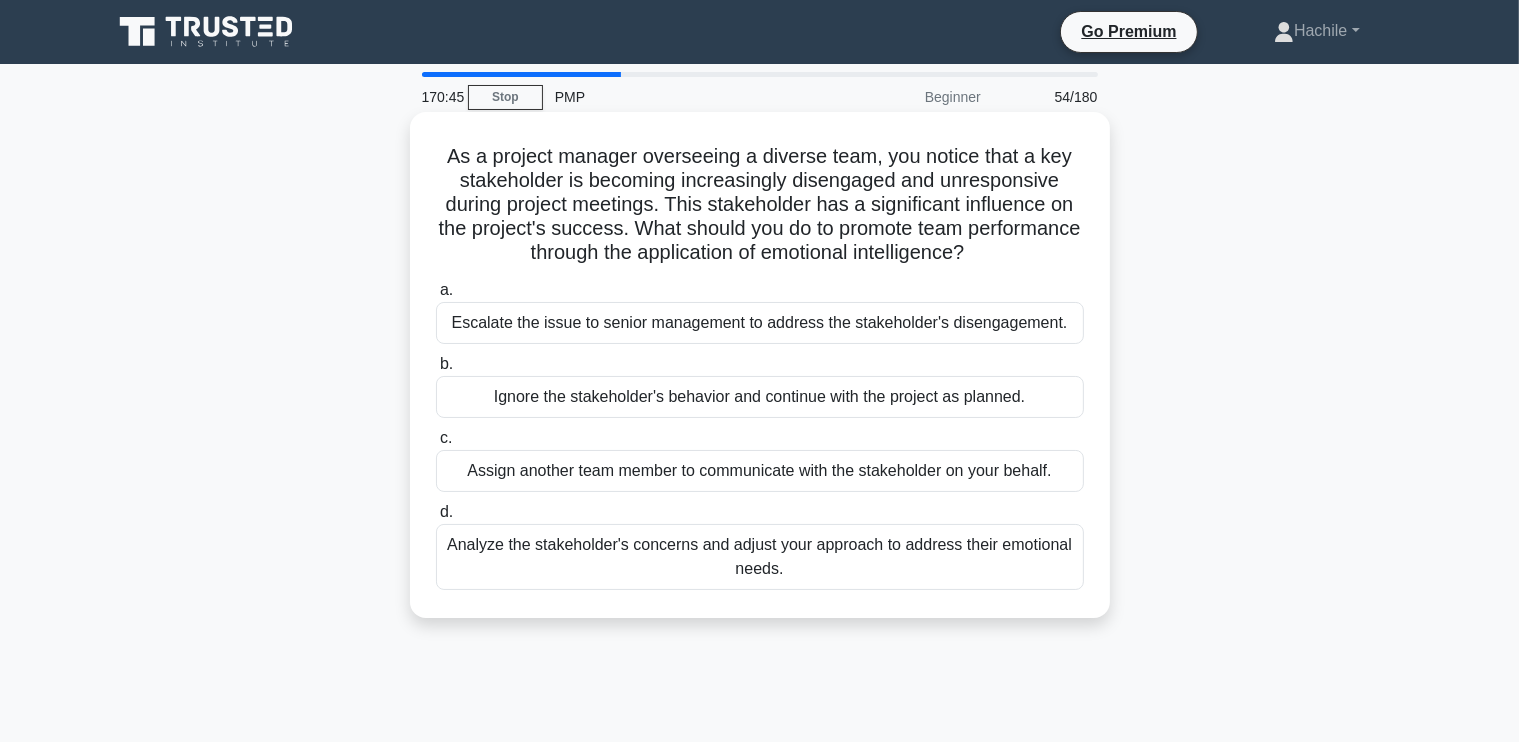click on "Analyze the stakeholder's concerns and adjust your approach to address their emotional needs." at bounding box center (760, 557) 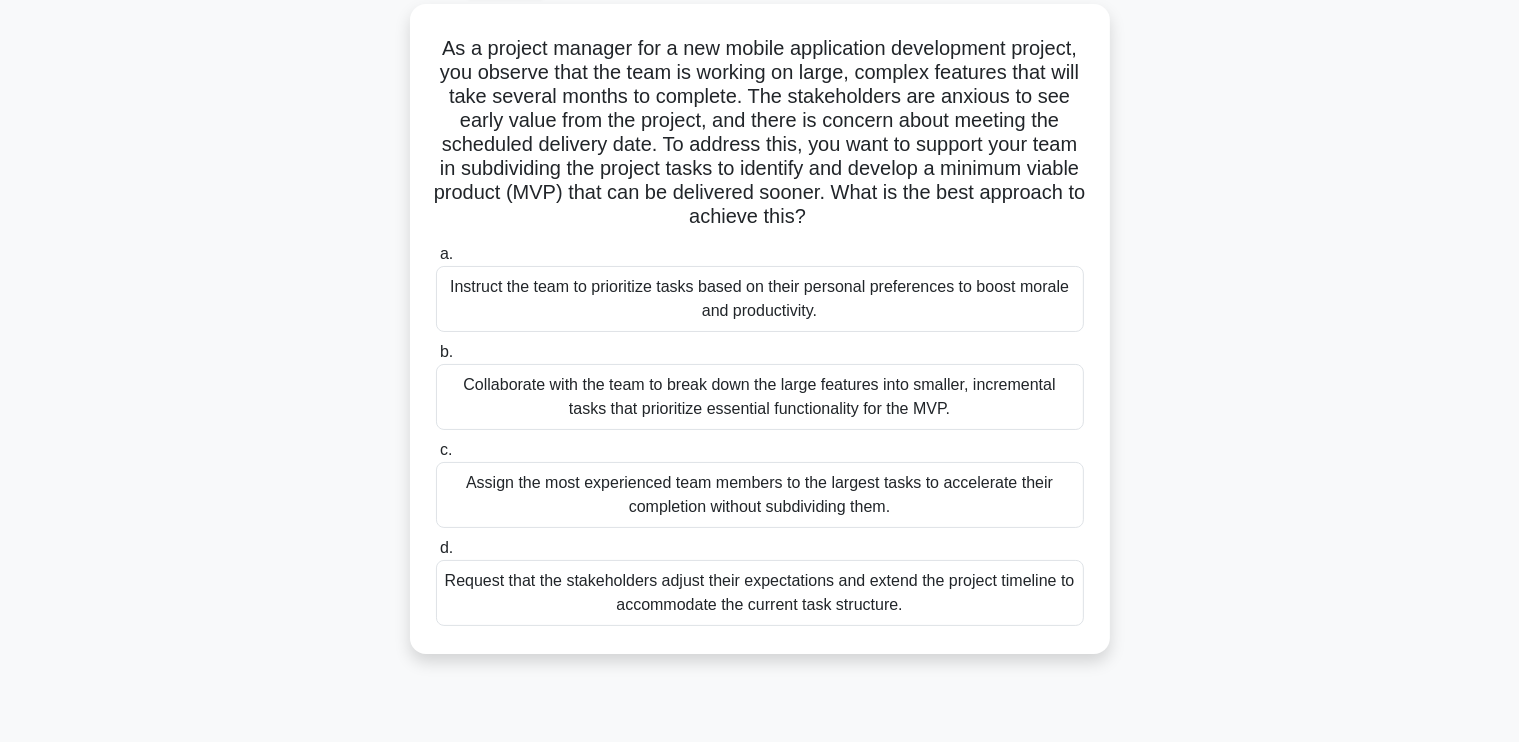 scroll, scrollTop: 114, scrollLeft: 0, axis: vertical 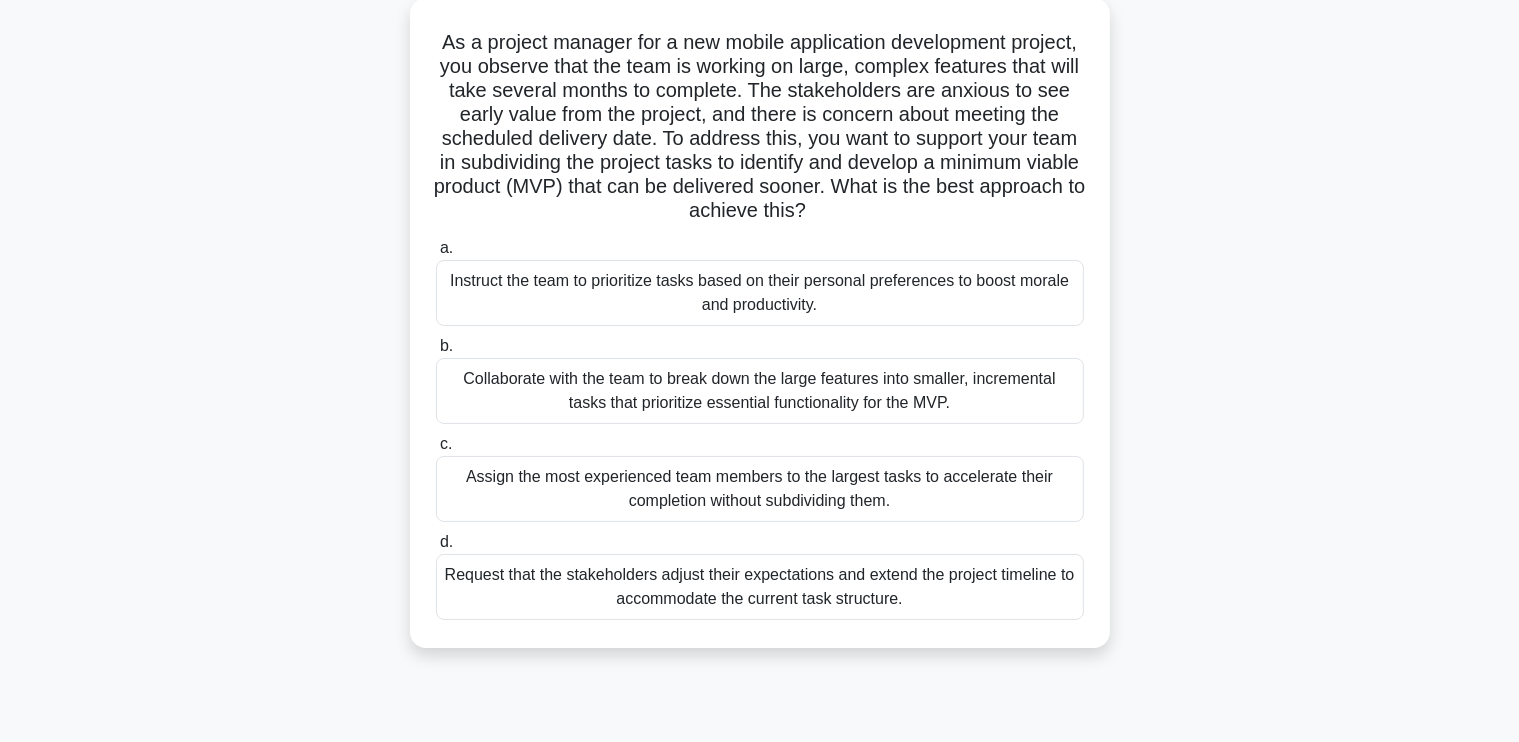 click on "Collaborate with the team to break down the large features into smaller, incremental tasks that prioritize essential functionality for the MVP." at bounding box center [760, 391] 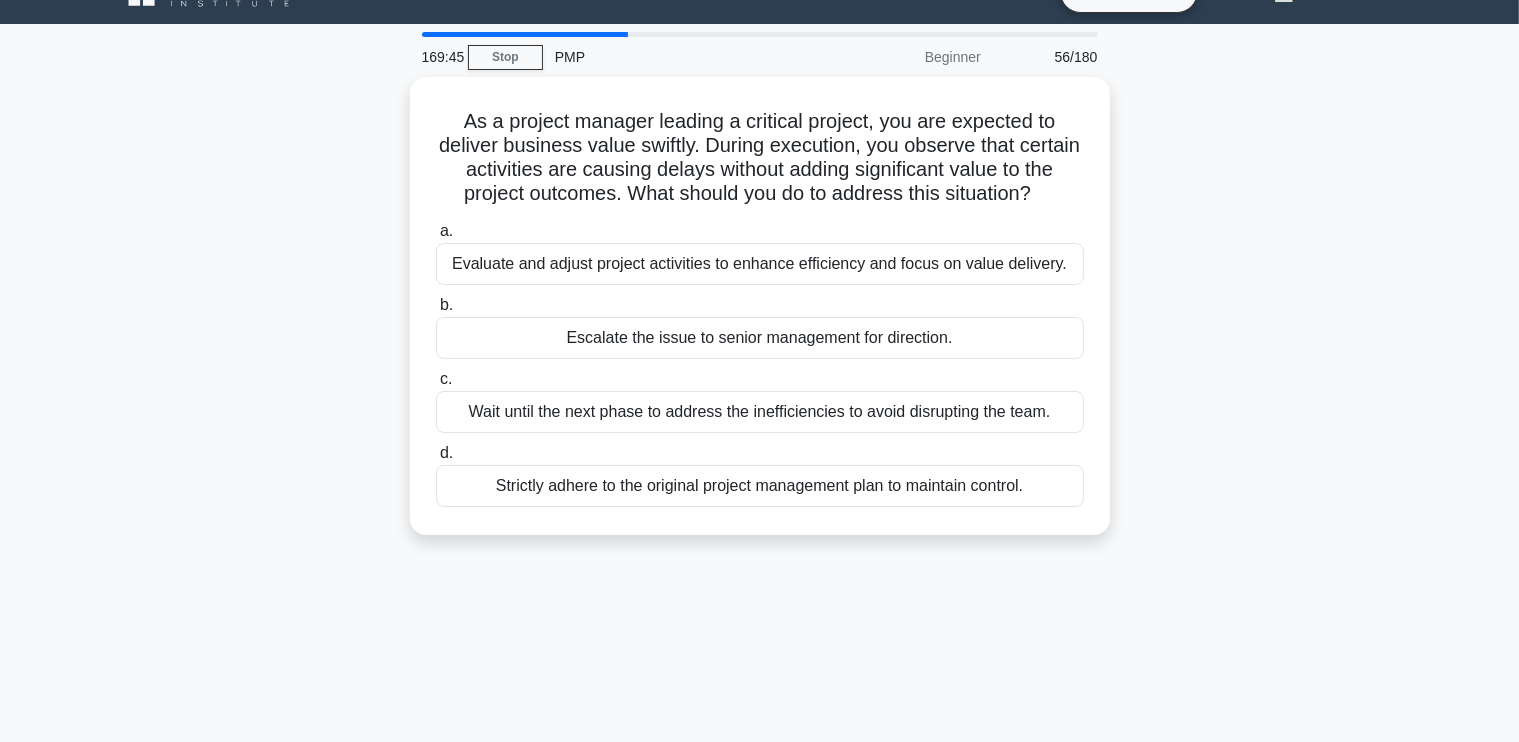 scroll, scrollTop: 0, scrollLeft: 0, axis: both 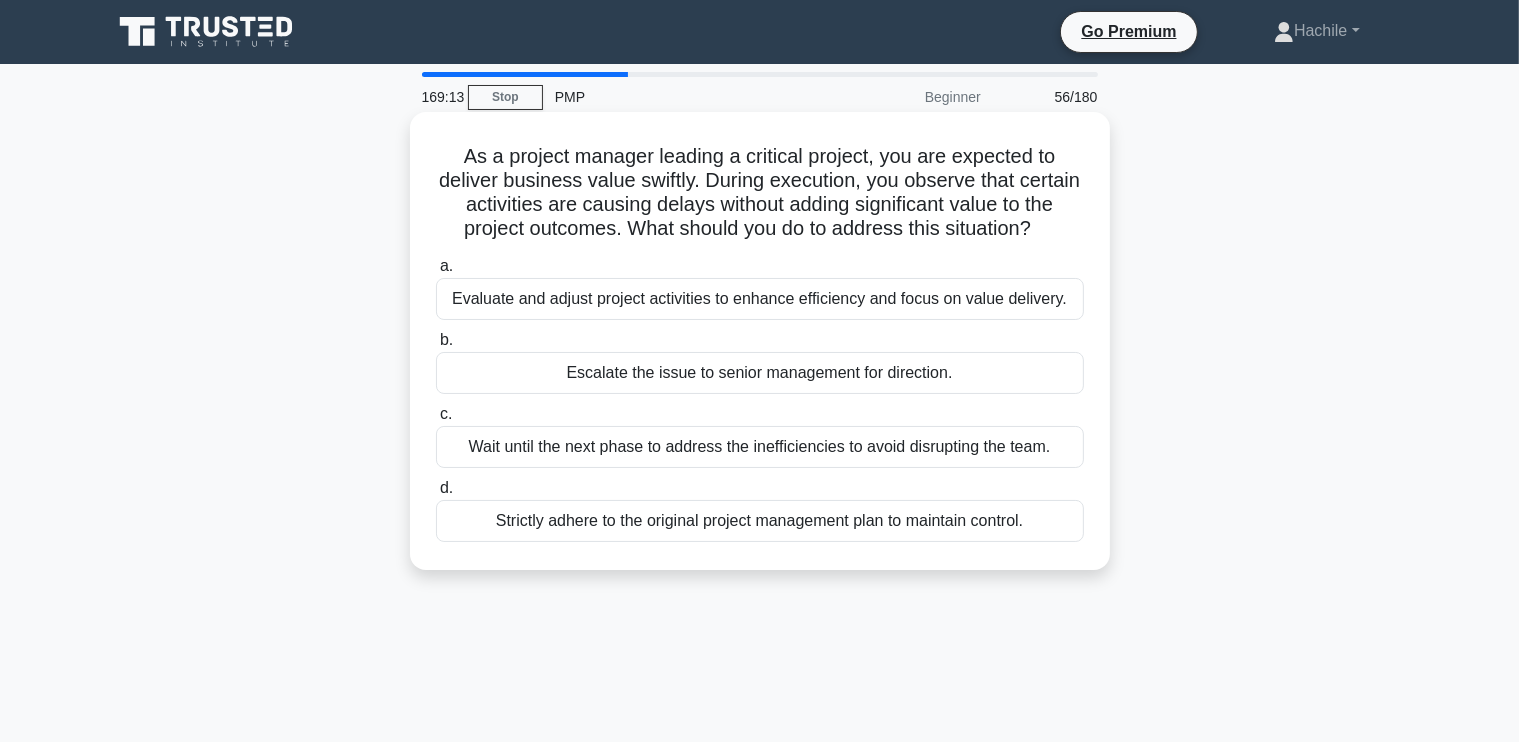 click on "Evaluate and adjust project activities to enhance efficiency and focus on value delivery." at bounding box center [760, 299] 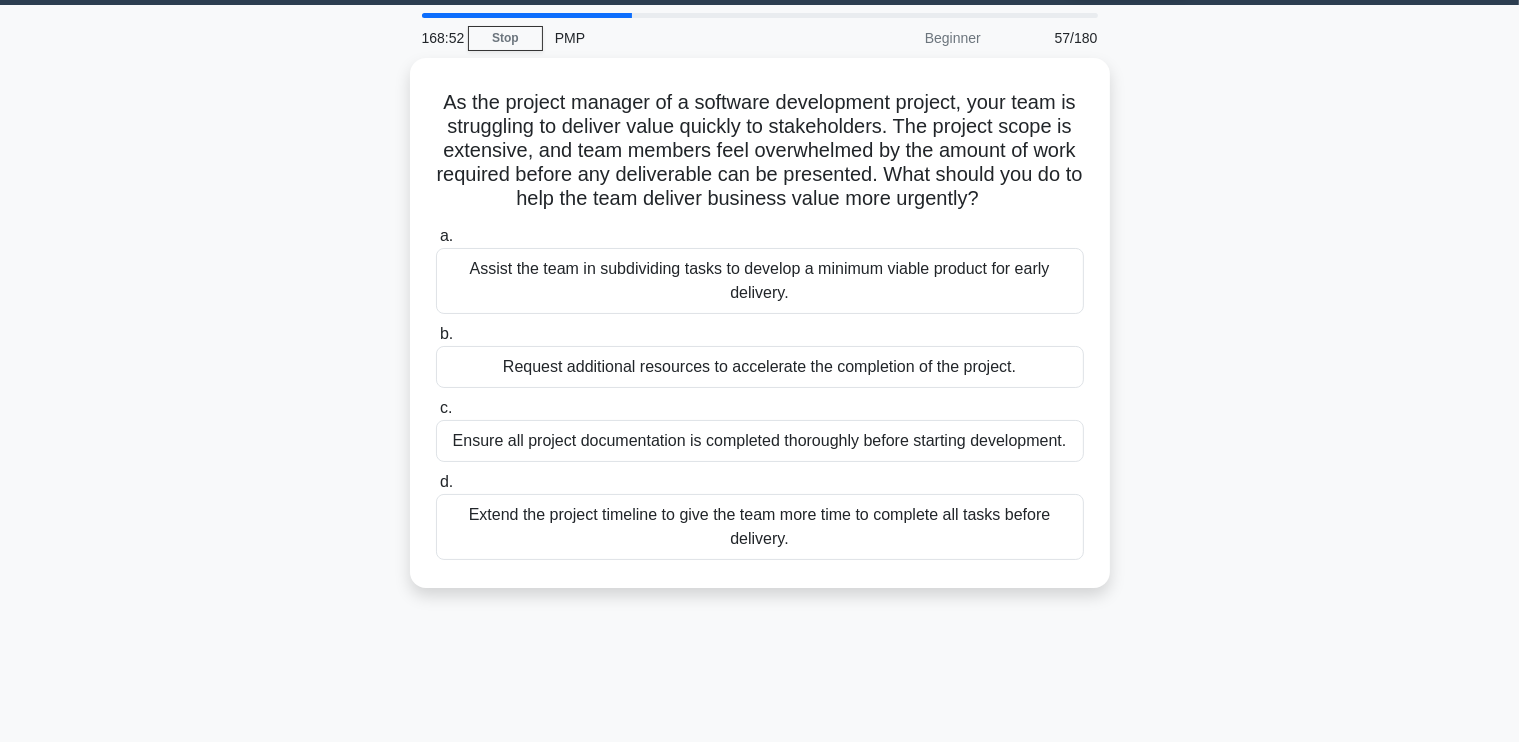 scroll, scrollTop: 60, scrollLeft: 0, axis: vertical 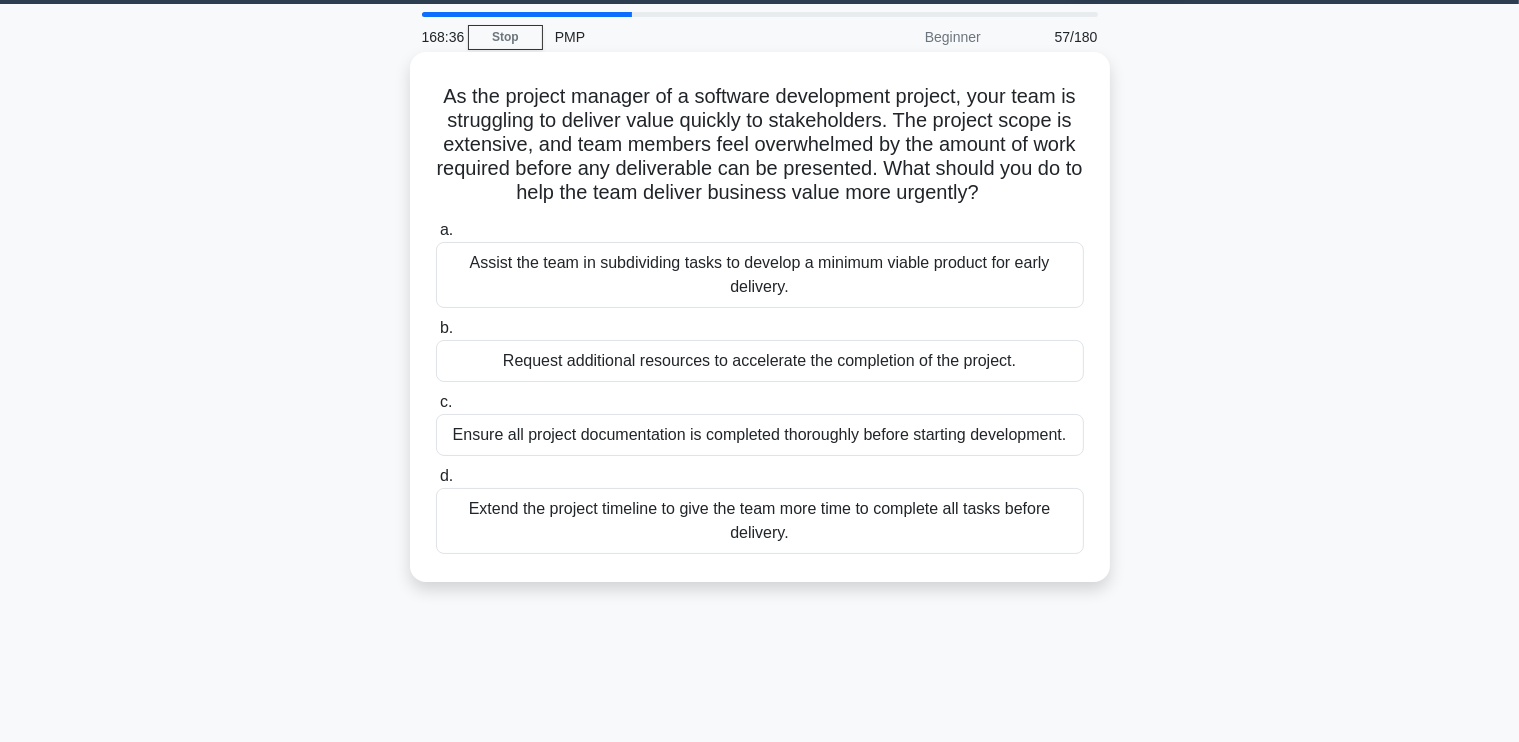 click on "Assist the team in subdividing tasks to develop a minimum viable product for early delivery." at bounding box center (760, 275) 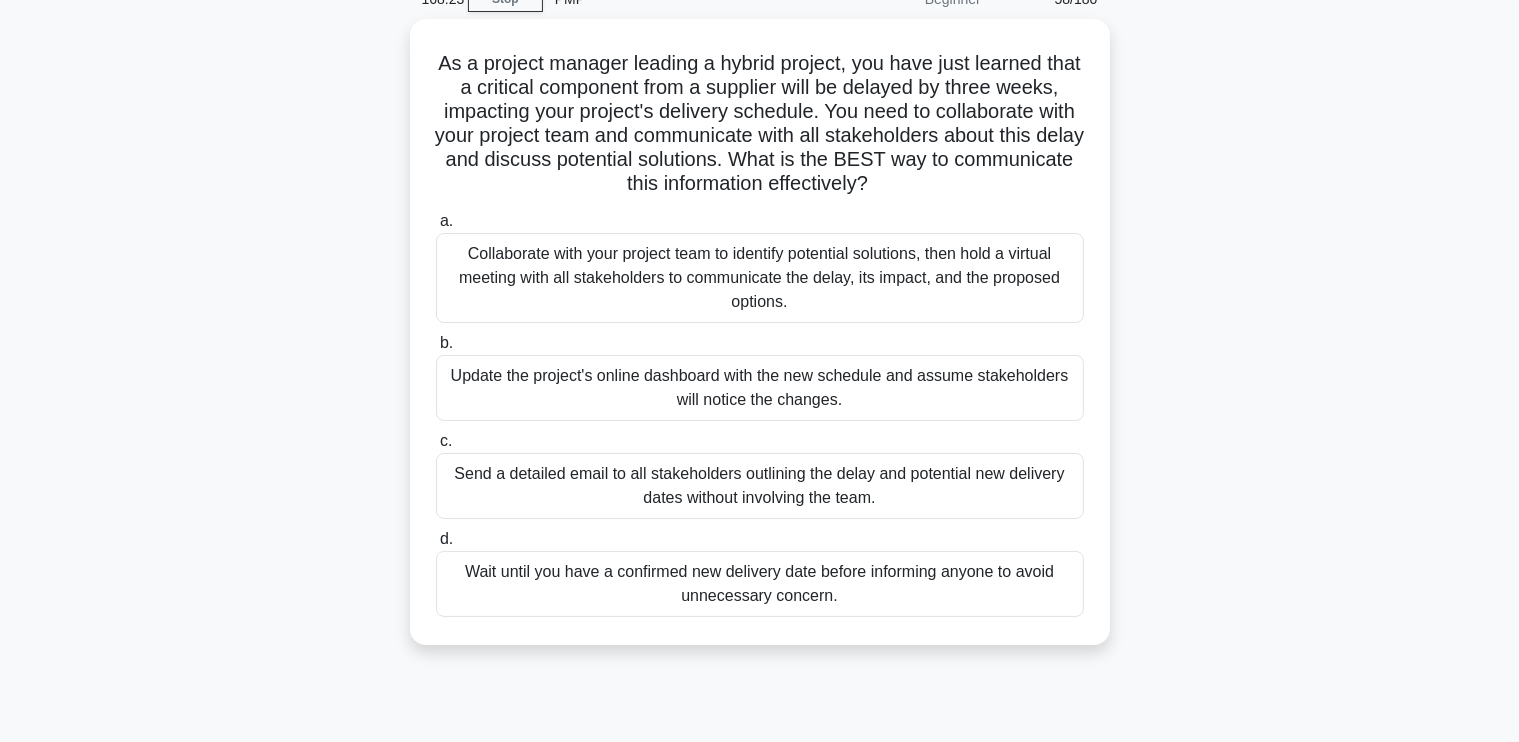 scroll, scrollTop: 117, scrollLeft: 0, axis: vertical 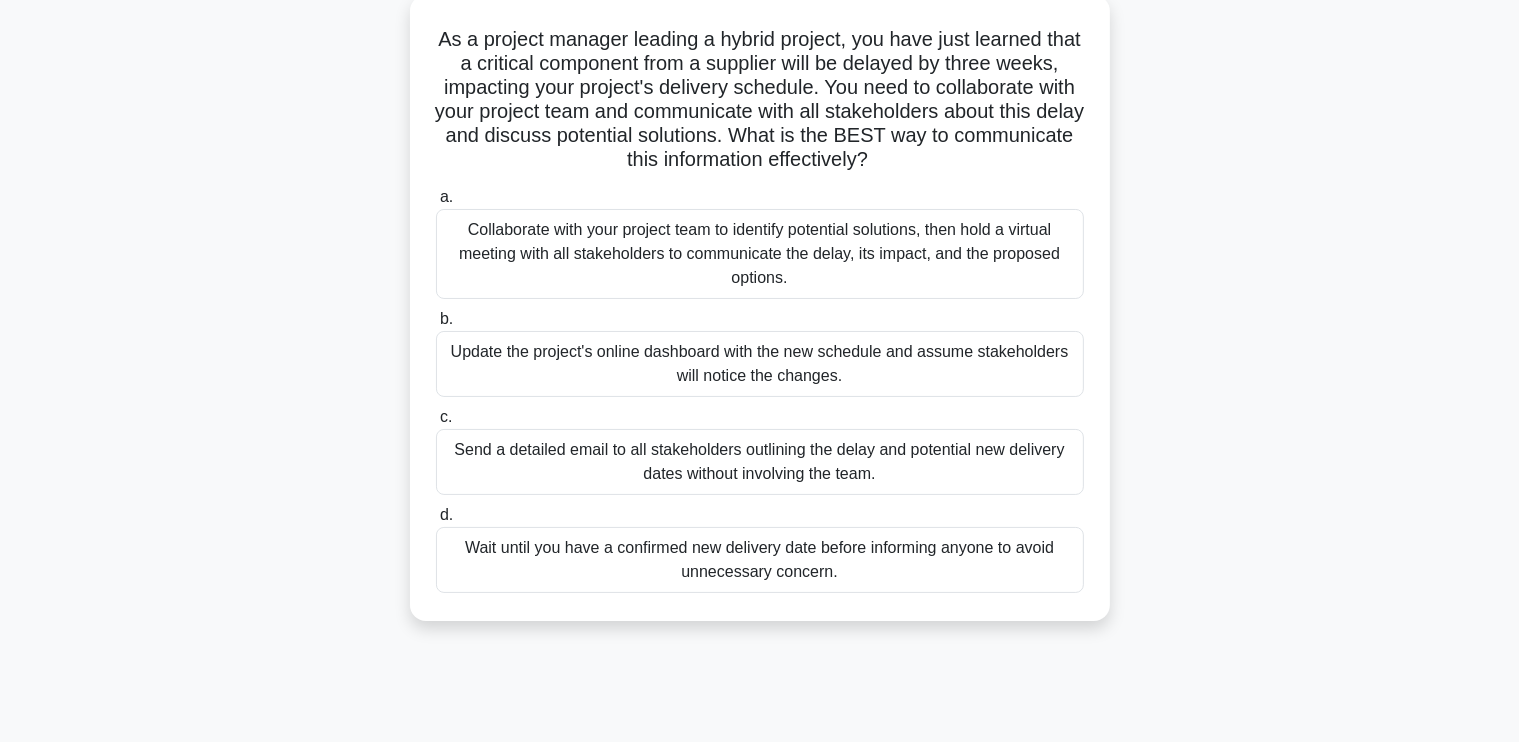 click on "Collaborate with your project team to identify potential solutions, then hold a virtual meeting with all stakeholders to communicate the delay, its impact, and the proposed options." at bounding box center [760, 254] 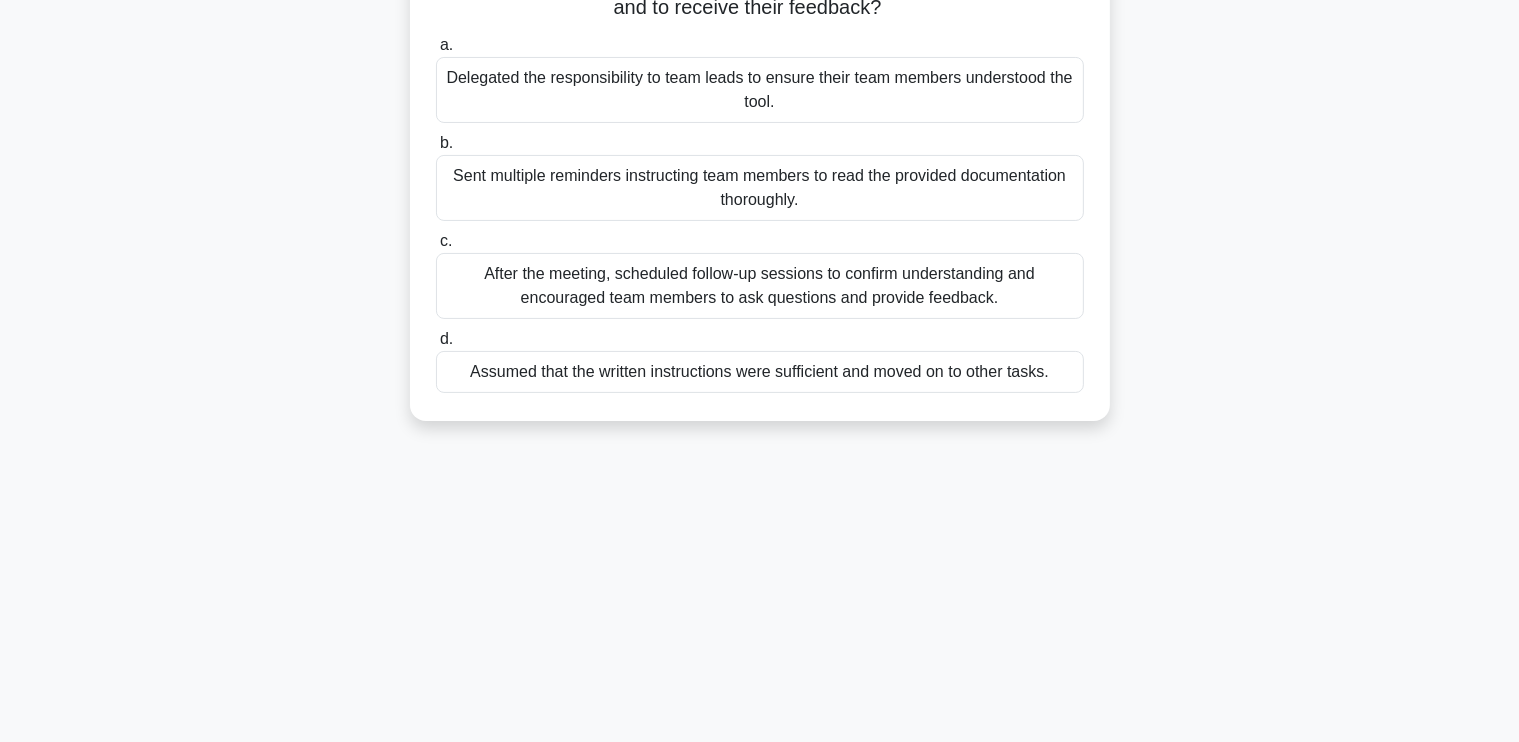 scroll, scrollTop: 338, scrollLeft: 0, axis: vertical 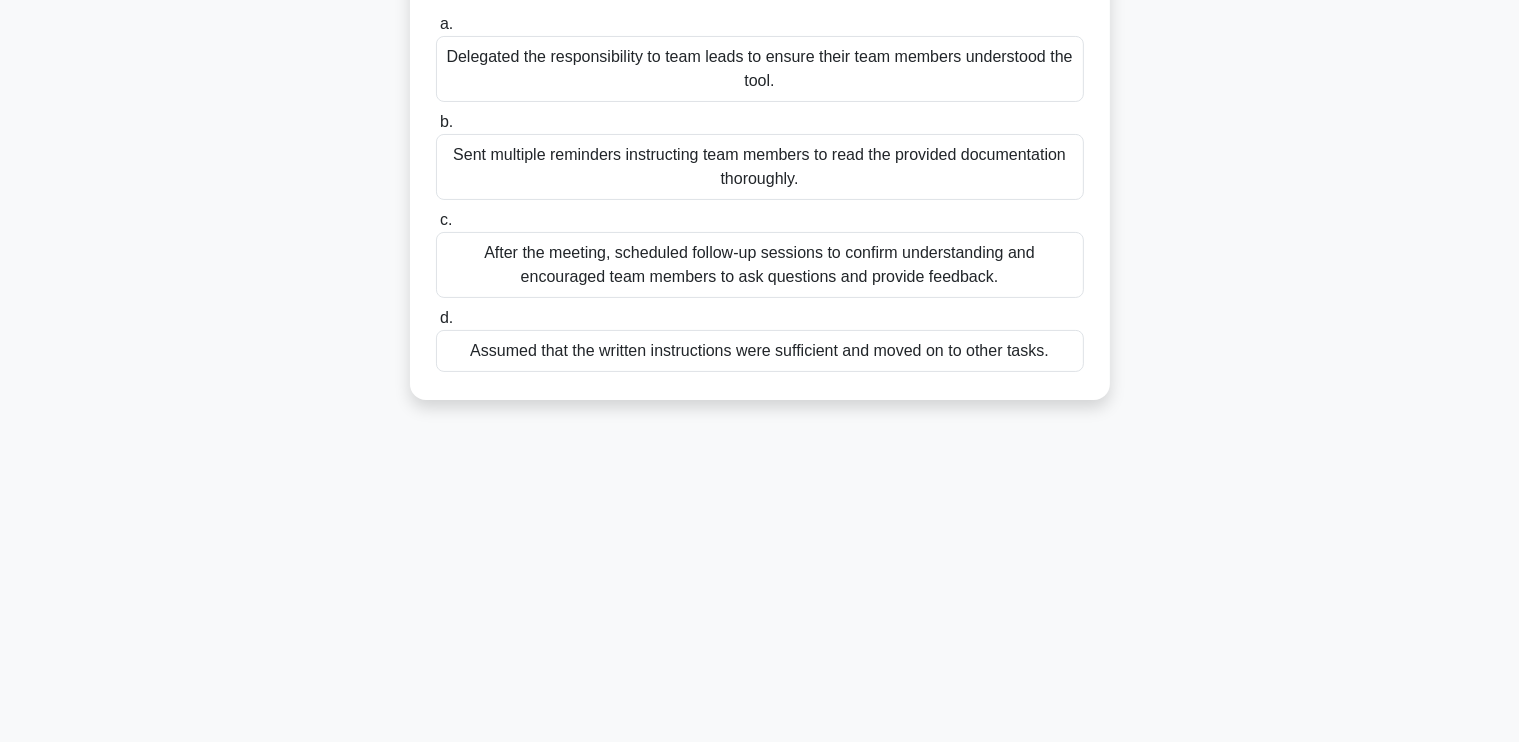 click on "After the meeting, scheduled follow-up sessions to confirm understanding and encouraged team members to ask questions and provide feedback." at bounding box center (760, 265) 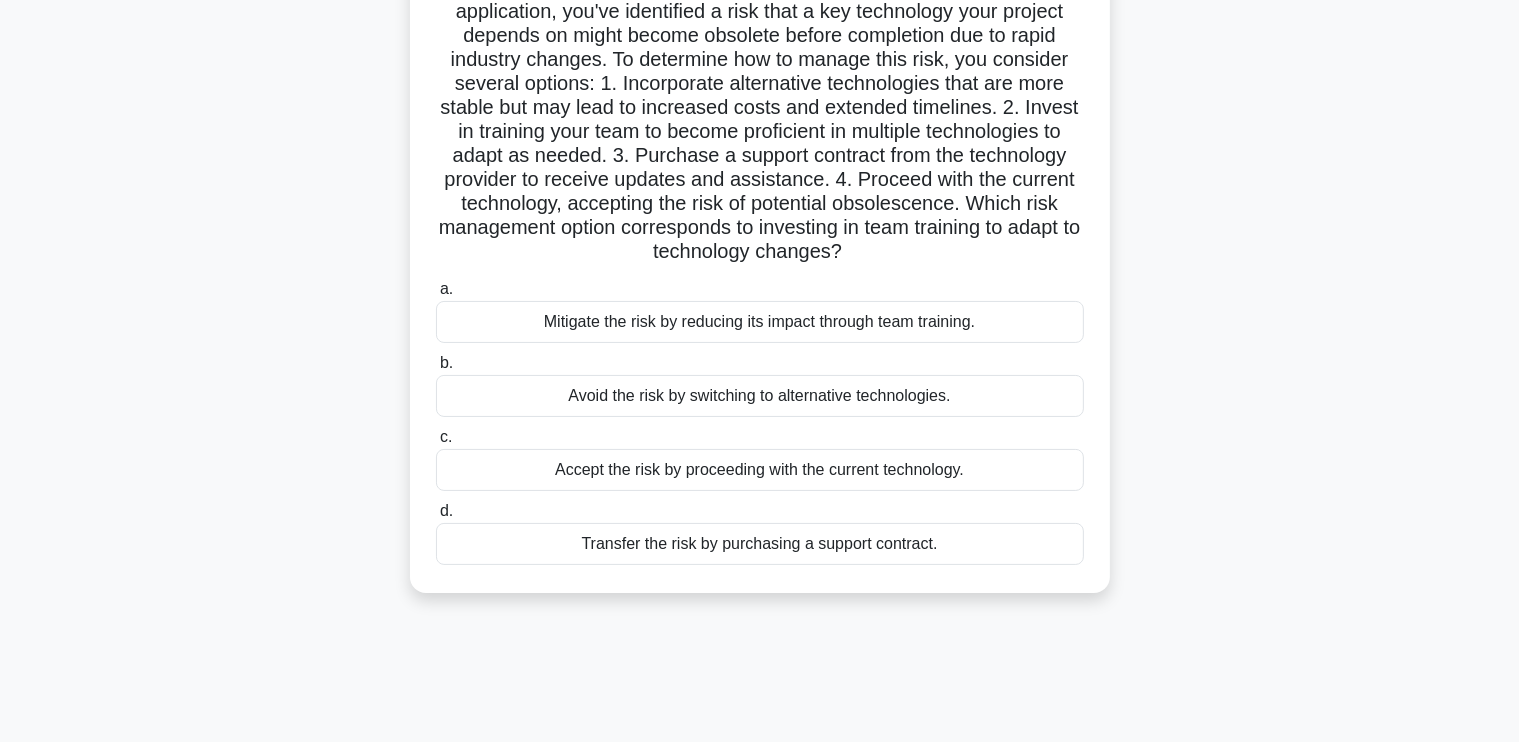 scroll, scrollTop: 210, scrollLeft: 0, axis: vertical 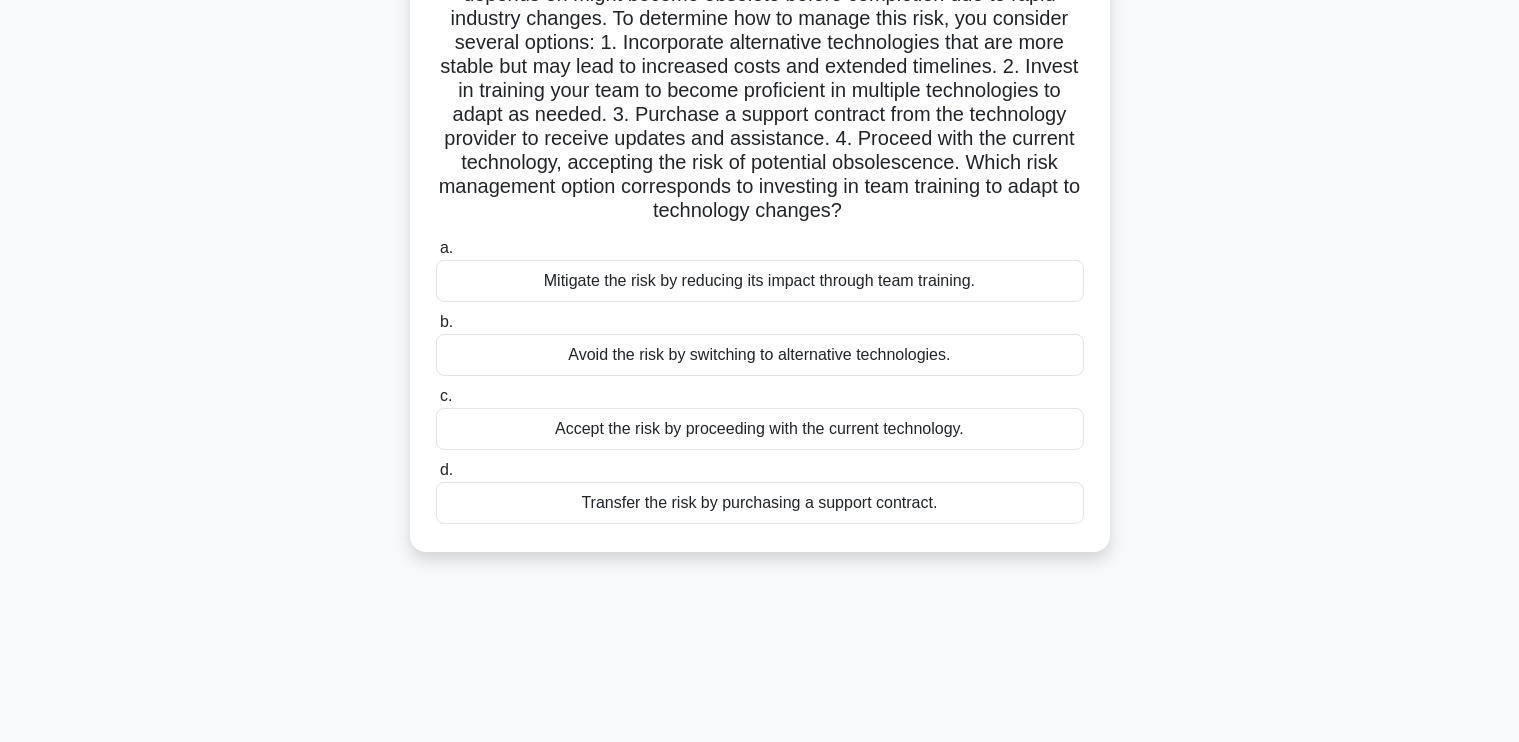 click on "Mitigate the risk by reducing its impact through team training." at bounding box center (760, 281) 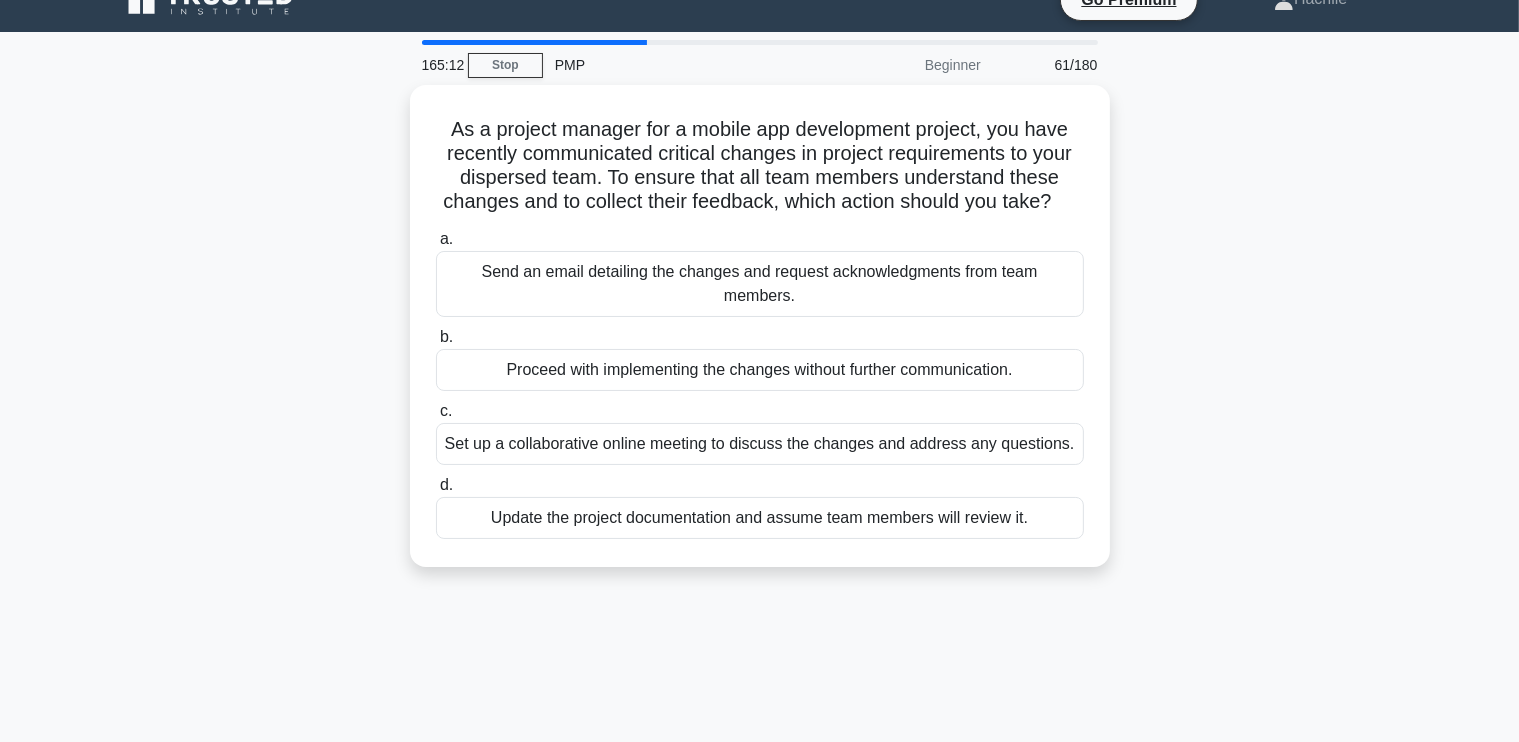 scroll, scrollTop: 35, scrollLeft: 0, axis: vertical 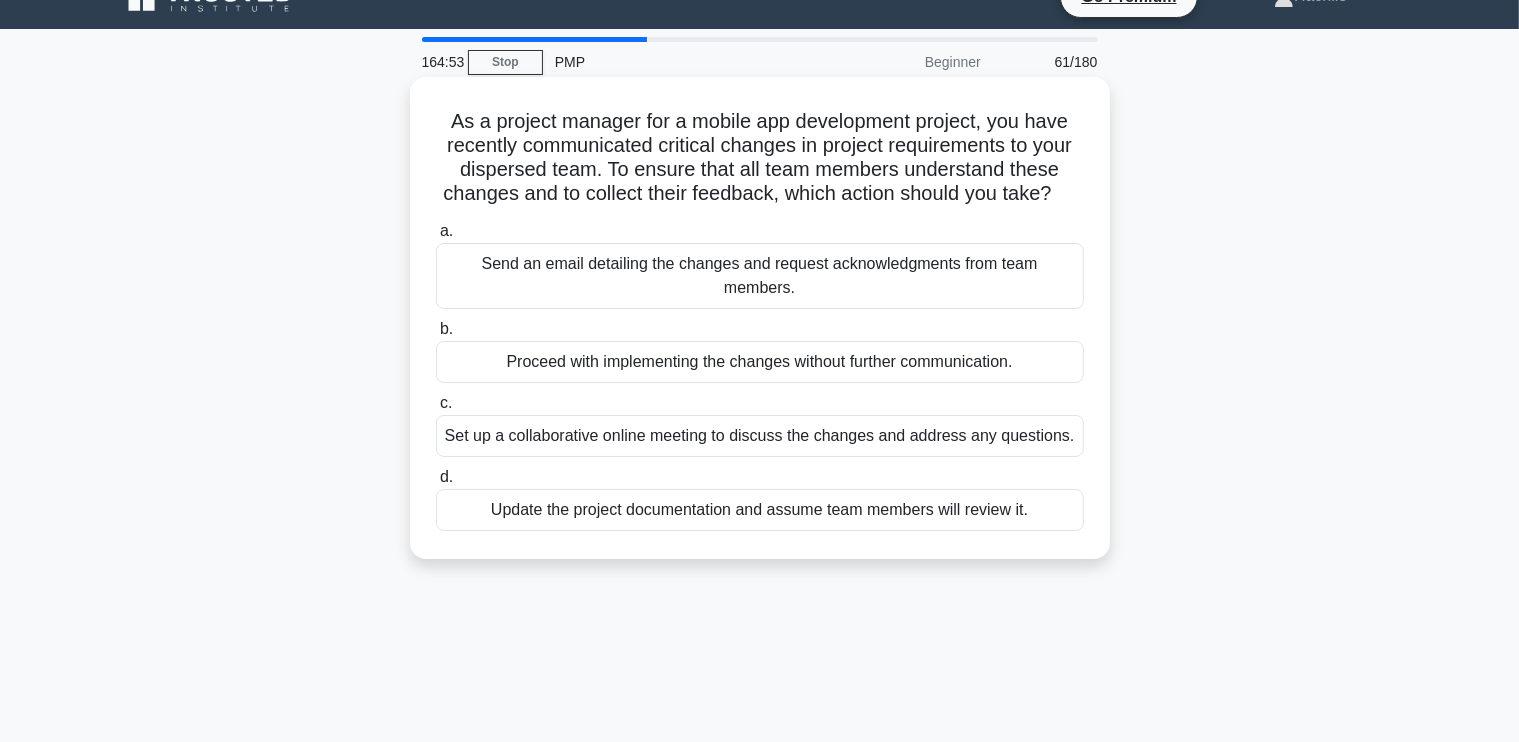 click on "Set up a collaborative online meeting to discuss the changes and address any questions." at bounding box center [760, 436] 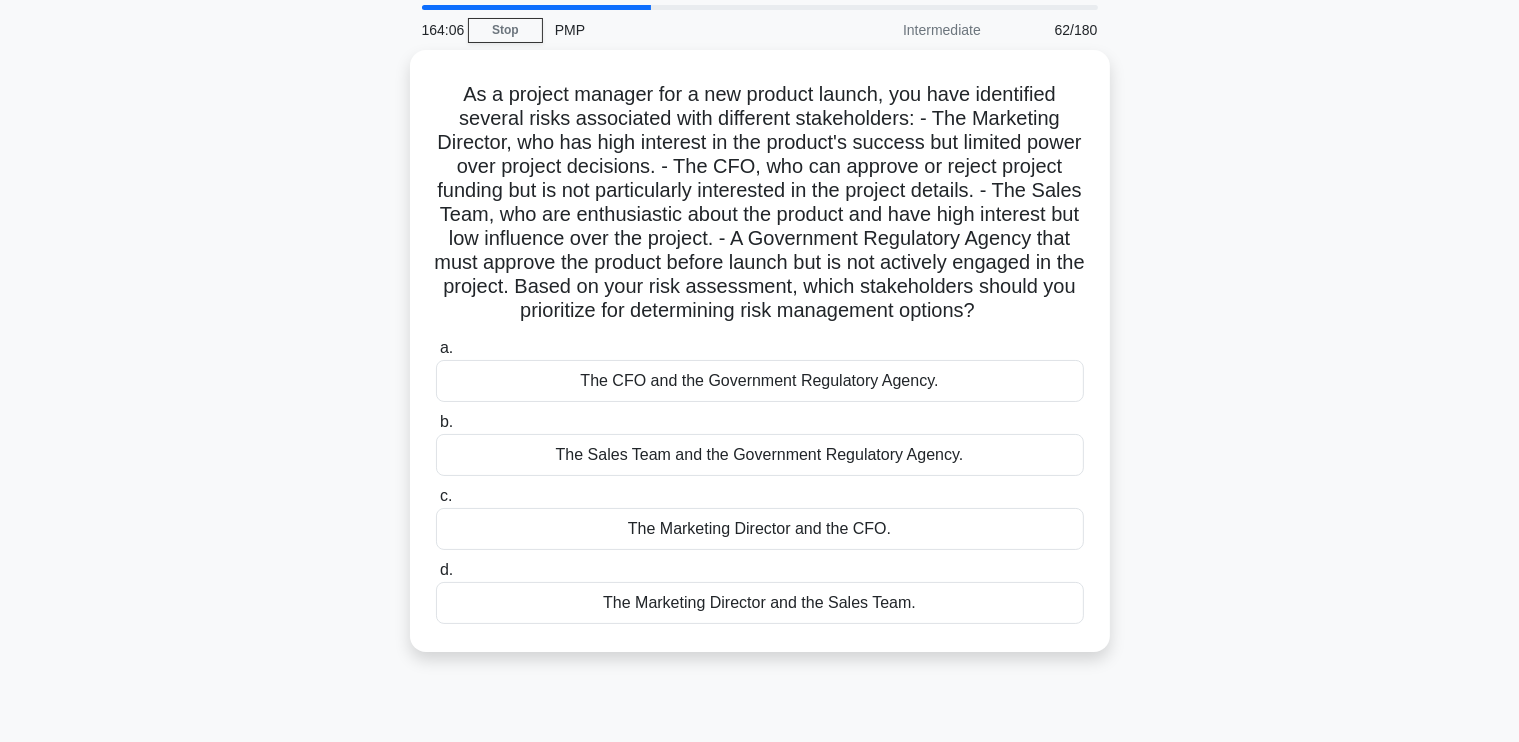 scroll, scrollTop: 66, scrollLeft: 0, axis: vertical 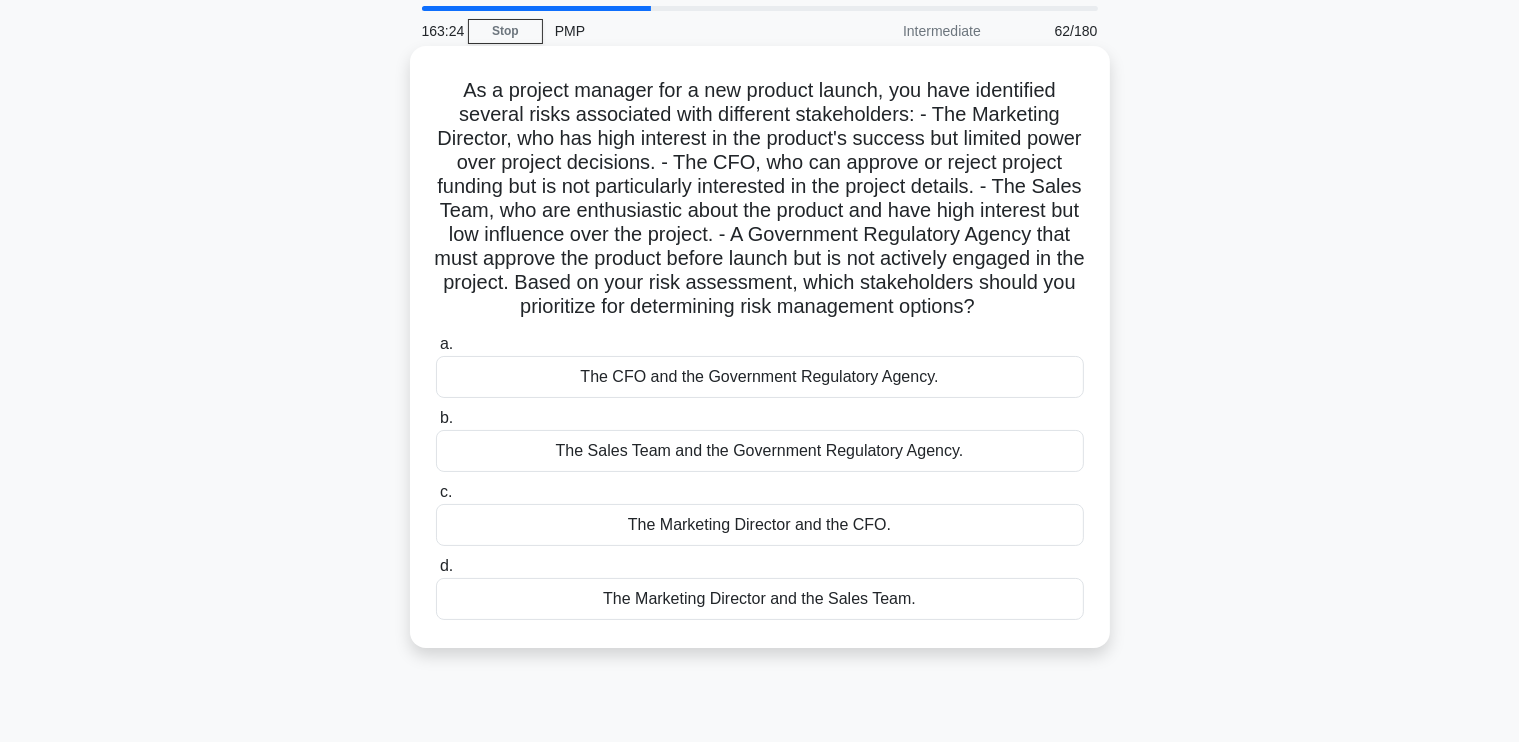 click on "The CFO and the Government Regulatory Agency." at bounding box center (760, 377) 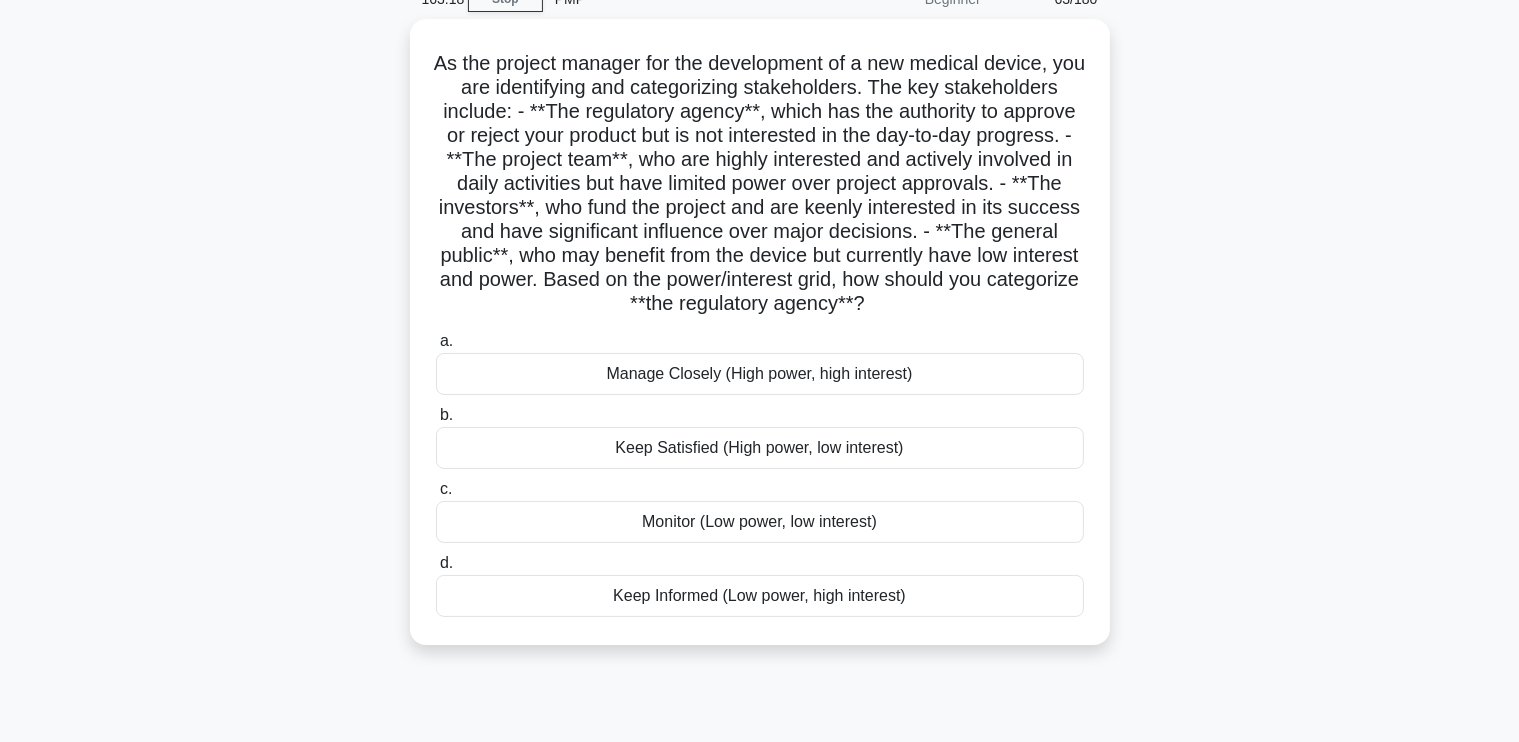 scroll, scrollTop: 104, scrollLeft: 0, axis: vertical 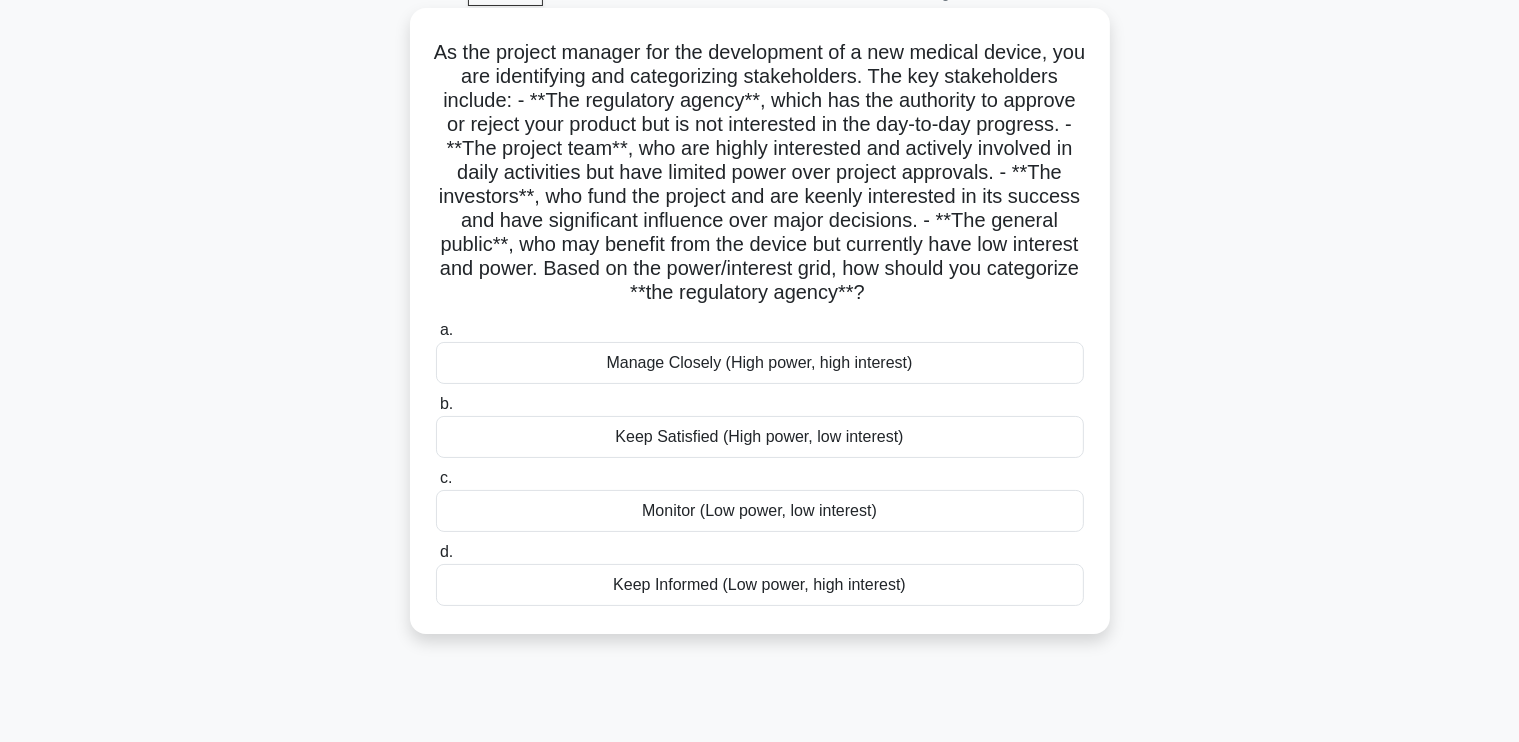 click on "Keep Satisfied (High power, low interest)" at bounding box center [760, 437] 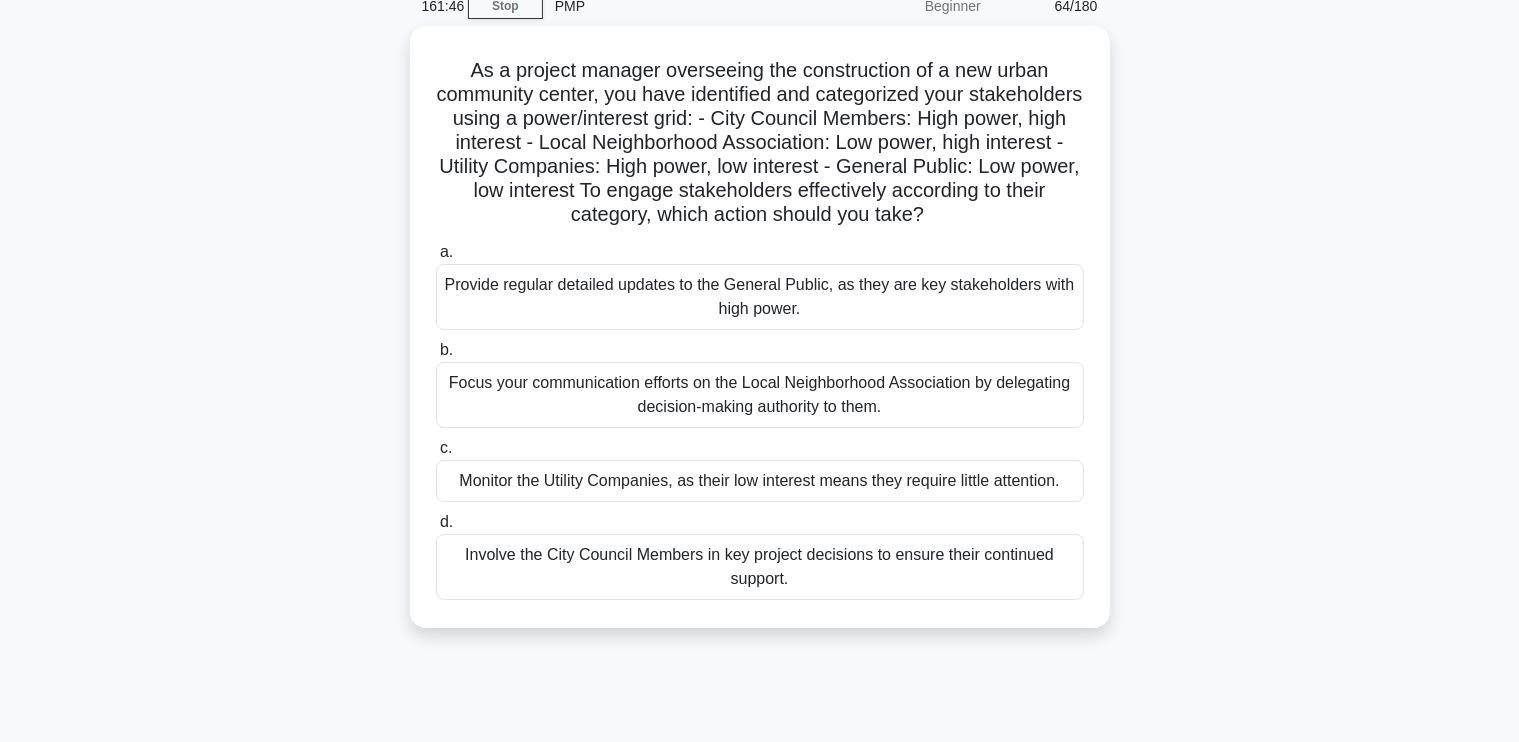 scroll, scrollTop: 92, scrollLeft: 0, axis: vertical 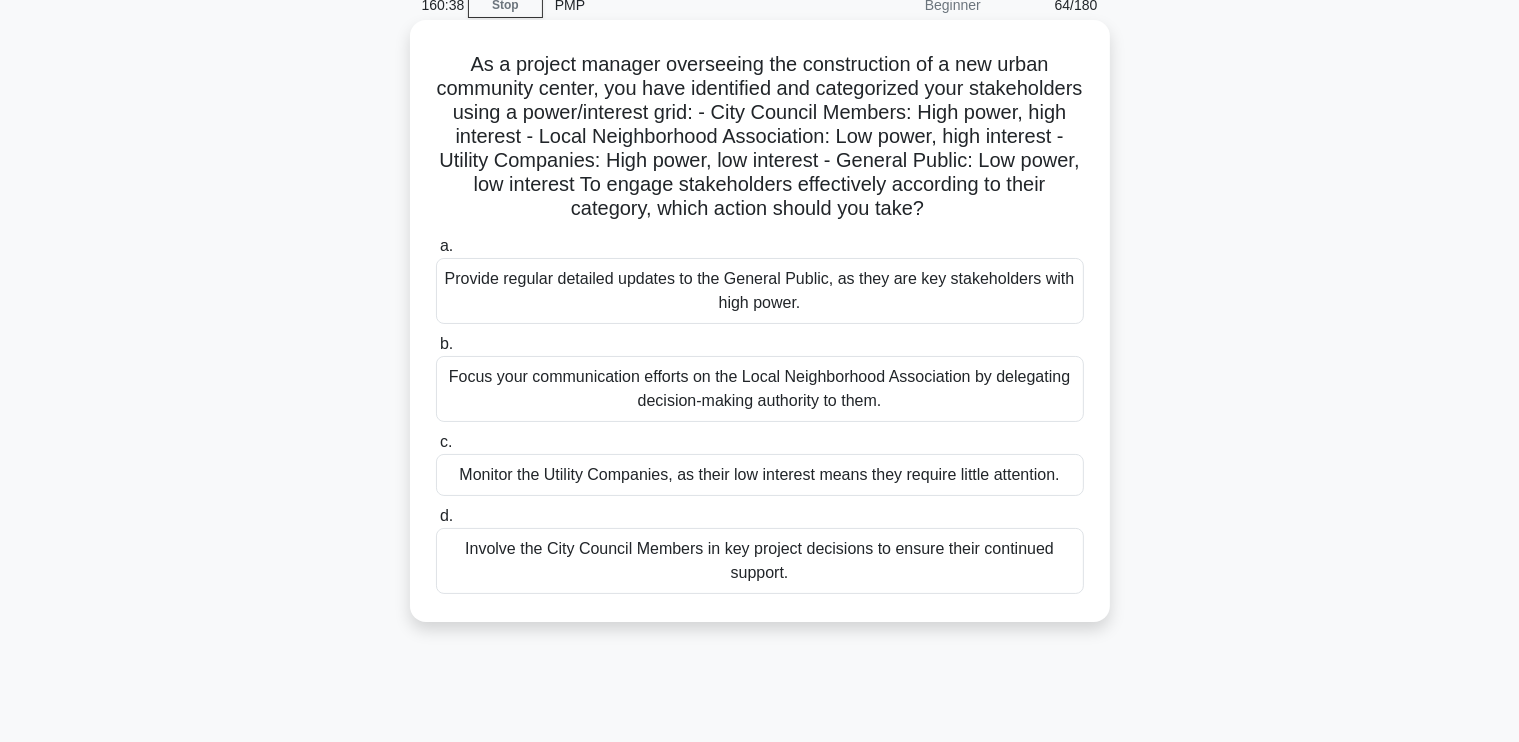 click on "Involve the City Council Members in key project decisions to ensure their continued support." at bounding box center (760, 561) 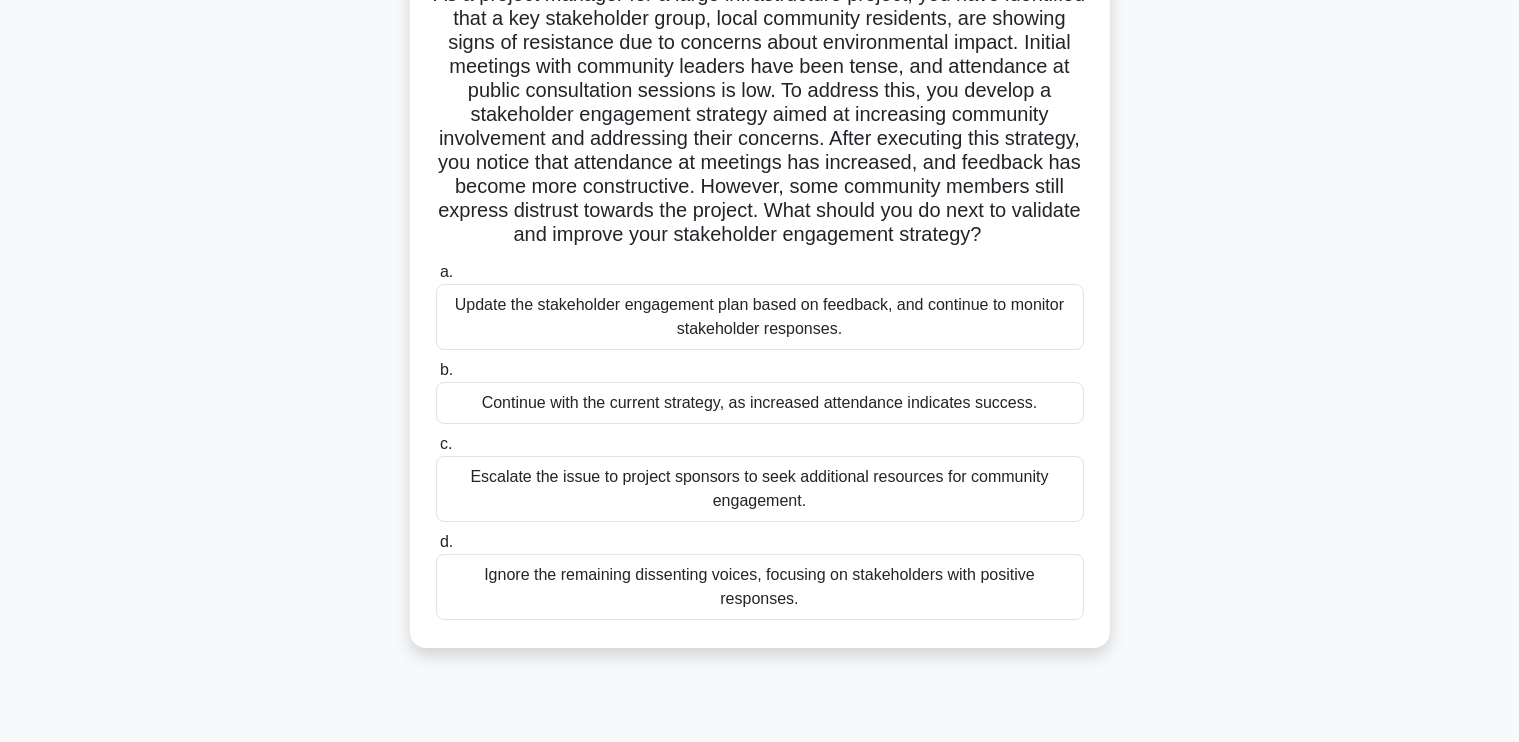 scroll, scrollTop: 171, scrollLeft: 0, axis: vertical 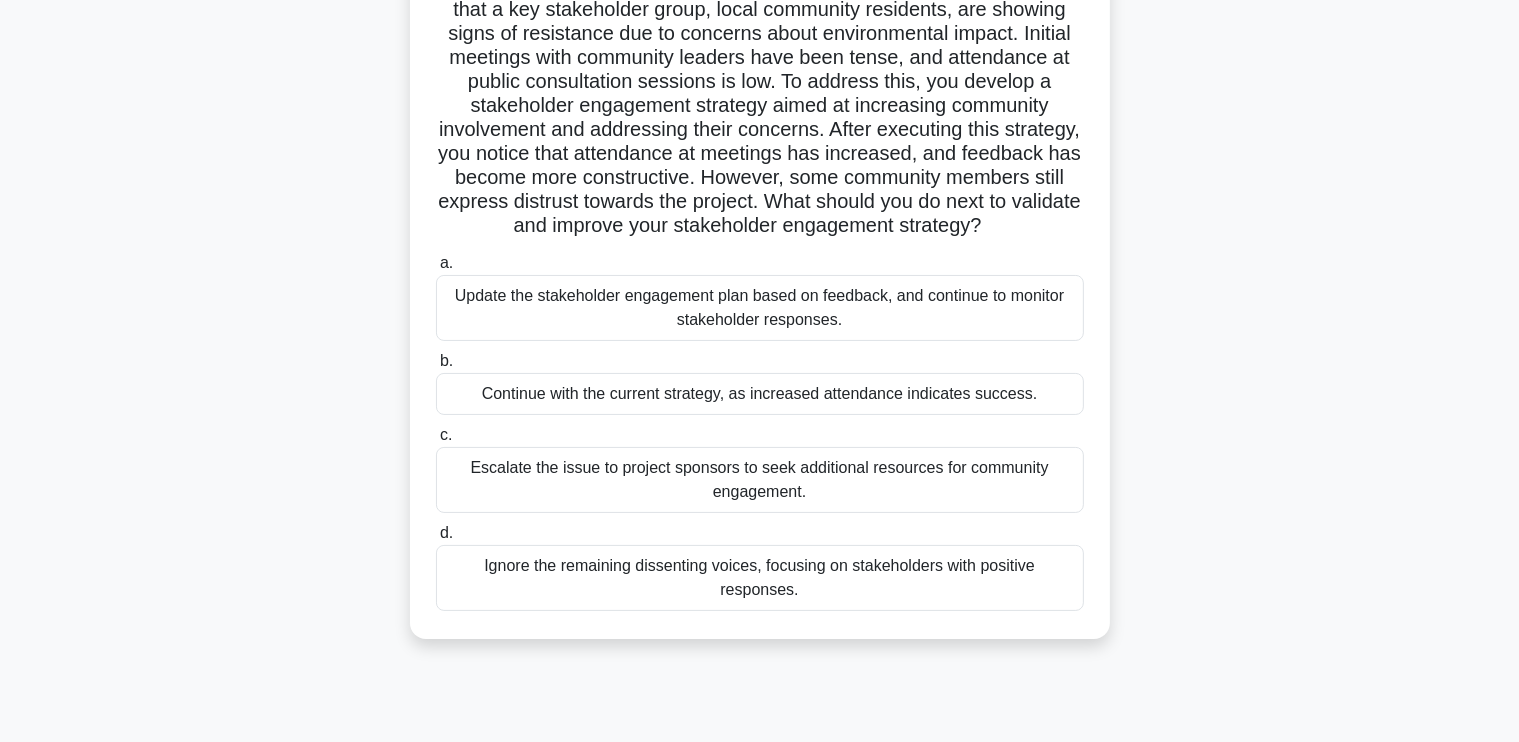 click on "Update the stakeholder engagement plan based on feedback, and continue to monitor stakeholder responses." at bounding box center [760, 308] 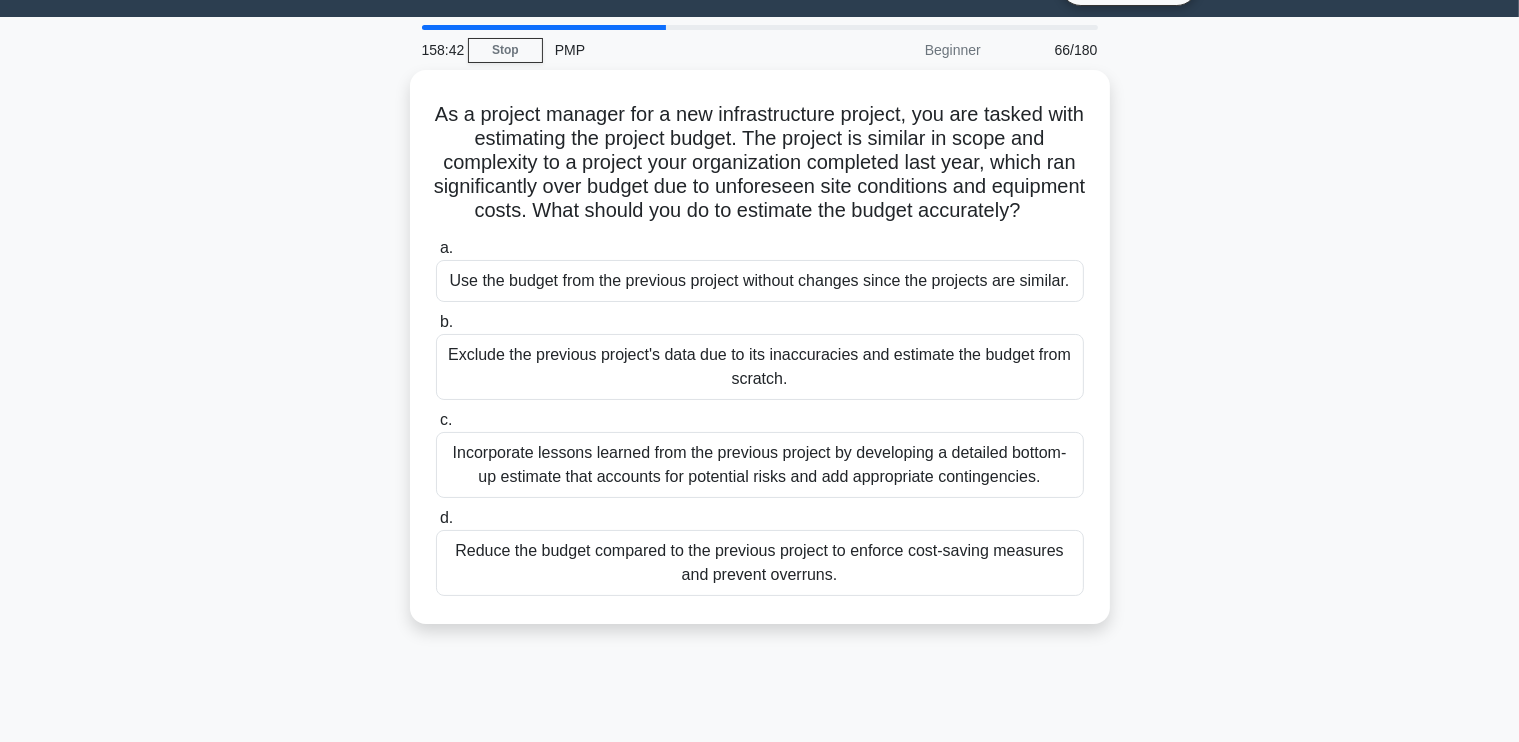 scroll, scrollTop: 72, scrollLeft: 0, axis: vertical 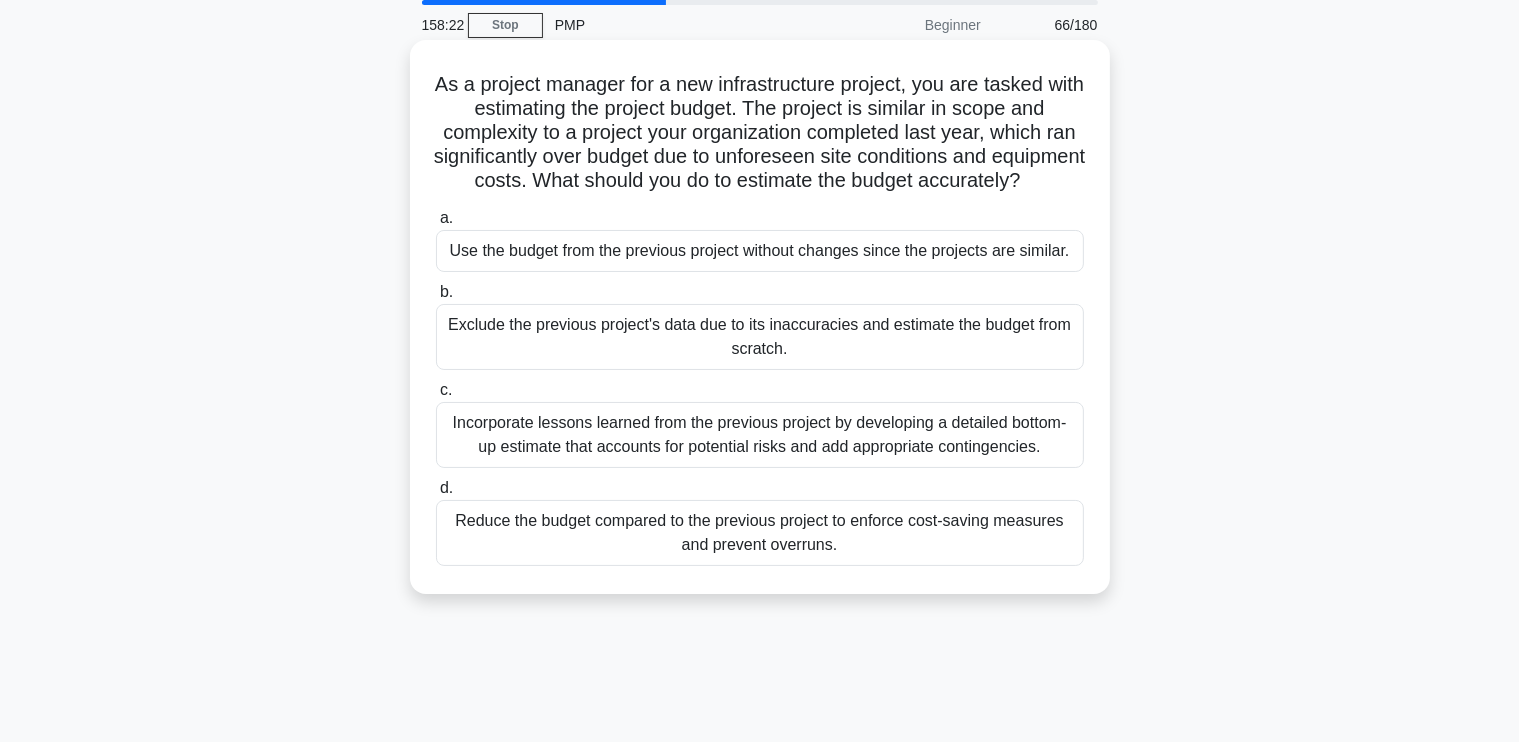 click on "Incorporate lessons learned from the previous project by developing a detailed bottom-up estimate that accounts for potential risks and add appropriate contingencies." at bounding box center [760, 435] 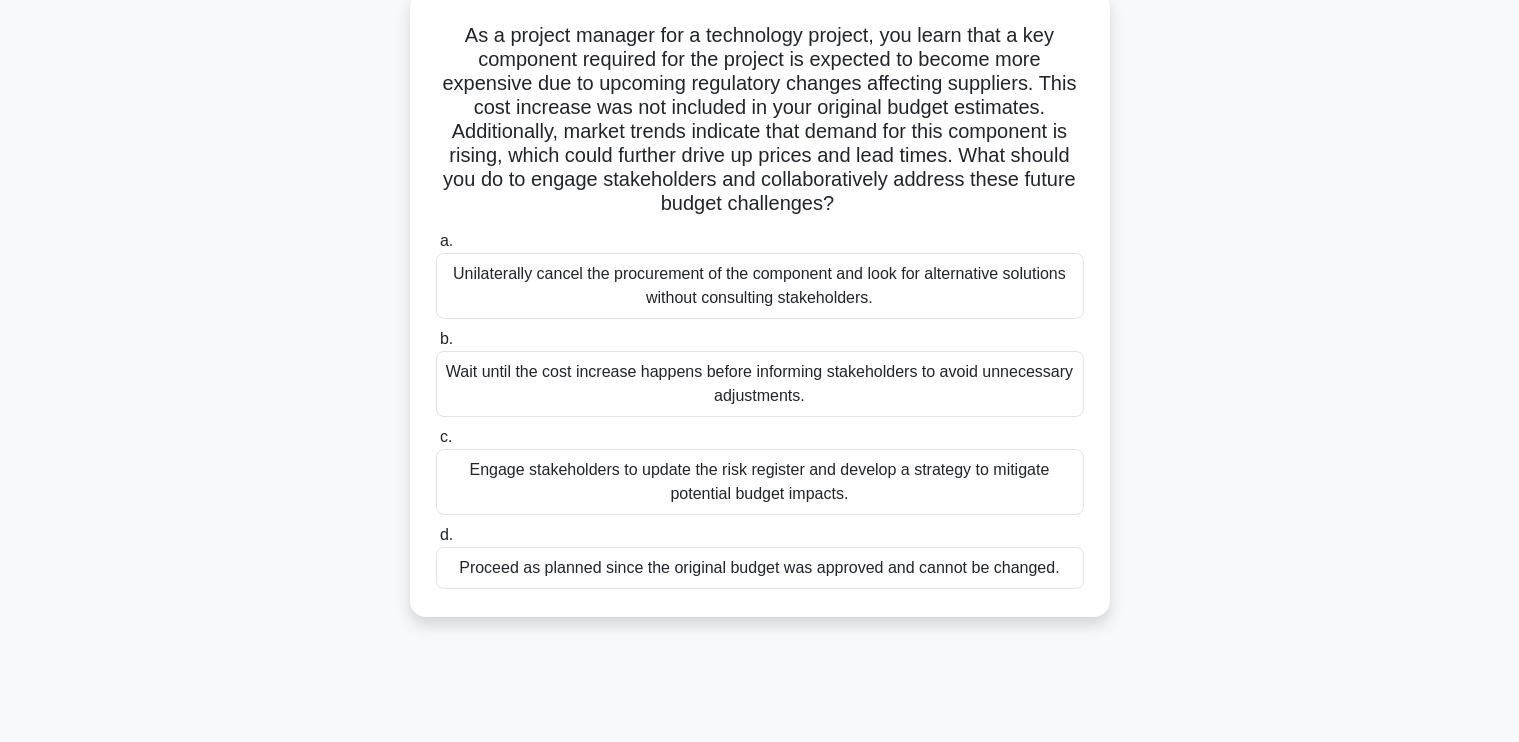 scroll, scrollTop: 131, scrollLeft: 0, axis: vertical 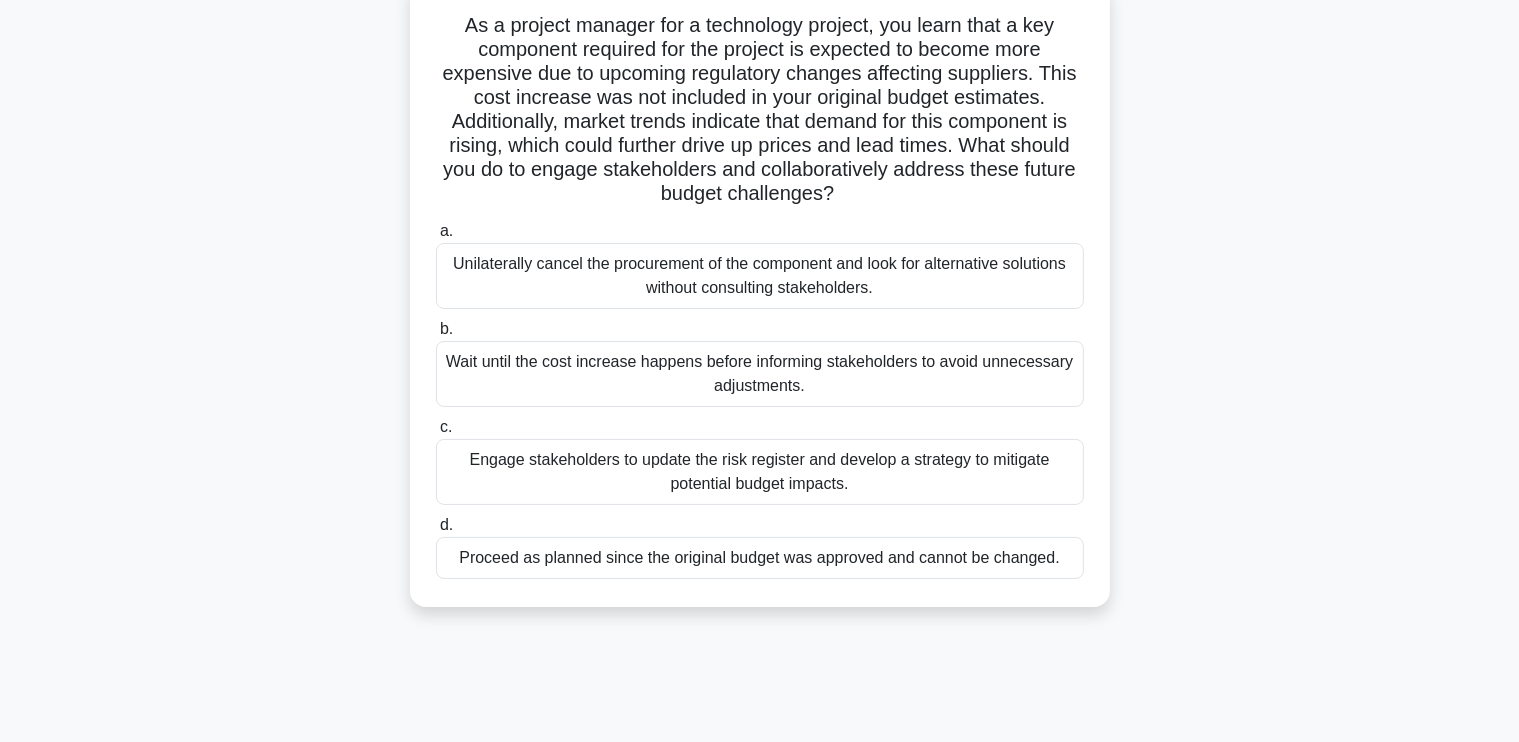 click on "Engage stakeholders to update the risk register and develop a strategy to mitigate potential budget impacts." at bounding box center [760, 472] 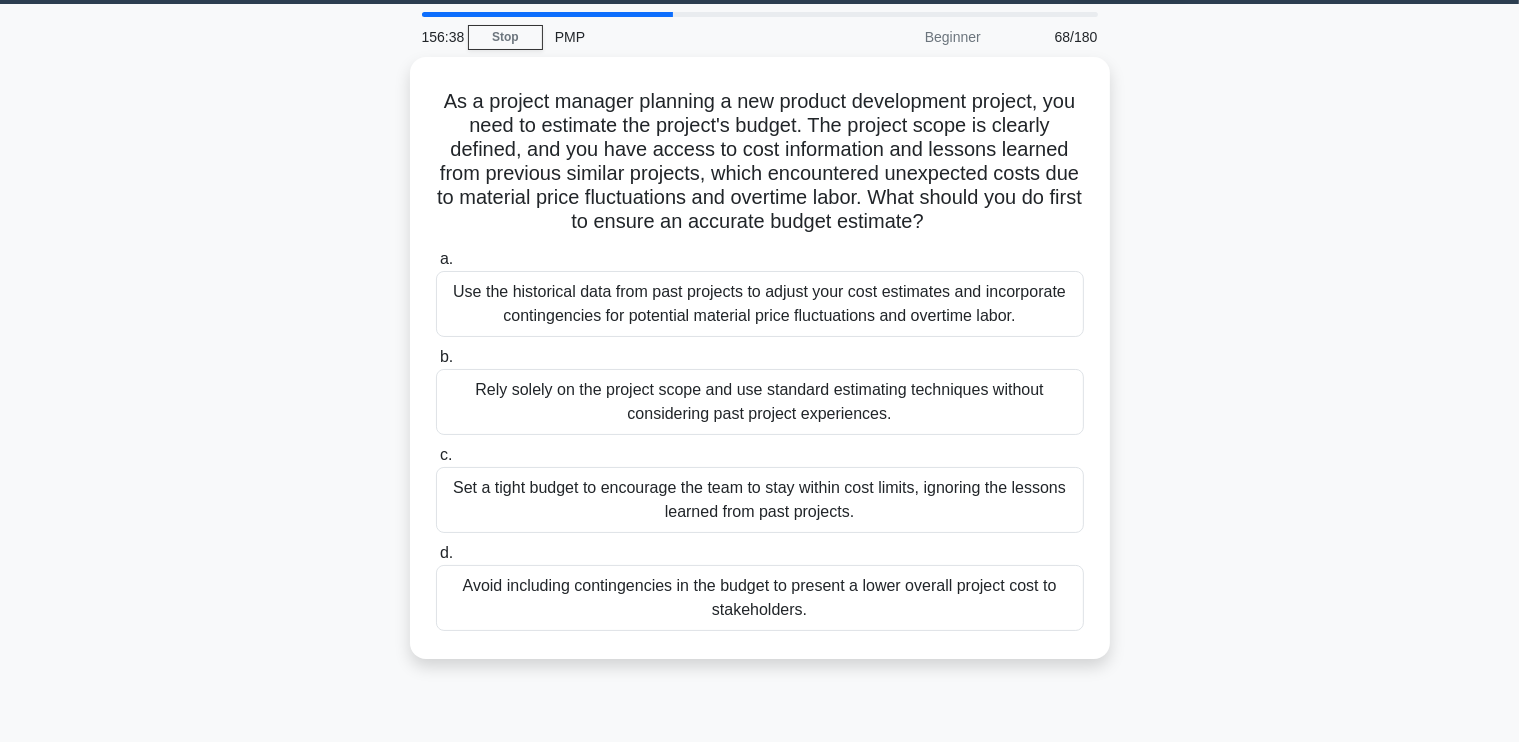 scroll, scrollTop: 95, scrollLeft: 0, axis: vertical 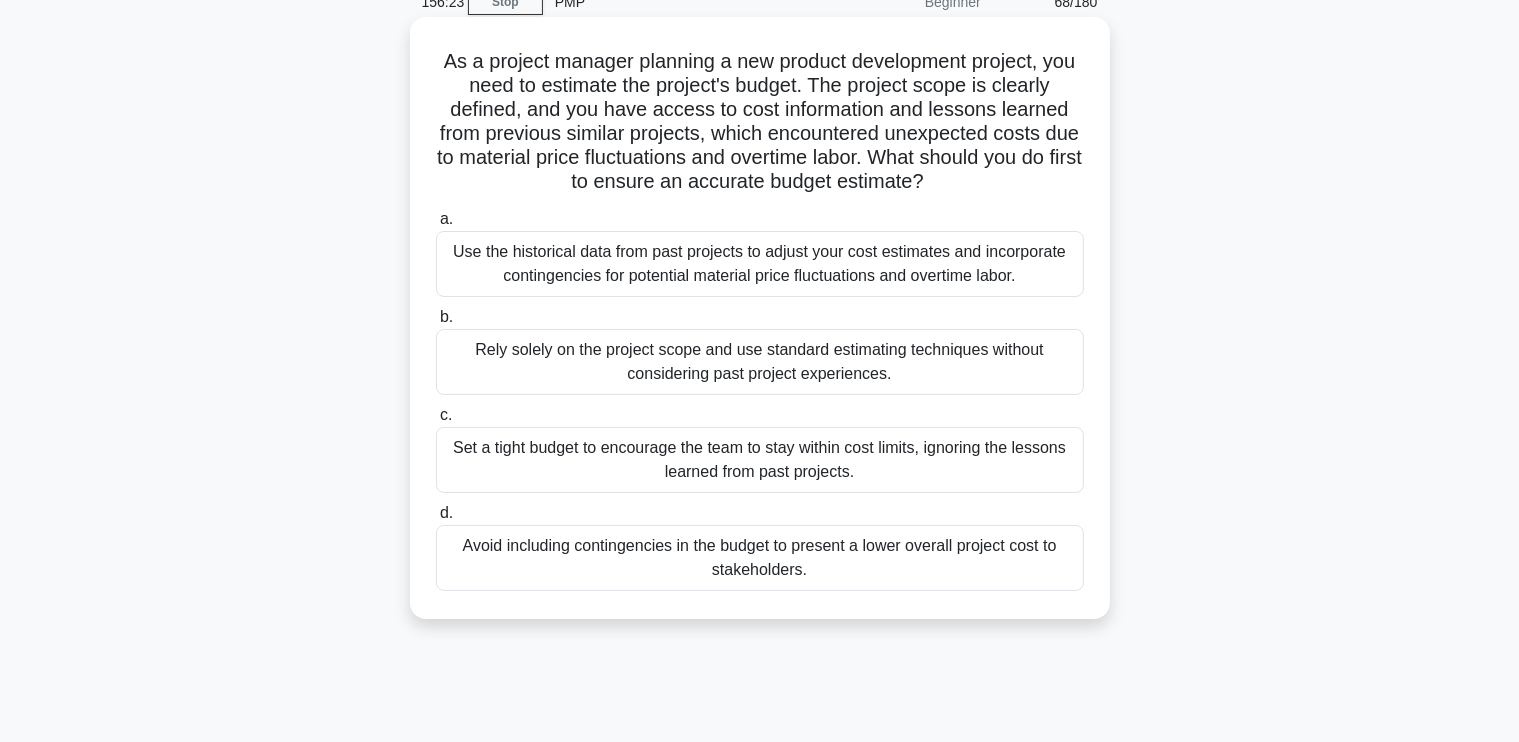 click on "Use the historical data from past projects to adjust your cost estimates and incorporate contingencies for potential material price fluctuations and overtime labor." at bounding box center (760, 264) 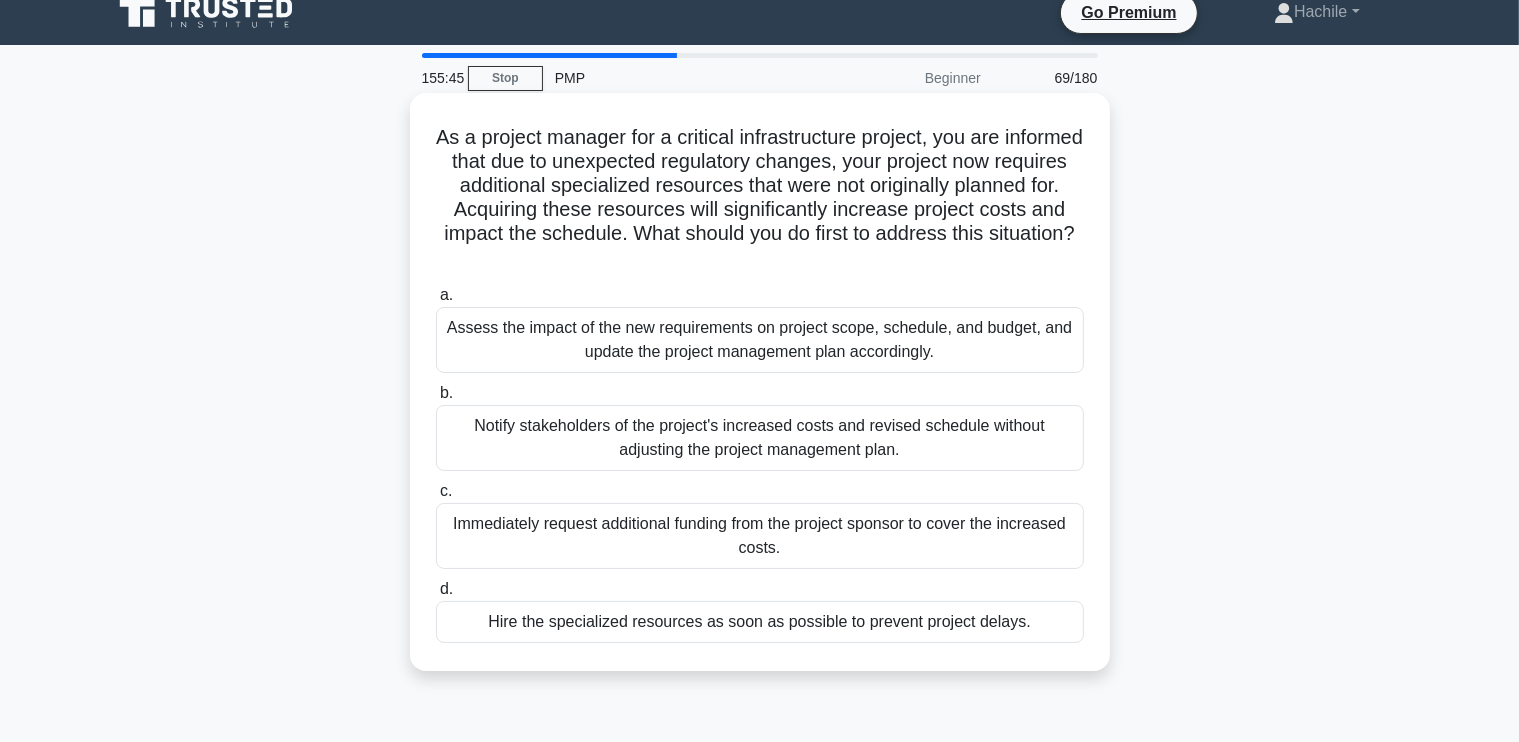 scroll, scrollTop: 20, scrollLeft: 0, axis: vertical 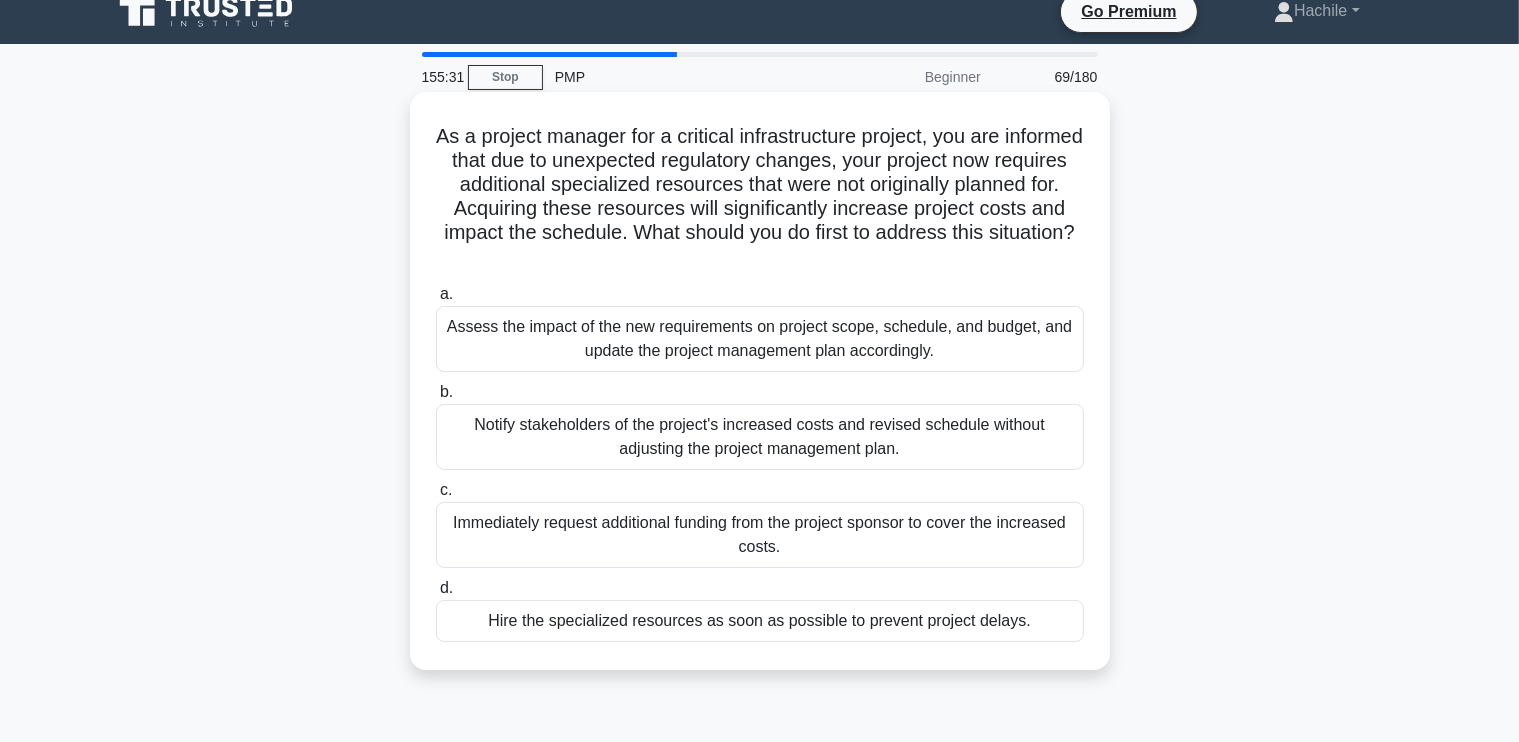 click on "Assess the impact of the new requirements on project scope, schedule, and budget, and update the project management plan accordingly." at bounding box center [760, 339] 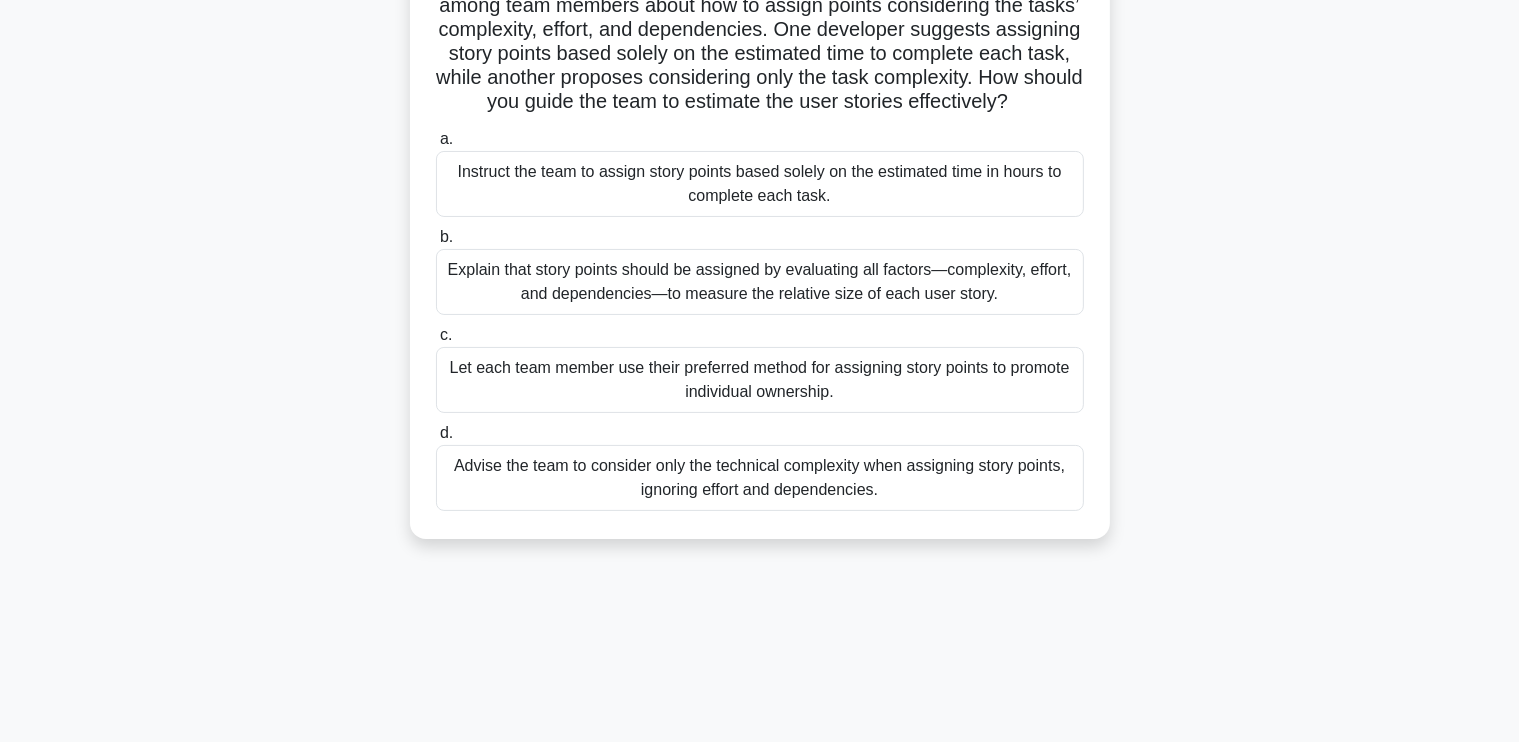 scroll, scrollTop: 230, scrollLeft: 0, axis: vertical 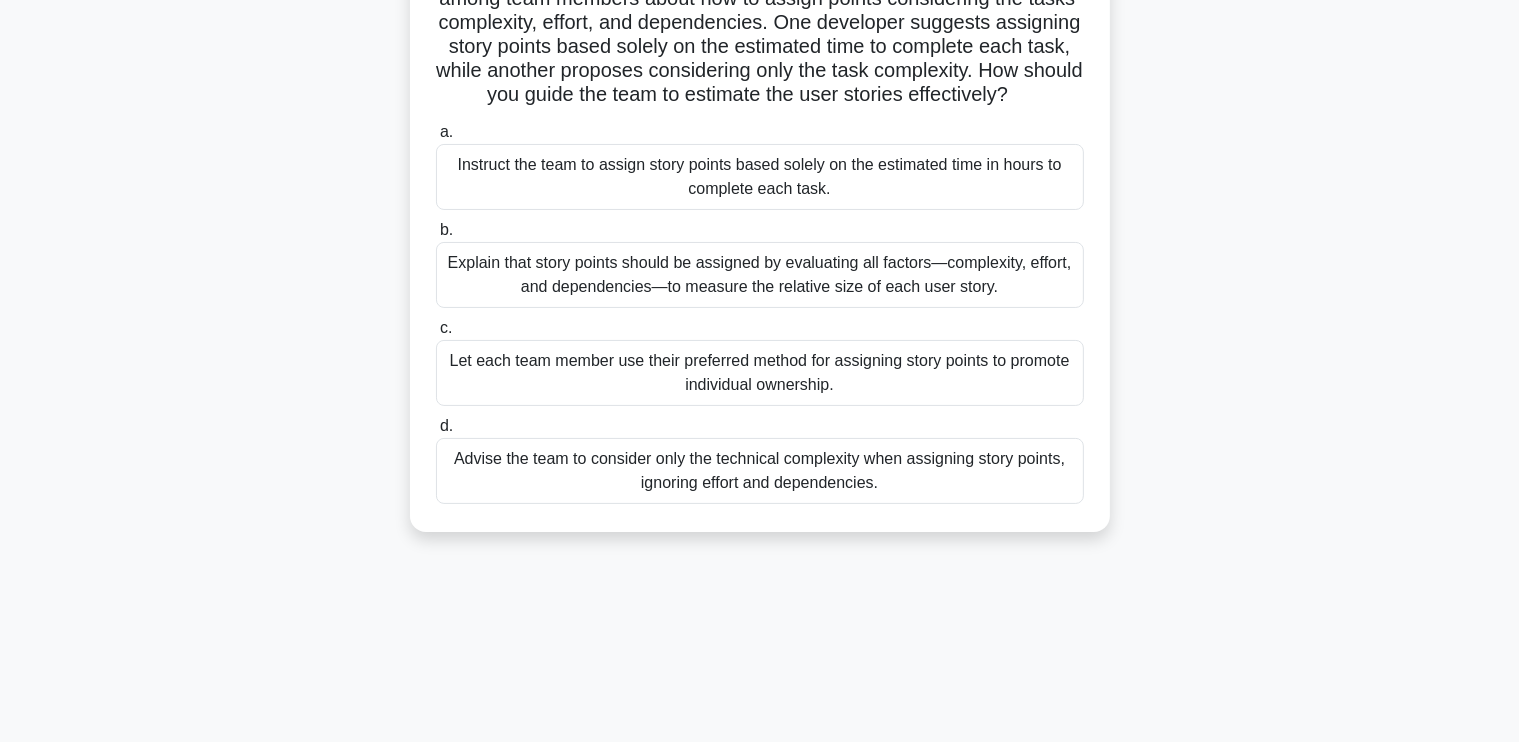 click on "Explain that story points should be assigned by evaluating all factors—complexity, effort, and dependencies—to measure the relative size of each user story." at bounding box center [760, 275] 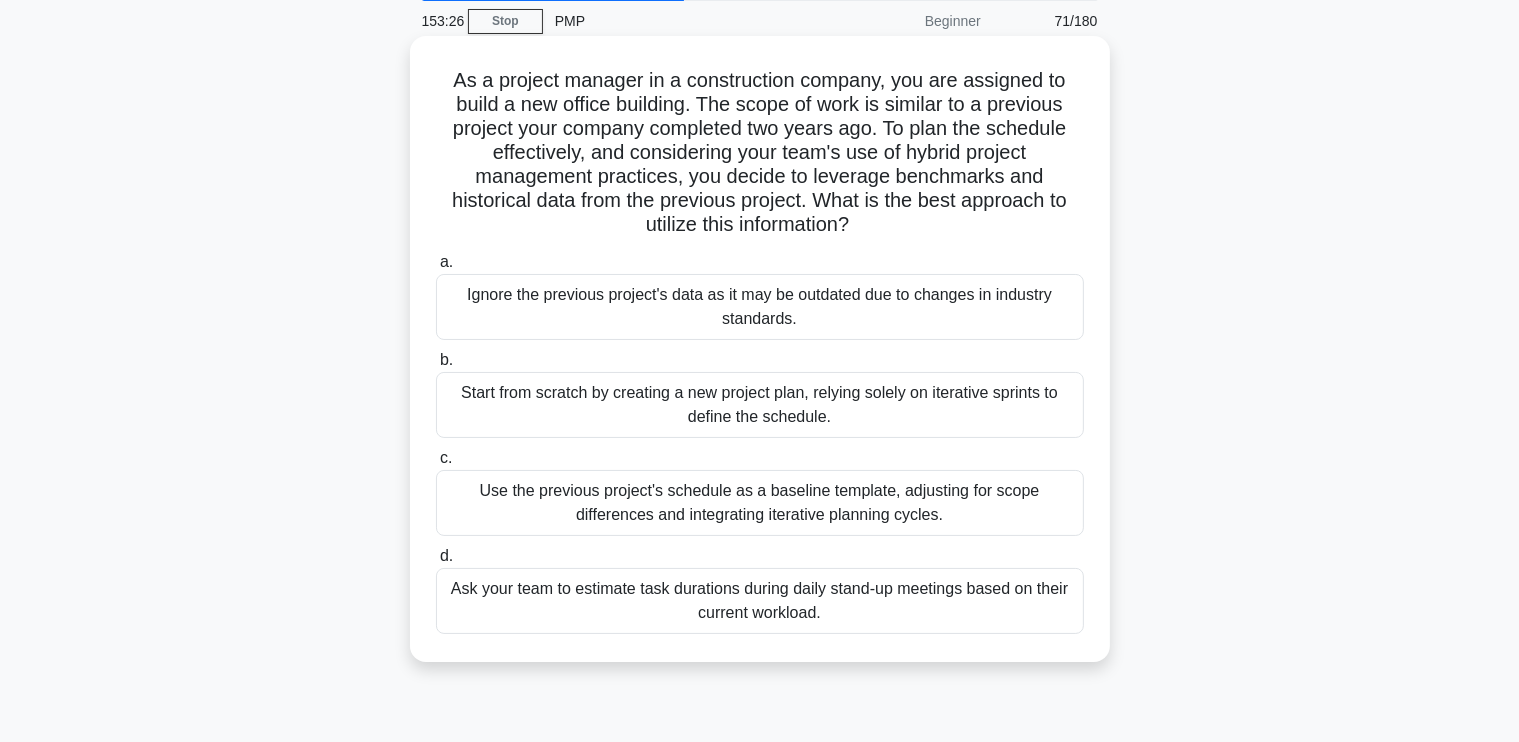 scroll, scrollTop: 131, scrollLeft: 0, axis: vertical 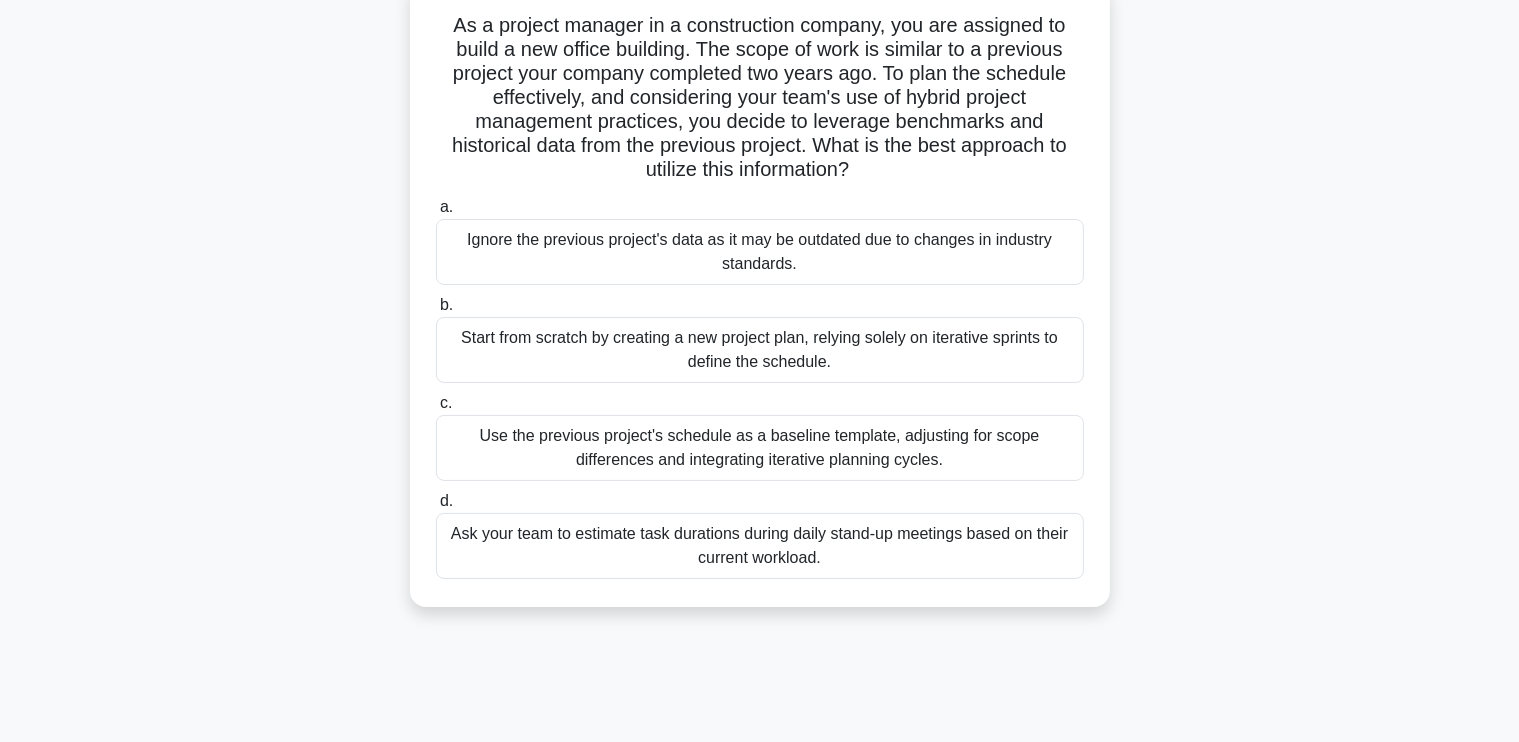 click on "Use the previous project's schedule as a baseline template, adjusting for scope differences and integrating iterative planning cycles." at bounding box center (760, 448) 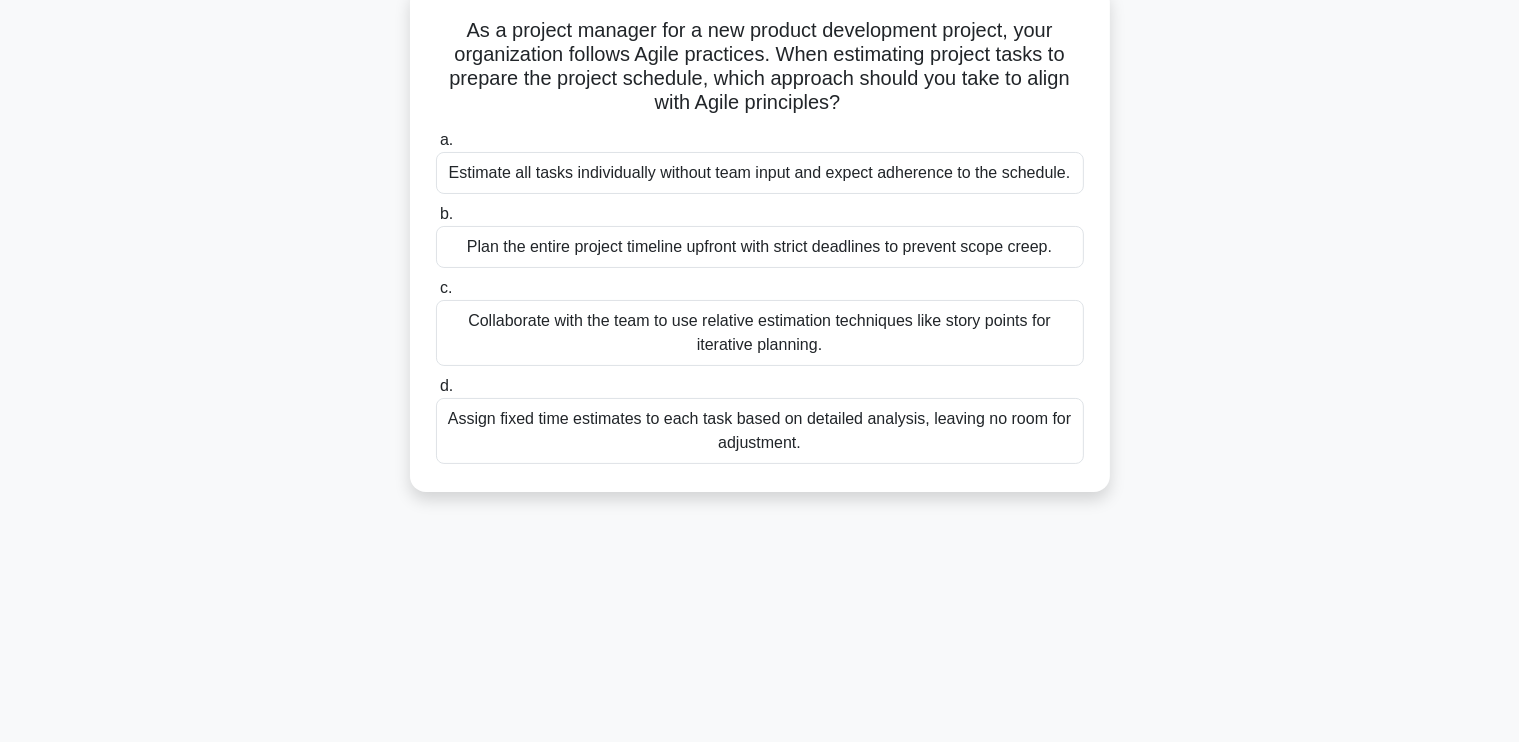 scroll, scrollTop: 0, scrollLeft: 0, axis: both 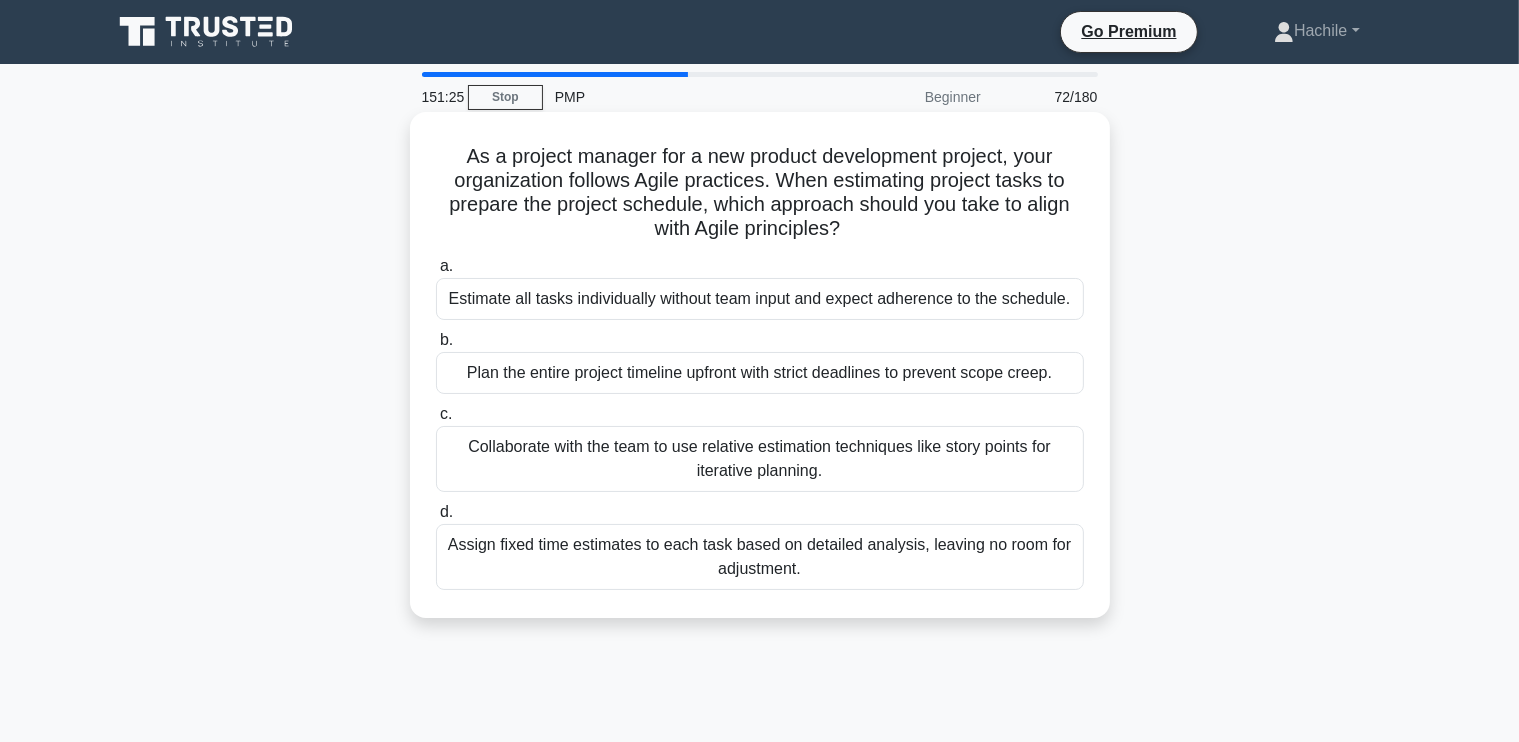 click on "Collaborate with the team to use relative estimation techniques like story points for iterative planning." at bounding box center (760, 459) 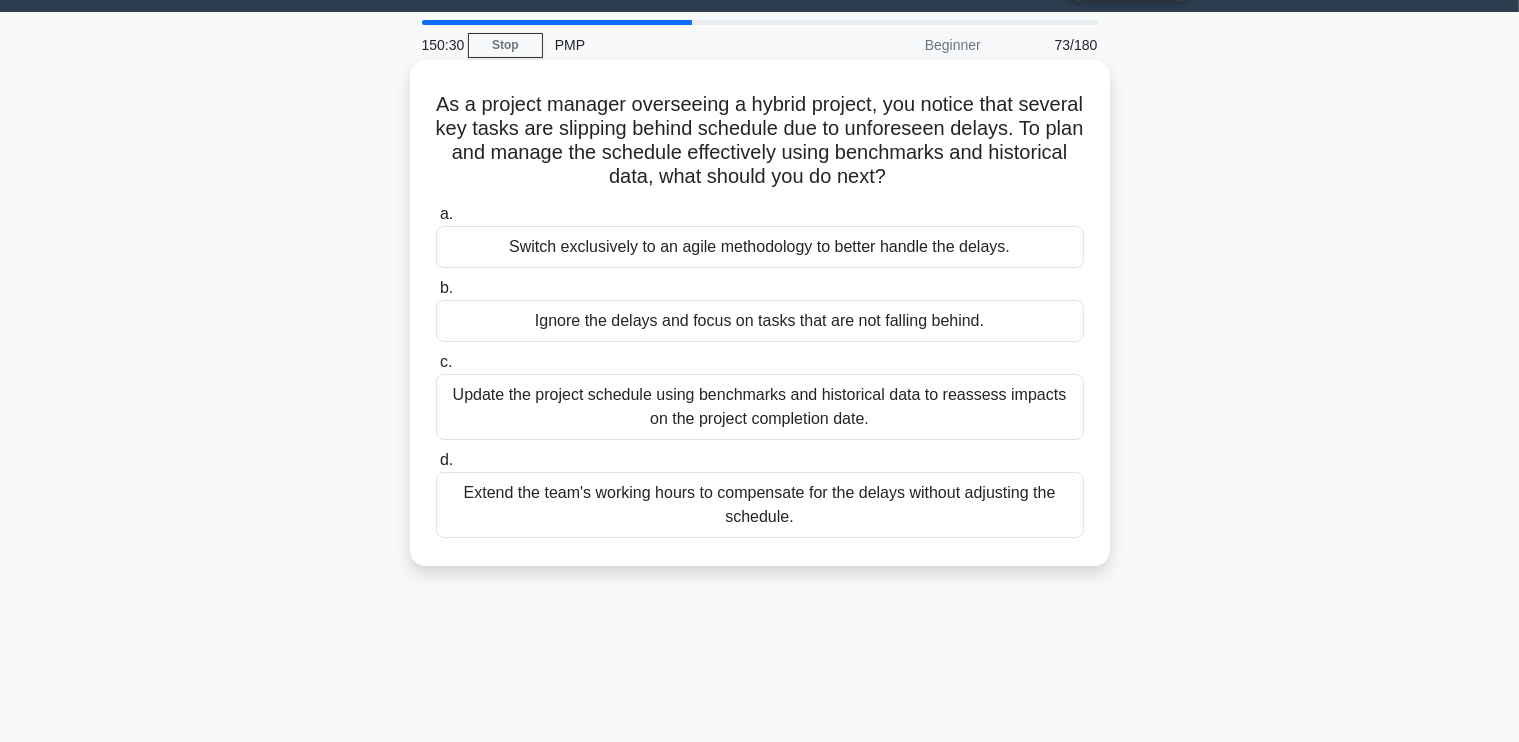 scroll, scrollTop: 59, scrollLeft: 0, axis: vertical 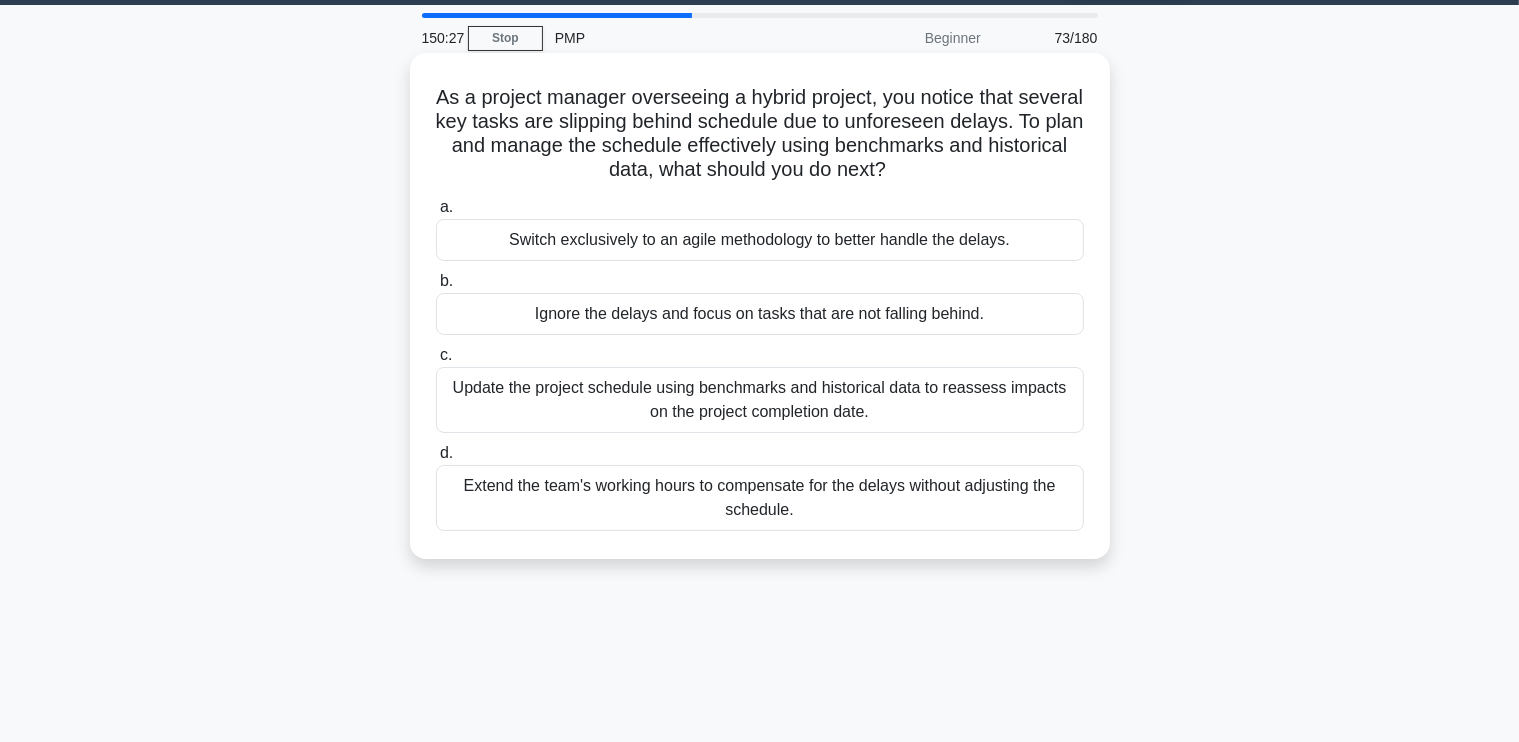 click on "Update the project schedule using benchmarks and historical data to reassess impacts on the project completion date." at bounding box center [760, 400] 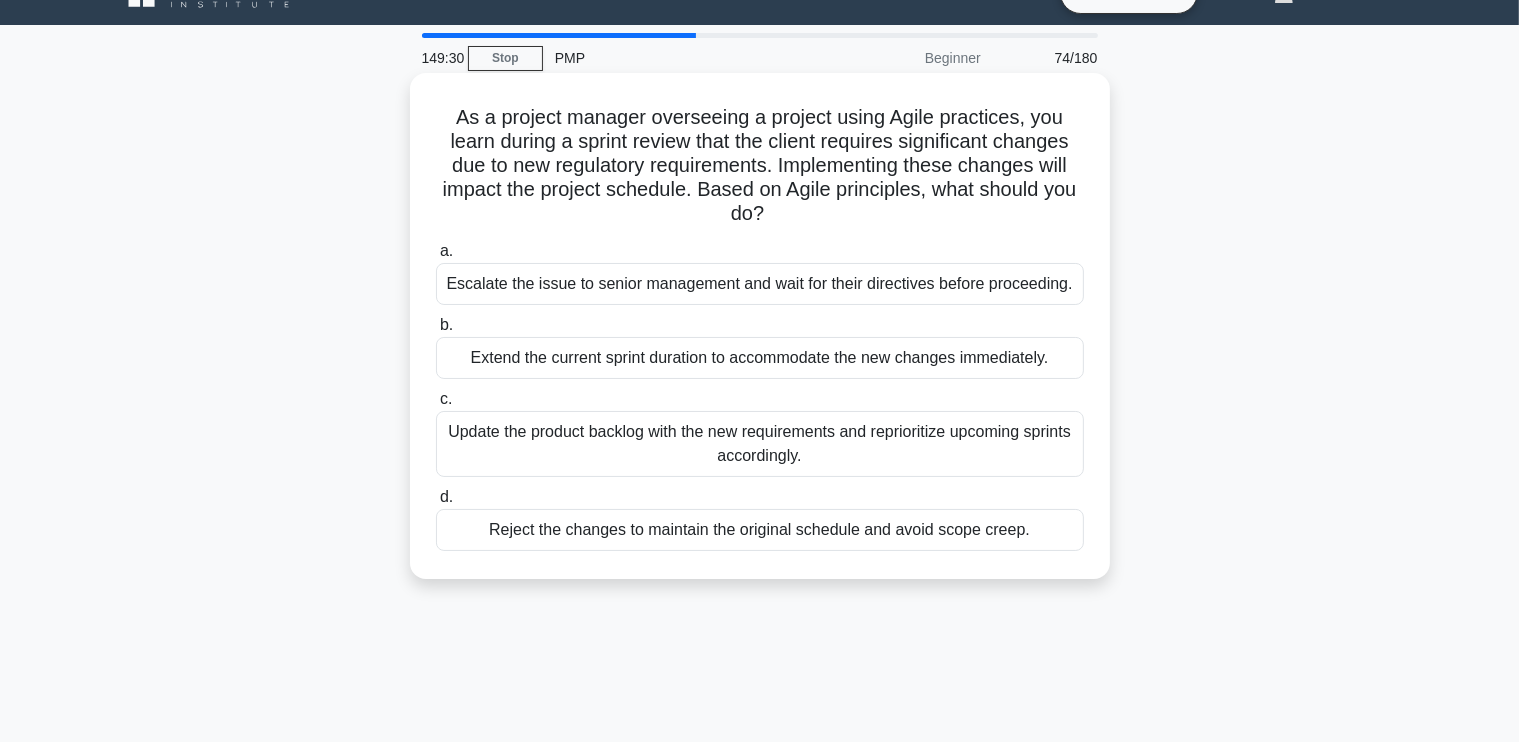scroll, scrollTop: 44, scrollLeft: 0, axis: vertical 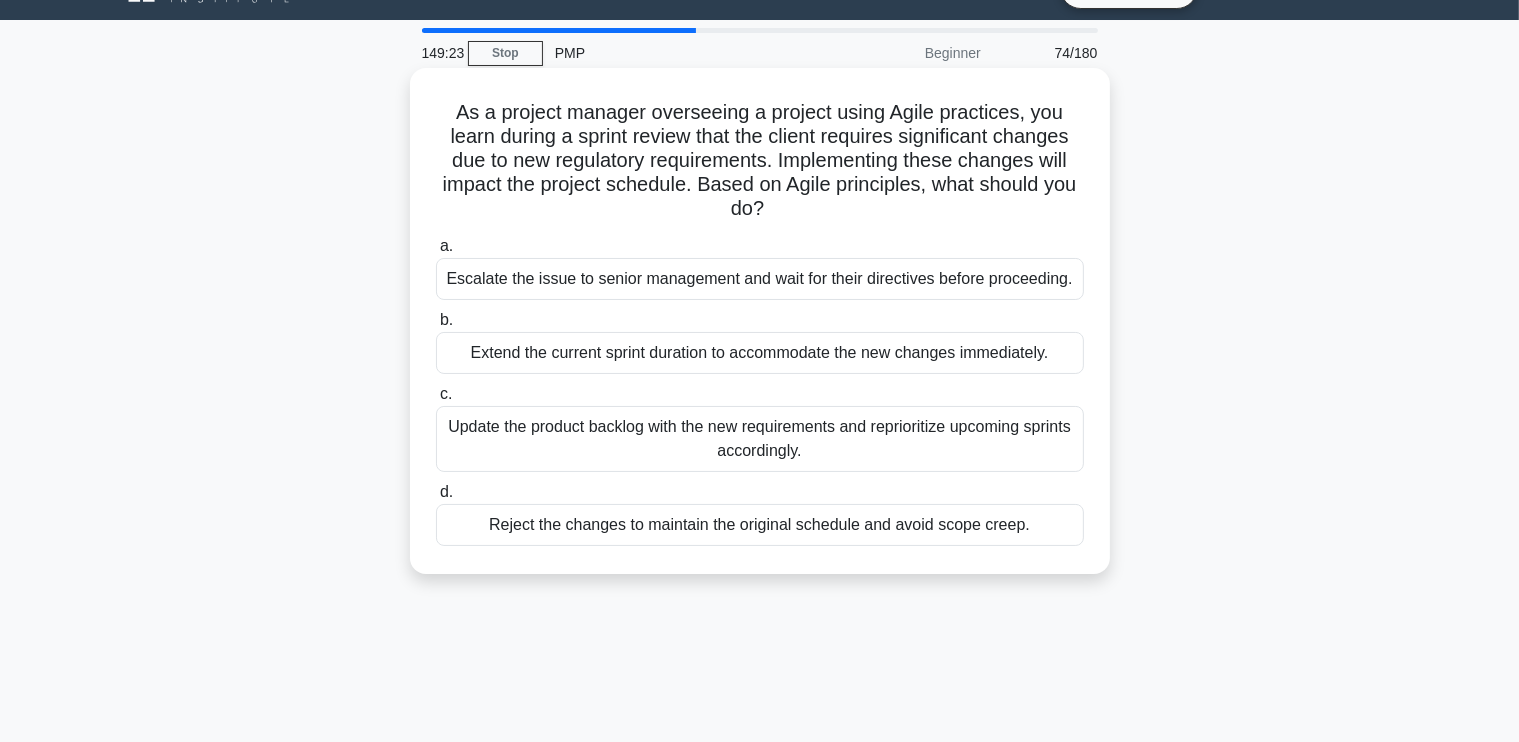 click on "Update the product backlog with the new requirements and reprioritize upcoming sprints accordingly." at bounding box center [760, 439] 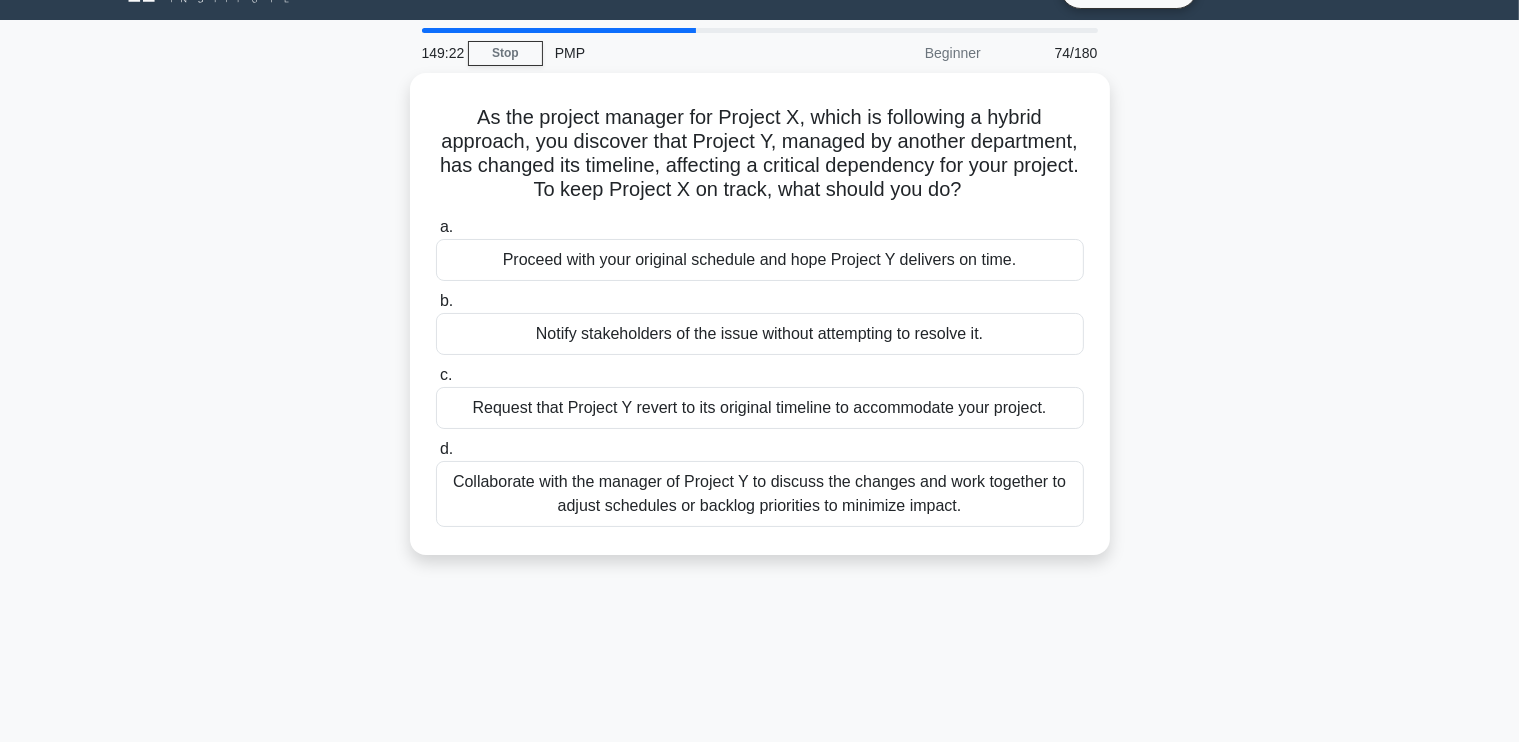scroll, scrollTop: 0, scrollLeft: 0, axis: both 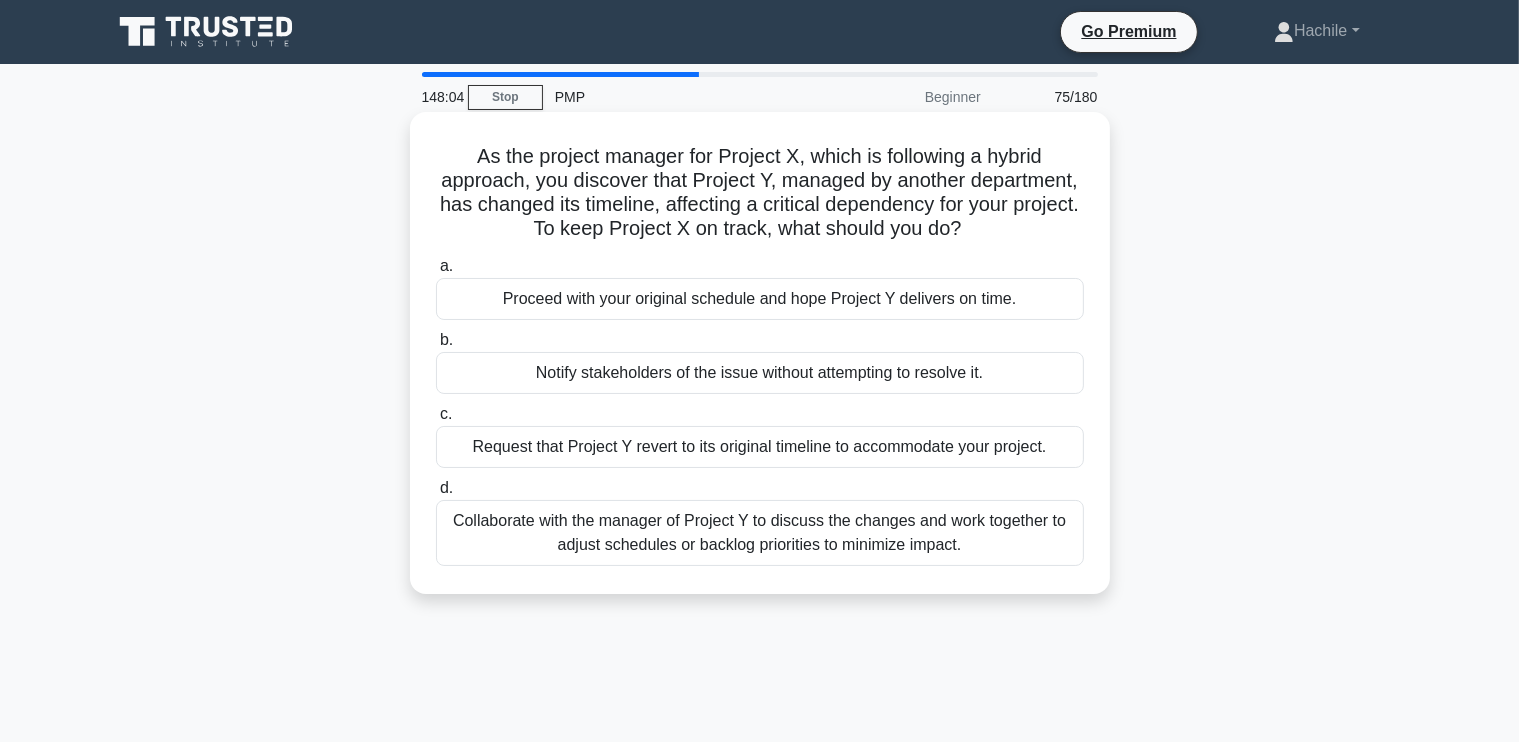 click on "Collaborate with the manager of Project Y to discuss the changes and work together to adjust schedules or backlog priorities to minimize impact." at bounding box center (760, 533) 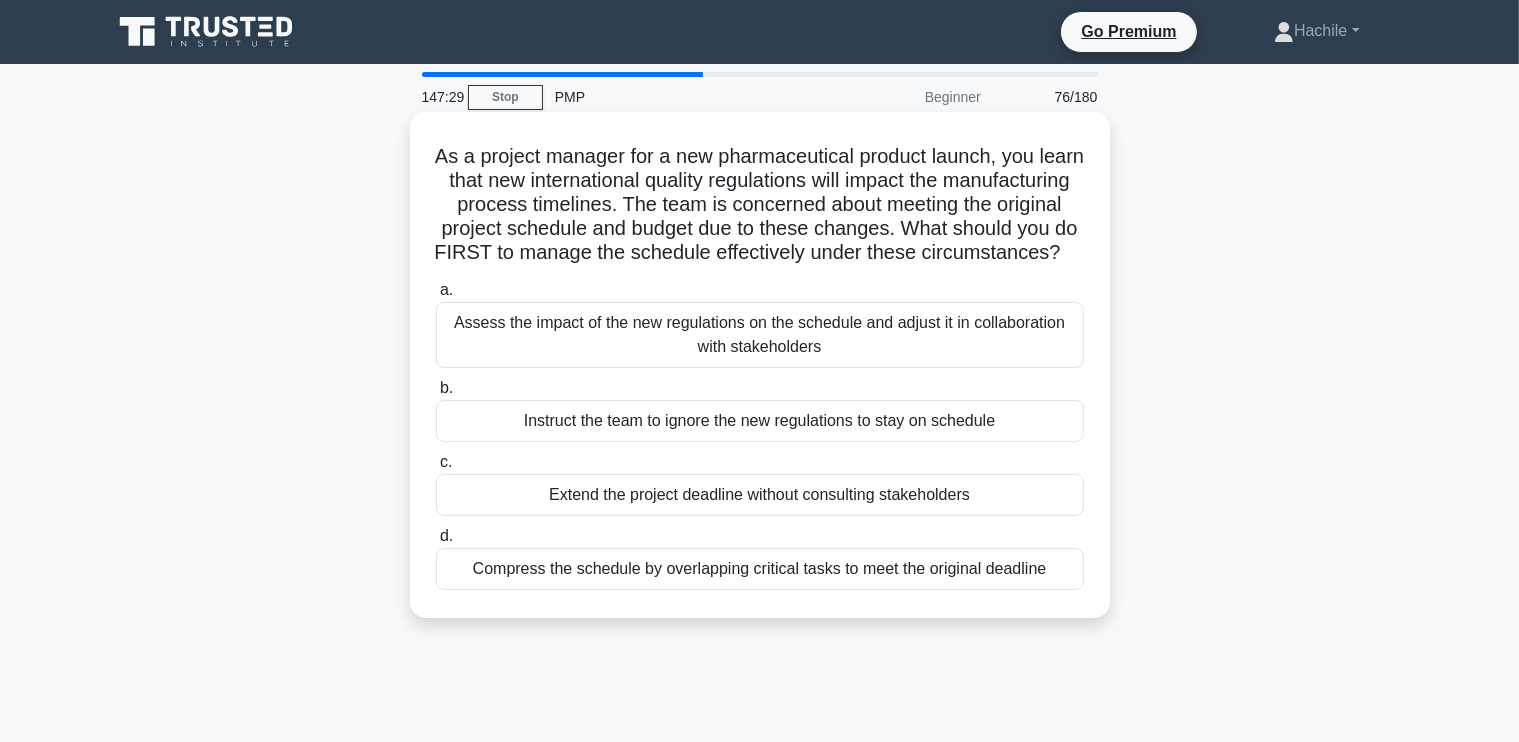 click on "Assess the impact of the new regulations on the schedule and adjust it in collaboration with stakeholders" at bounding box center [760, 335] 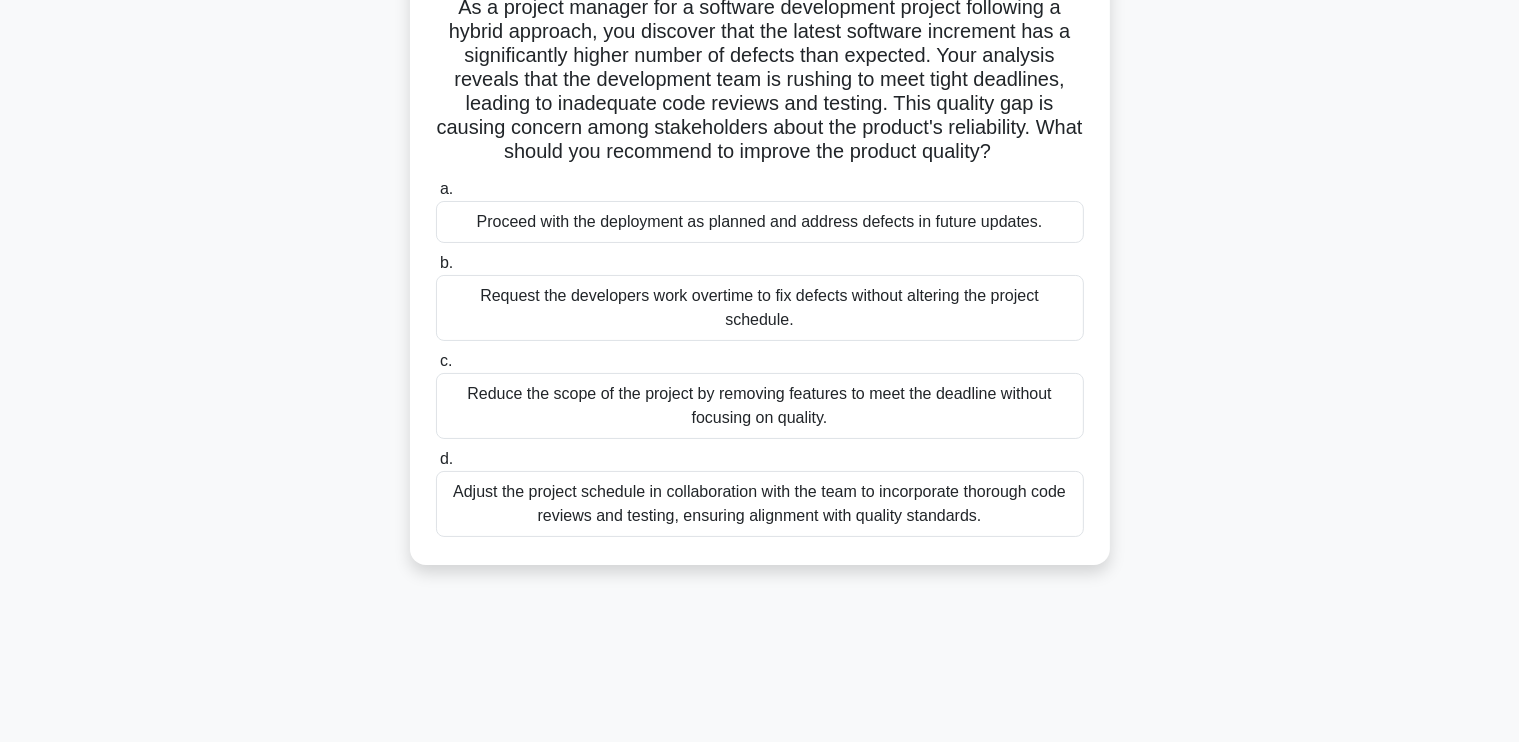 scroll, scrollTop: 156, scrollLeft: 0, axis: vertical 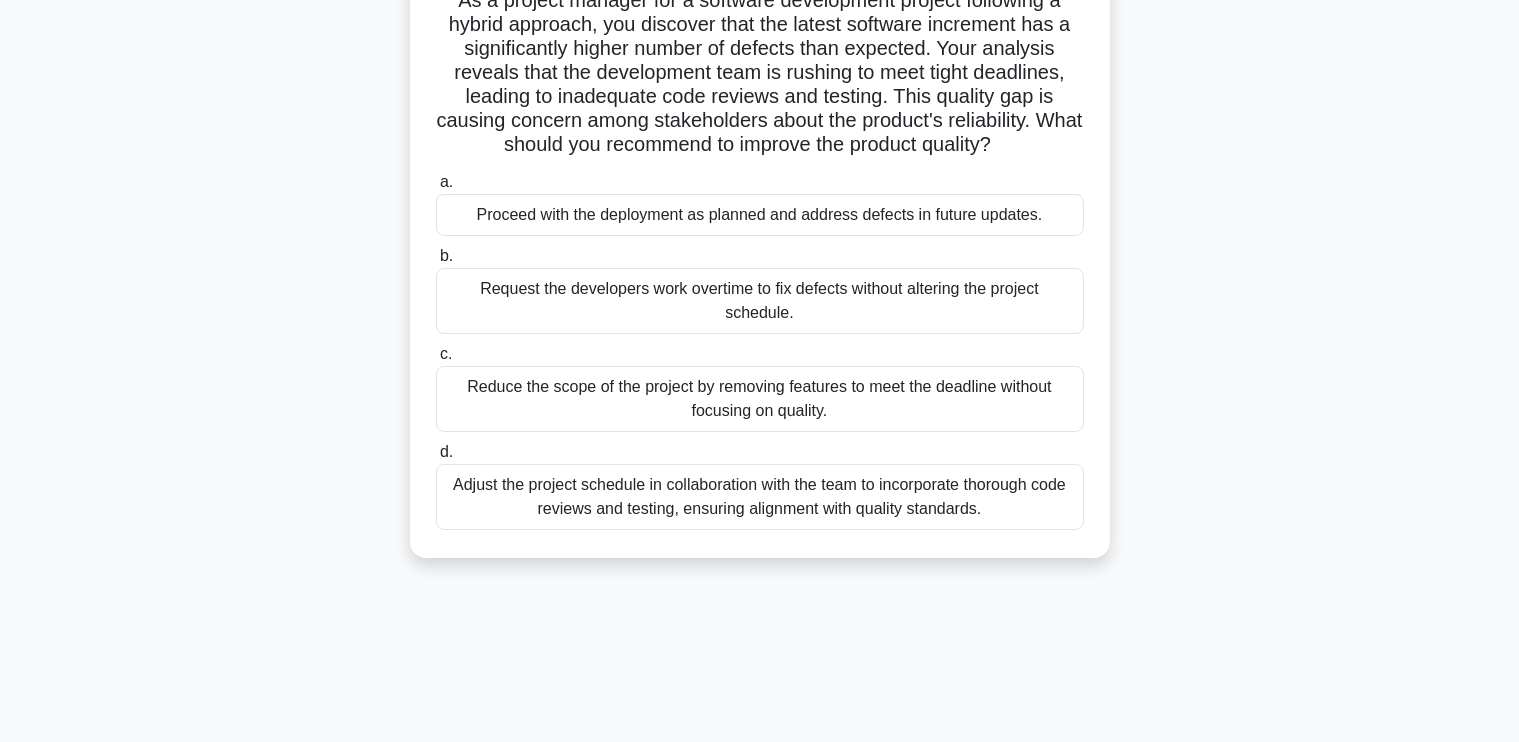 click on "Adjust the project schedule in collaboration with the team to incorporate thorough code reviews and testing, ensuring alignment with quality standards." at bounding box center (760, 497) 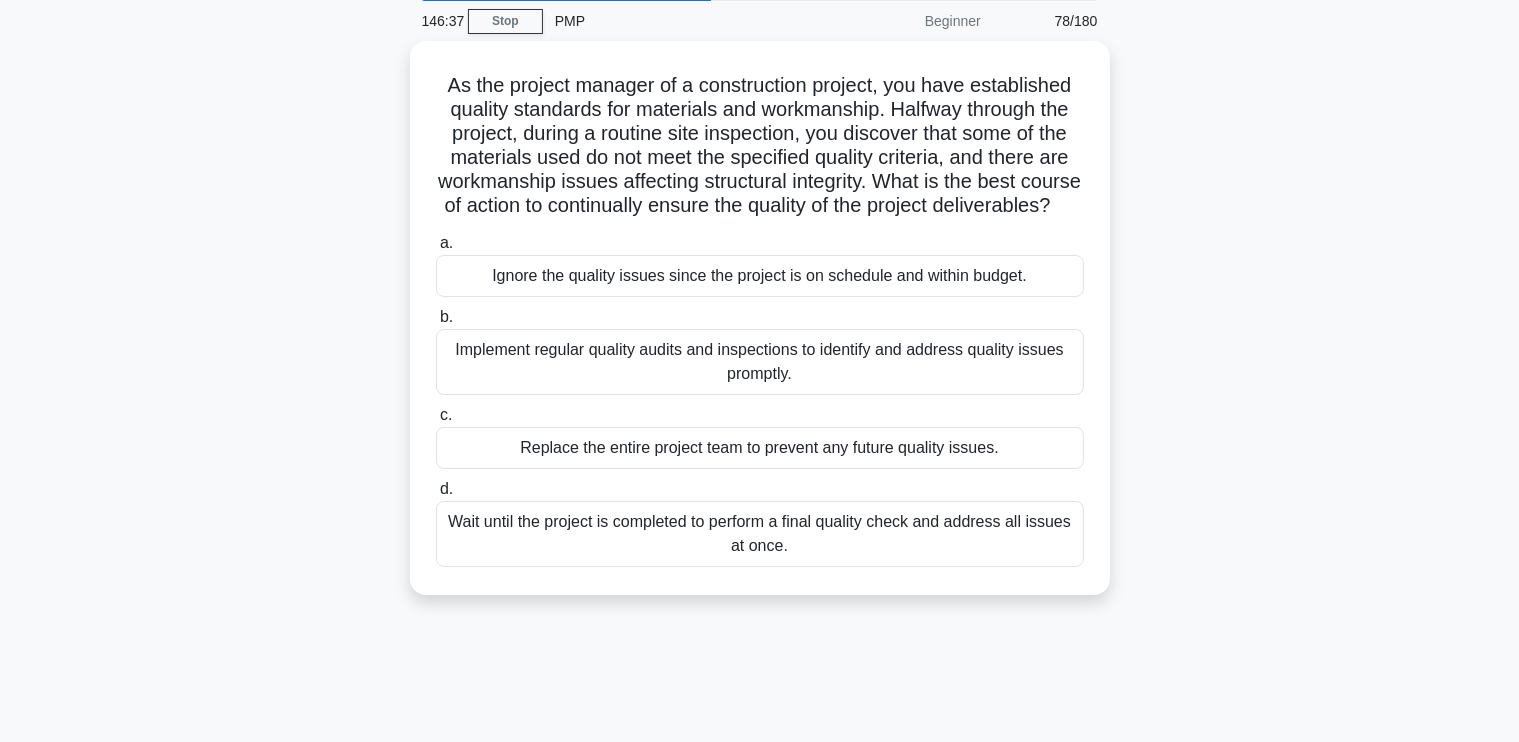 scroll, scrollTop: 0, scrollLeft: 0, axis: both 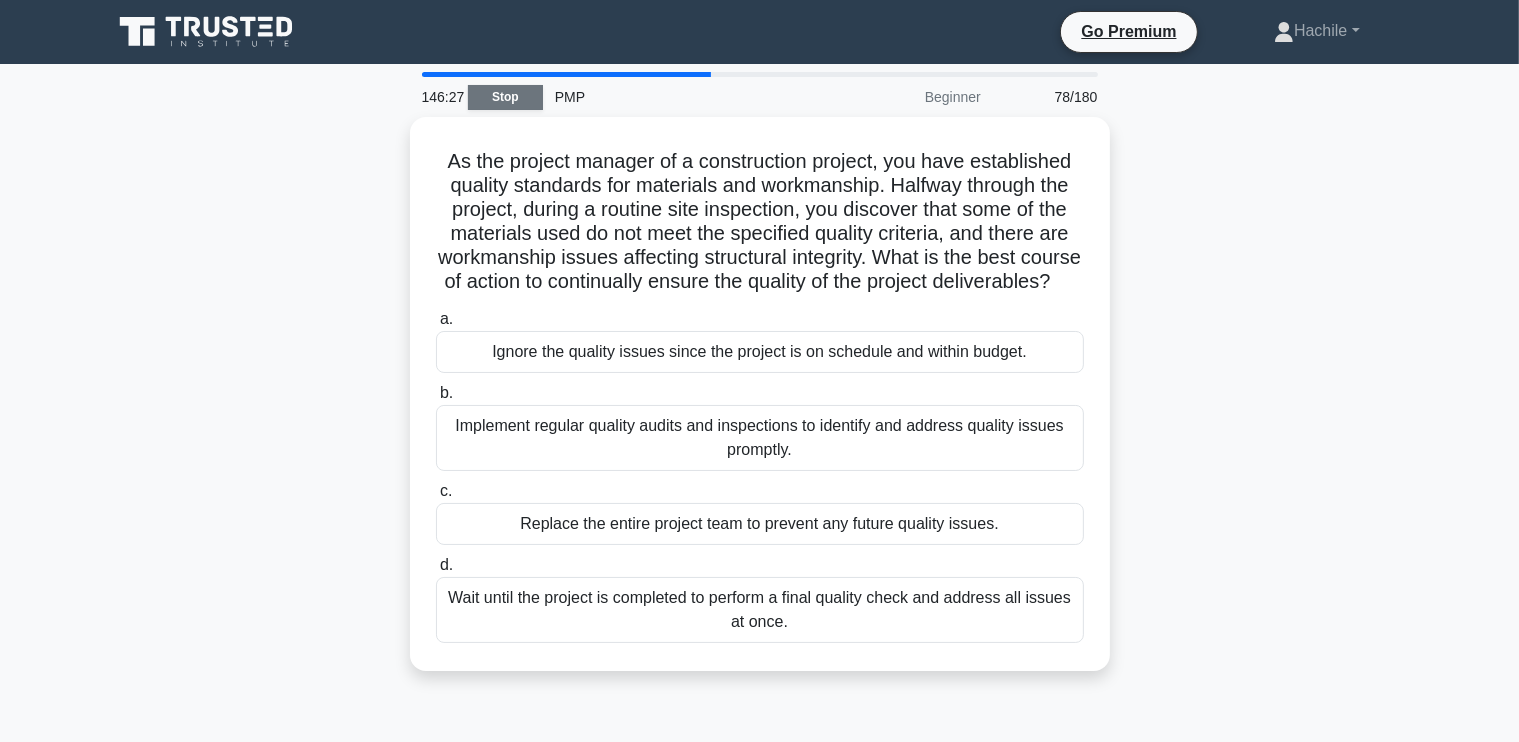click on "Stop" at bounding box center [505, 97] 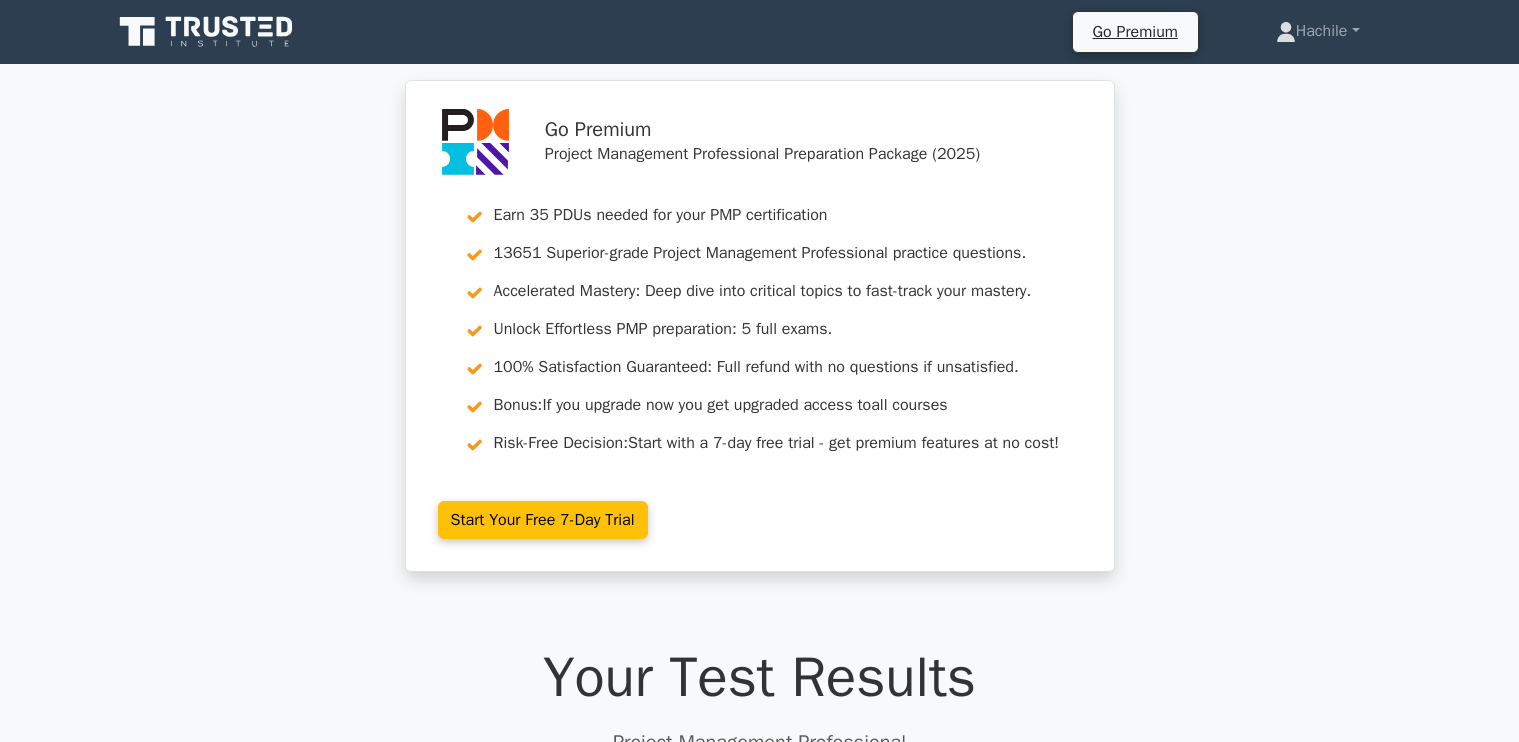 scroll, scrollTop: 0, scrollLeft: 0, axis: both 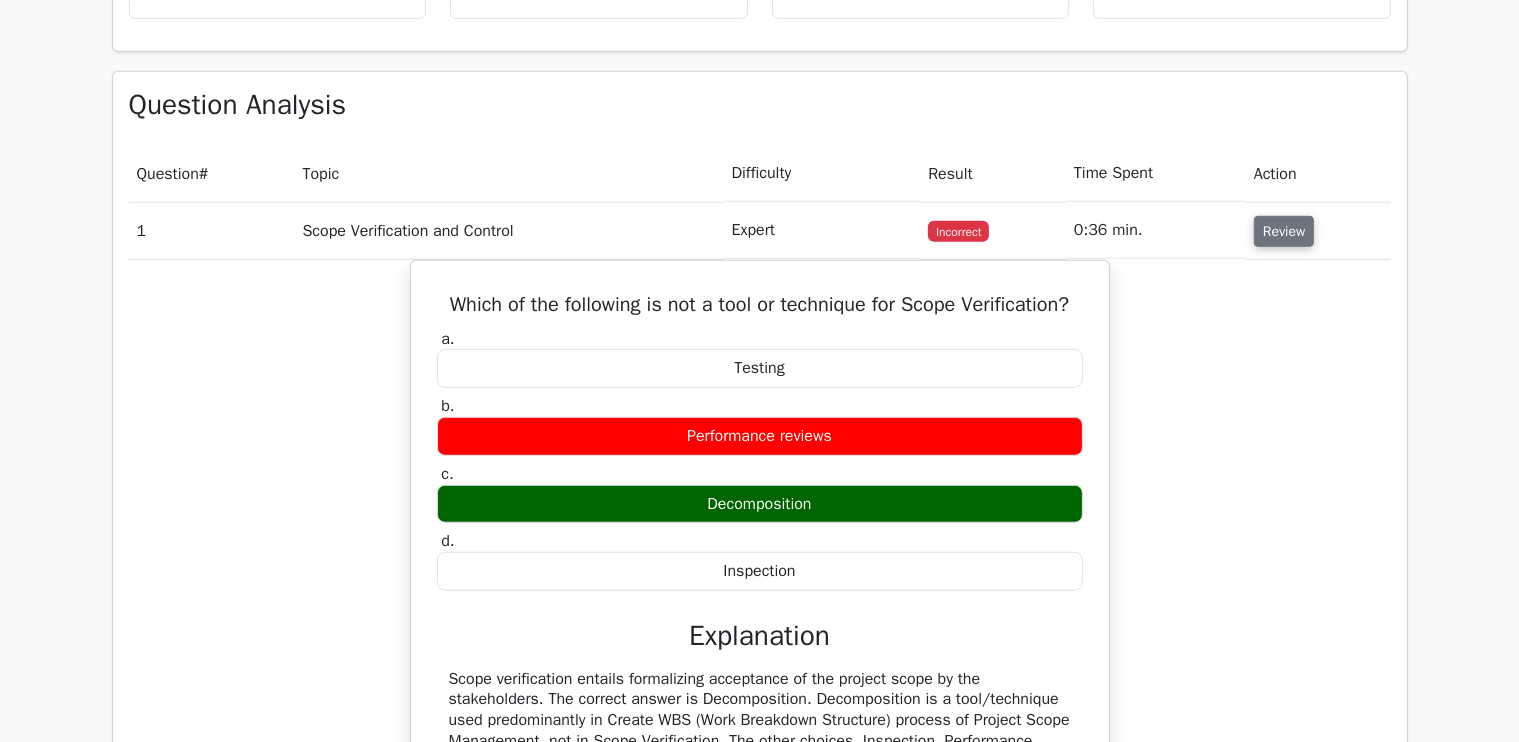 click on "Review" at bounding box center (1284, 231) 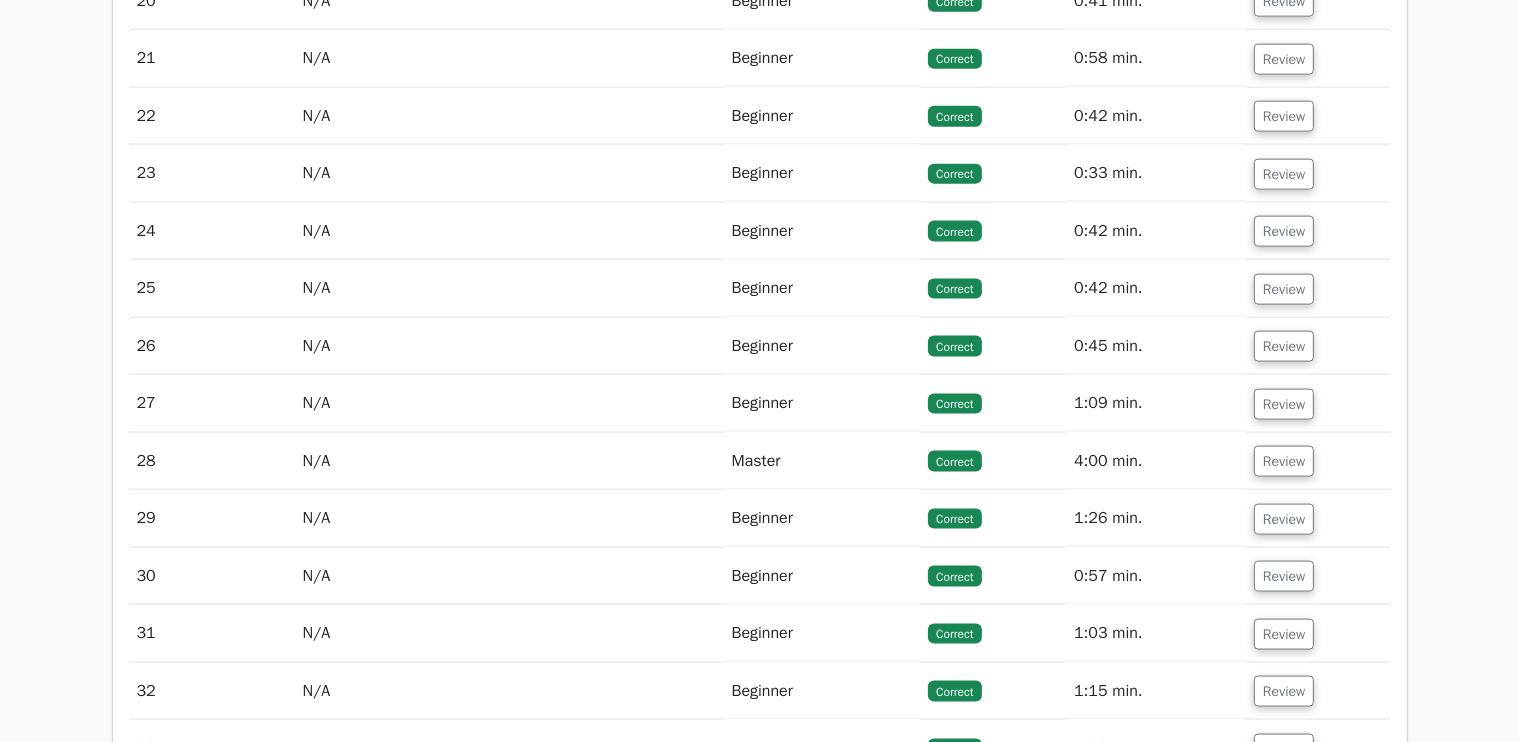 scroll, scrollTop: 2659, scrollLeft: 0, axis: vertical 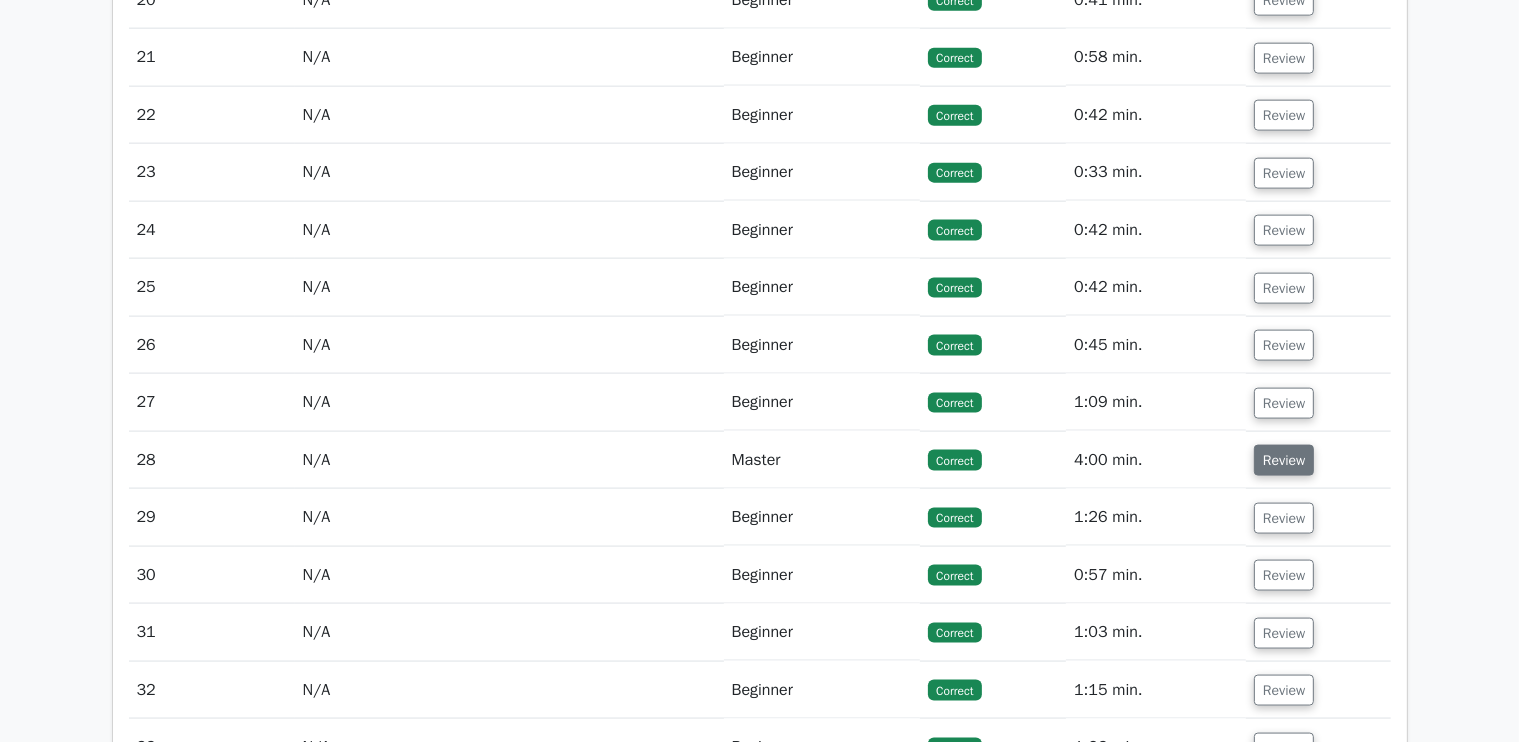 click on "Review" at bounding box center (1284, 460) 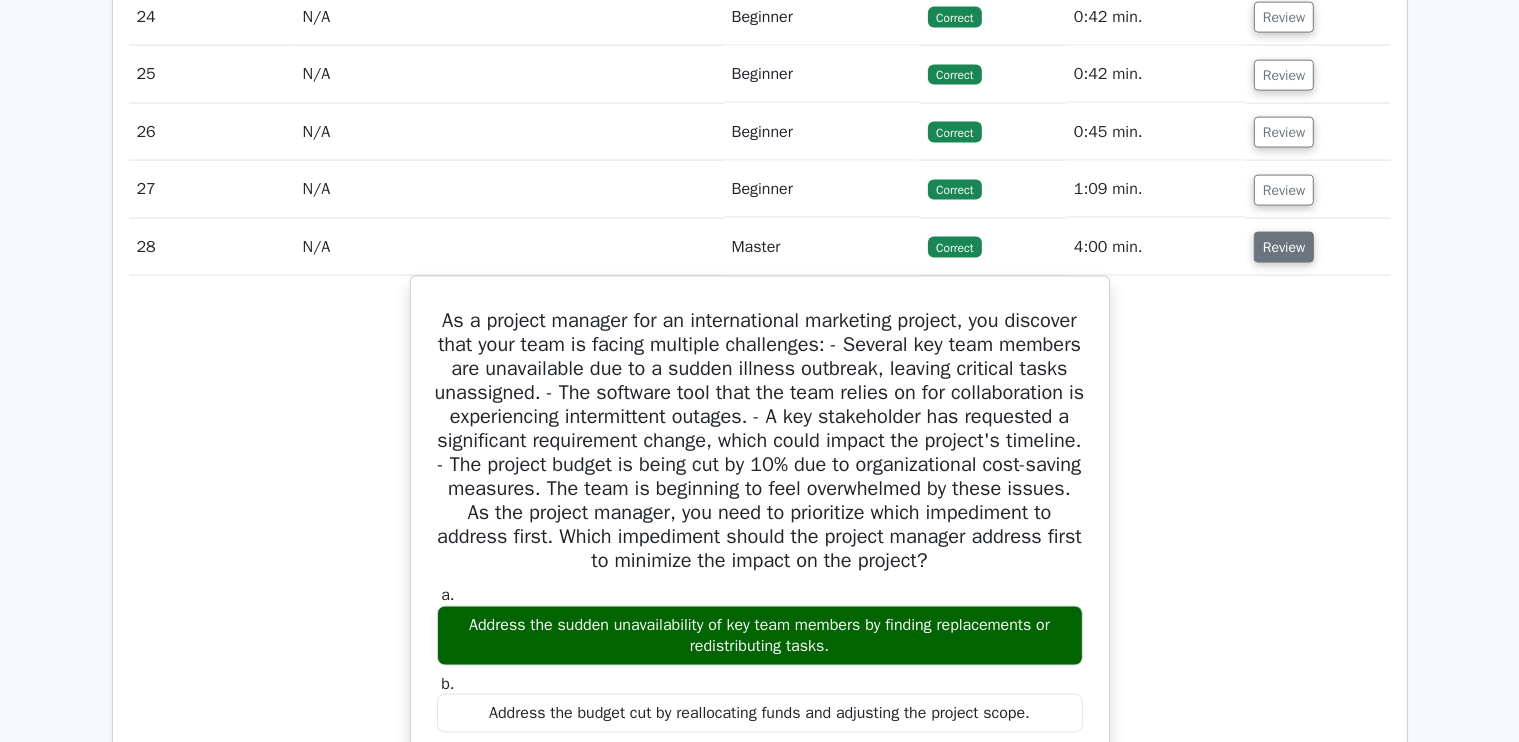 scroll, scrollTop: 2872, scrollLeft: 0, axis: vertical 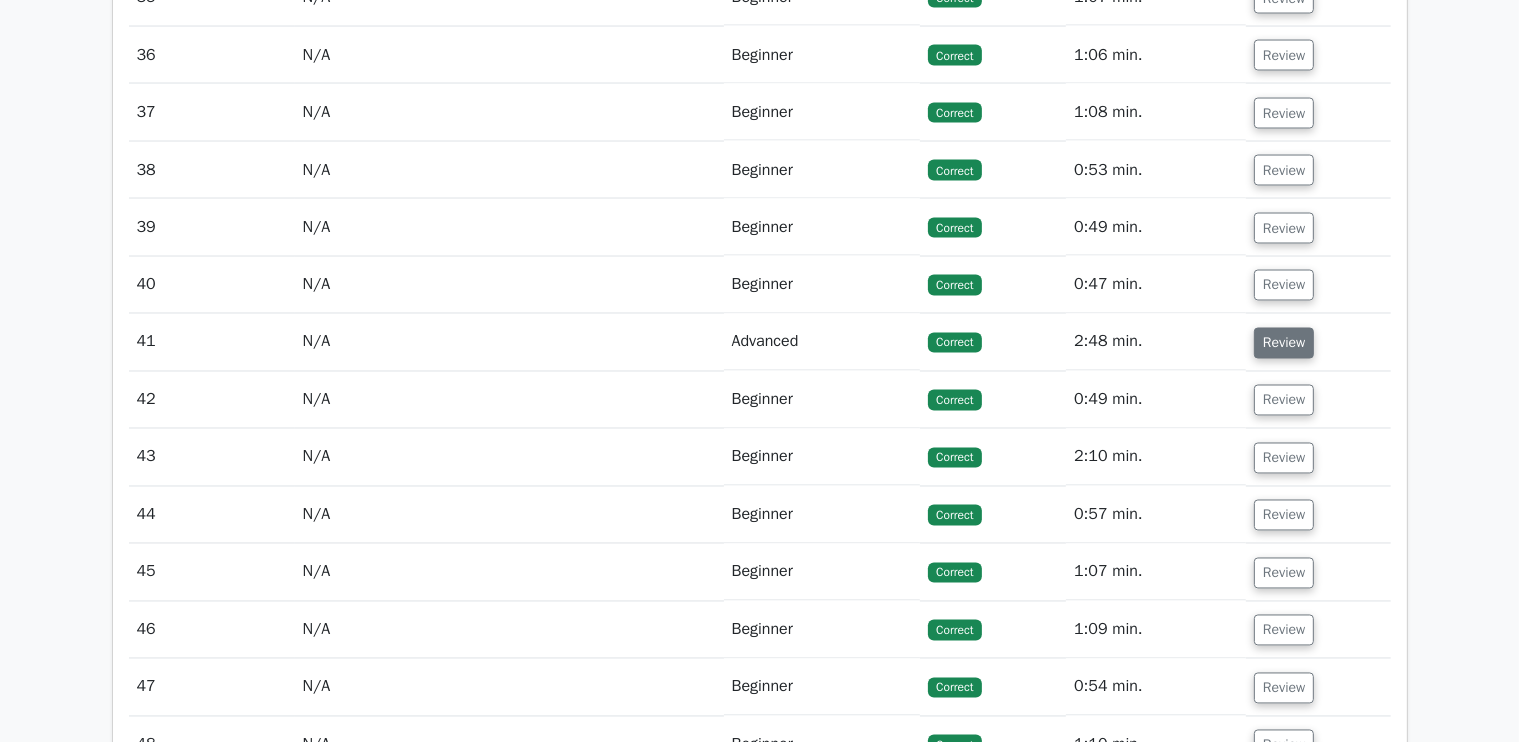 click on "Review" at bounding box center (1284, 343) 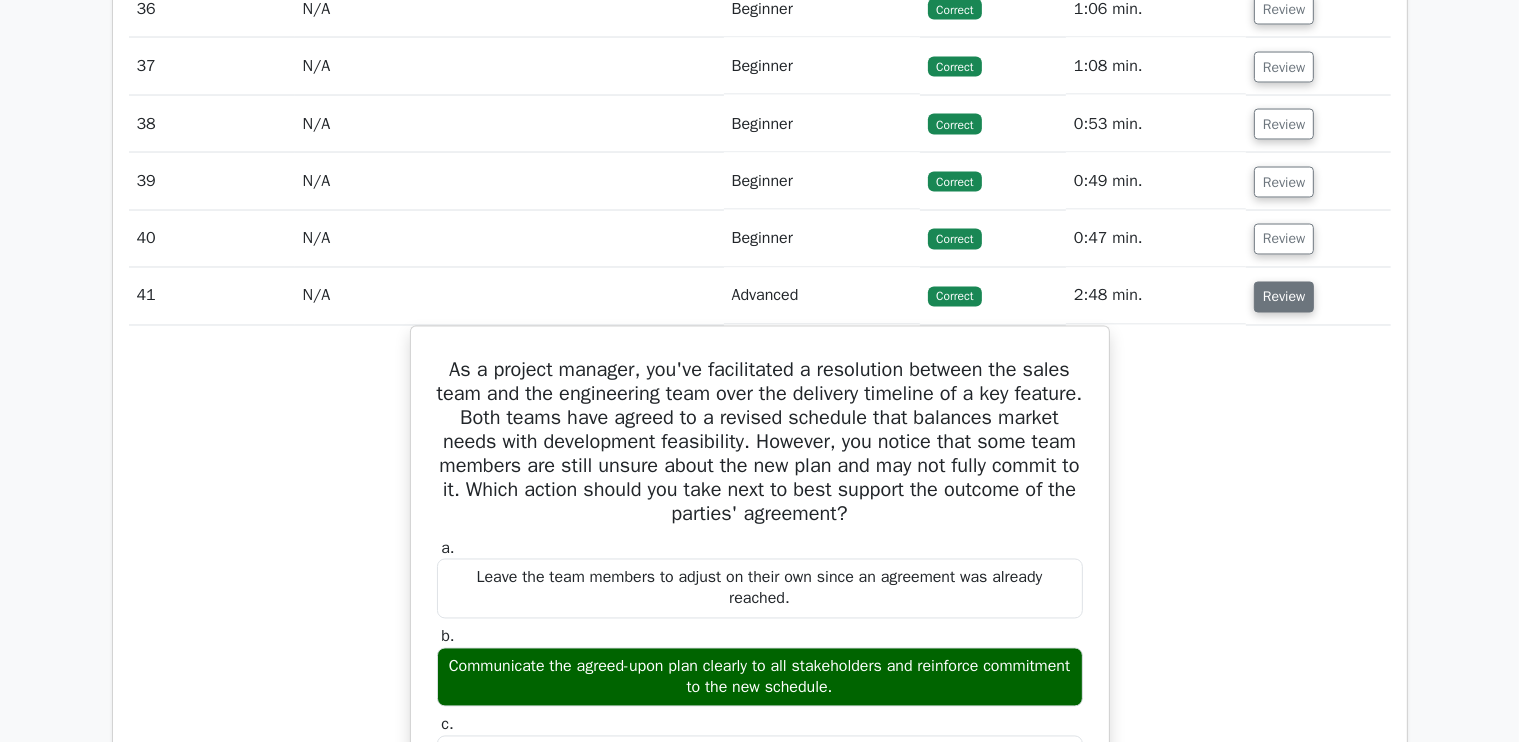 scroll, scrollTop: 3568, scrollLeft: 0, axis: vertical 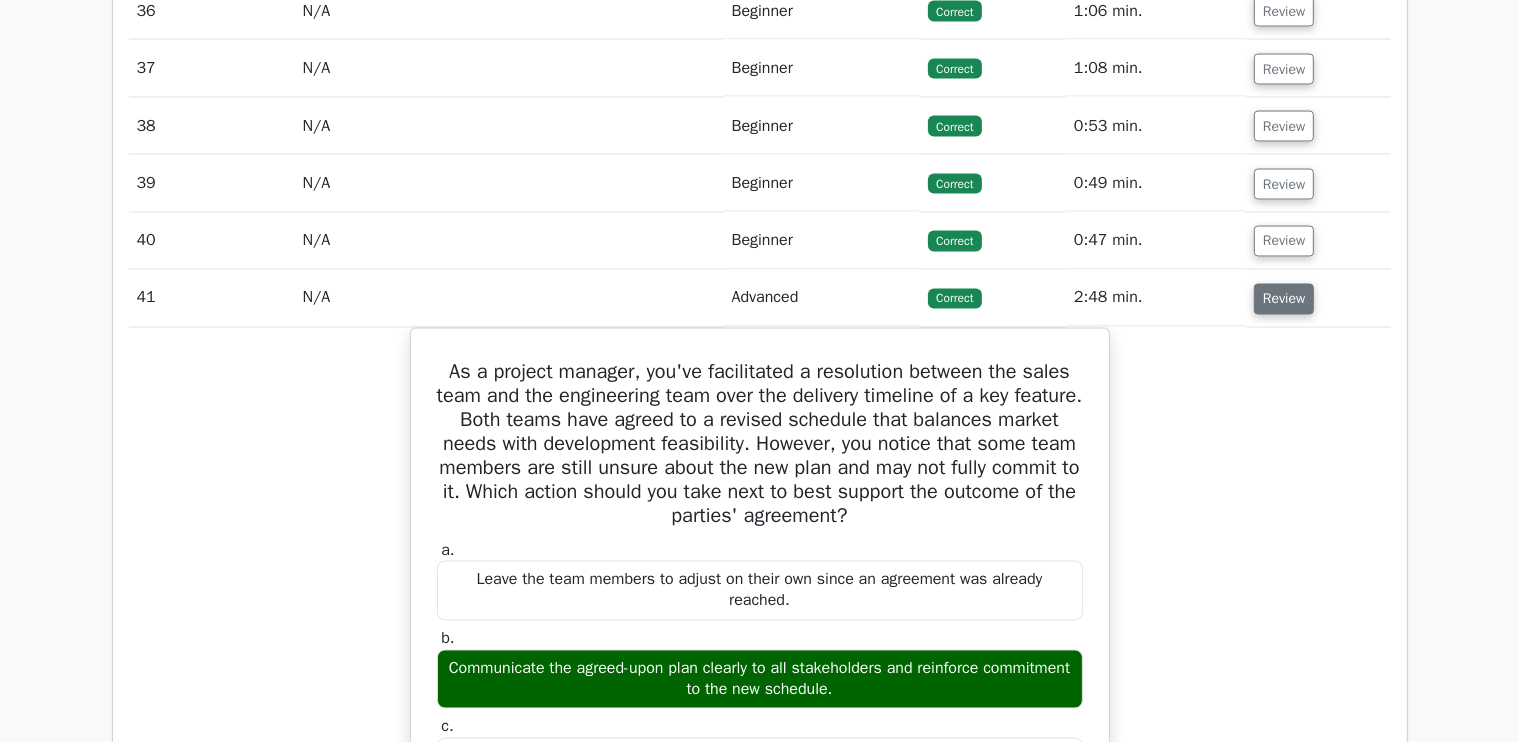 click on "Review" at bounding box center (1284, 299) 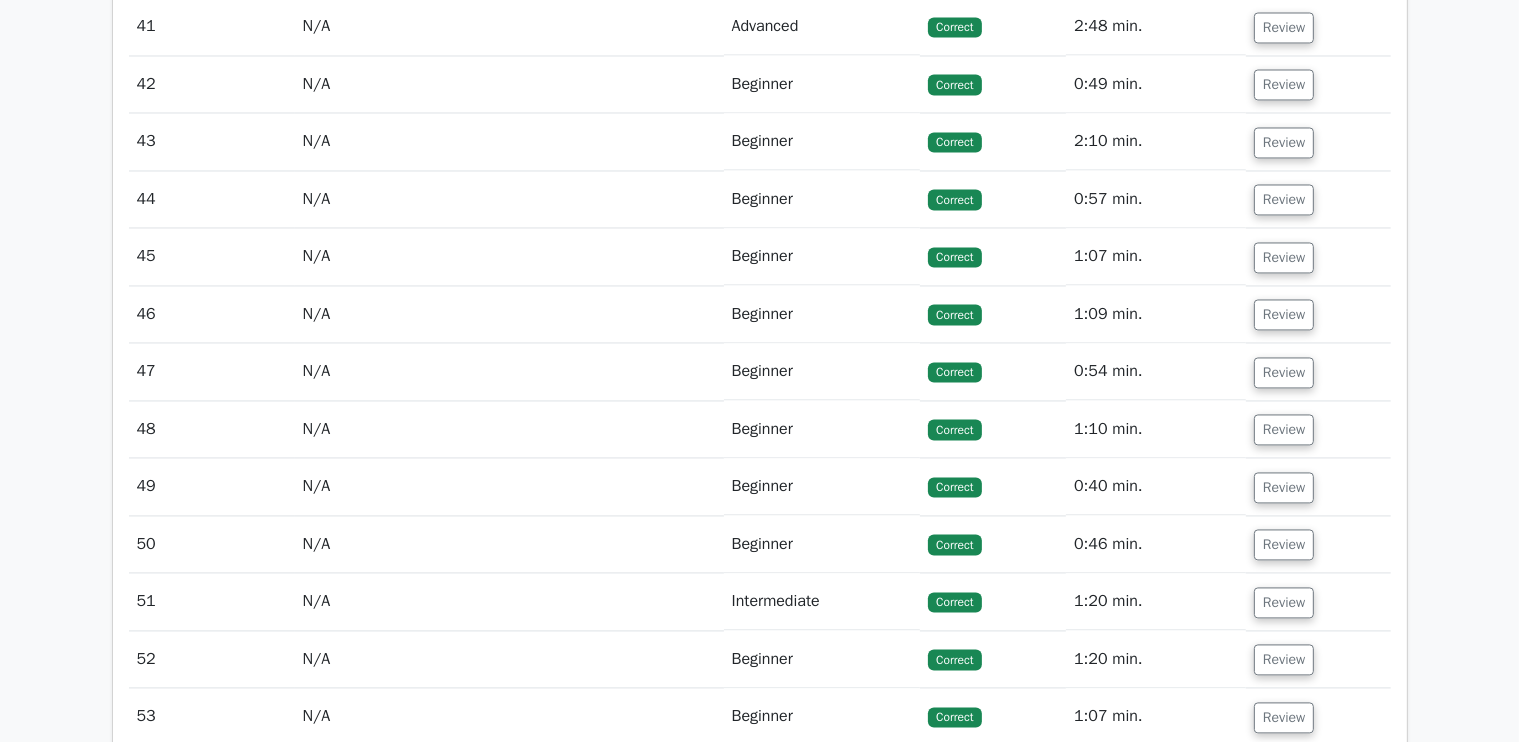 scroll, scrollTop: 3926, scrollLeft: 0, axis: vertical 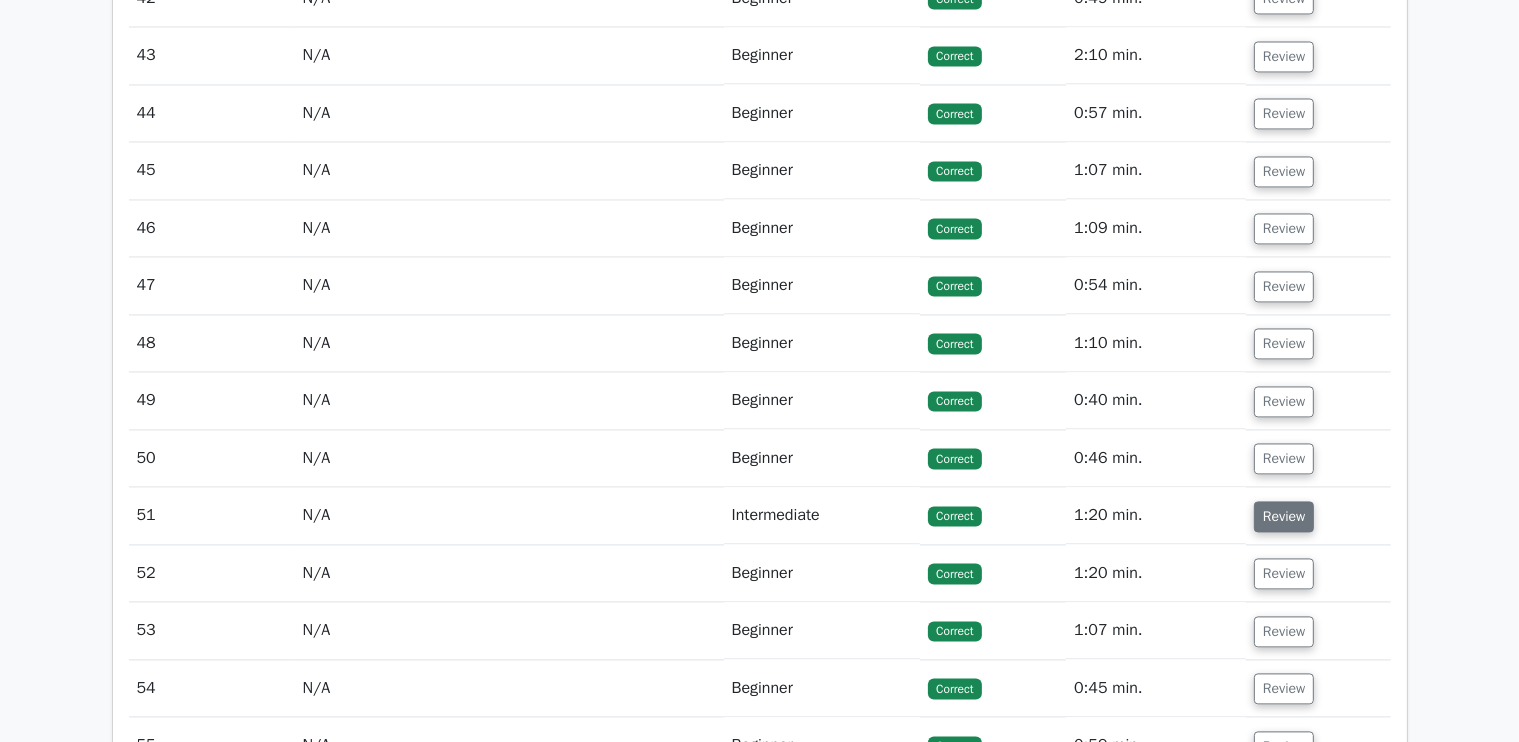 click on "Review" at bounding box center [1284, 516] 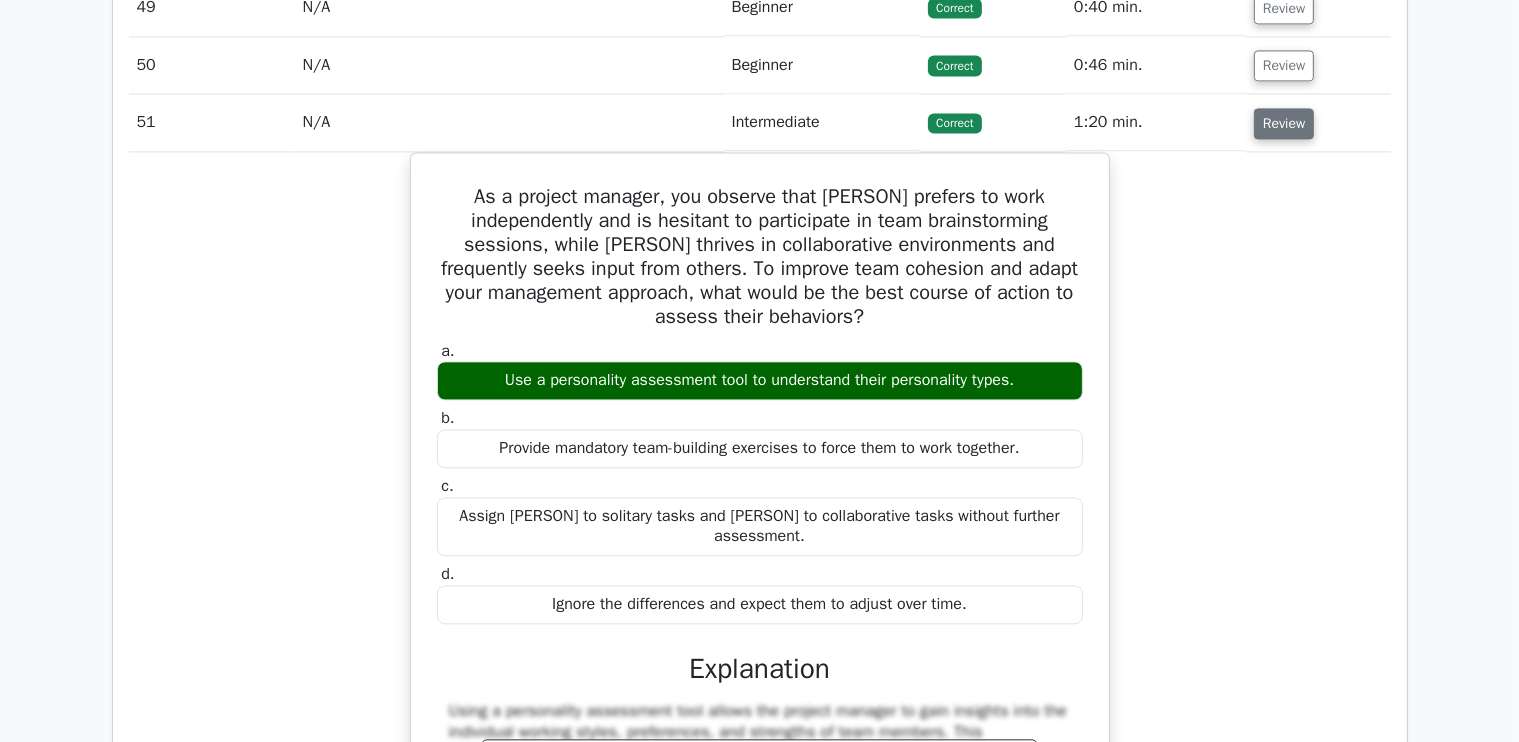 scroll, scrollTop: 4336, scrollLeft: 0, axis: vertical 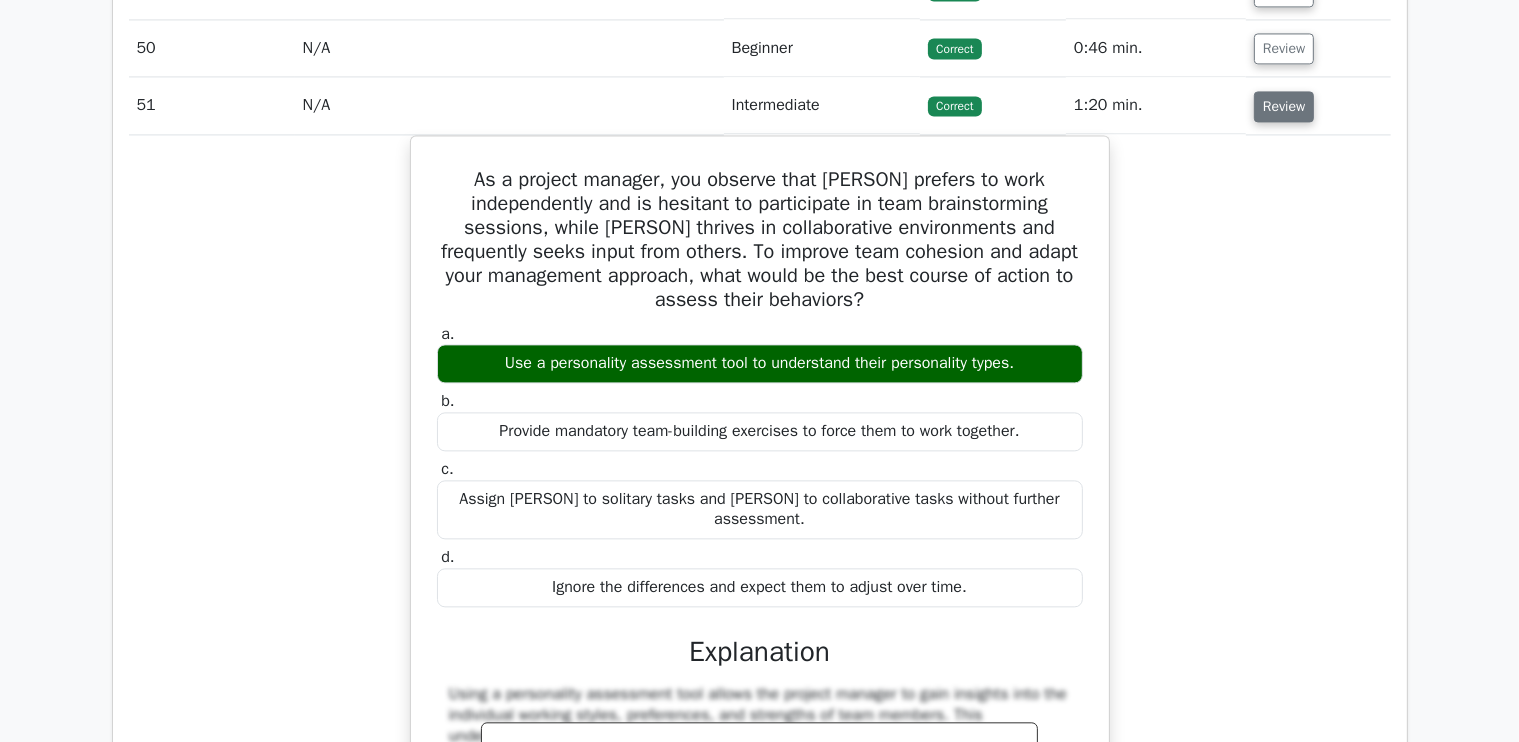 click on "Review" at bounding box center (1284, 106) 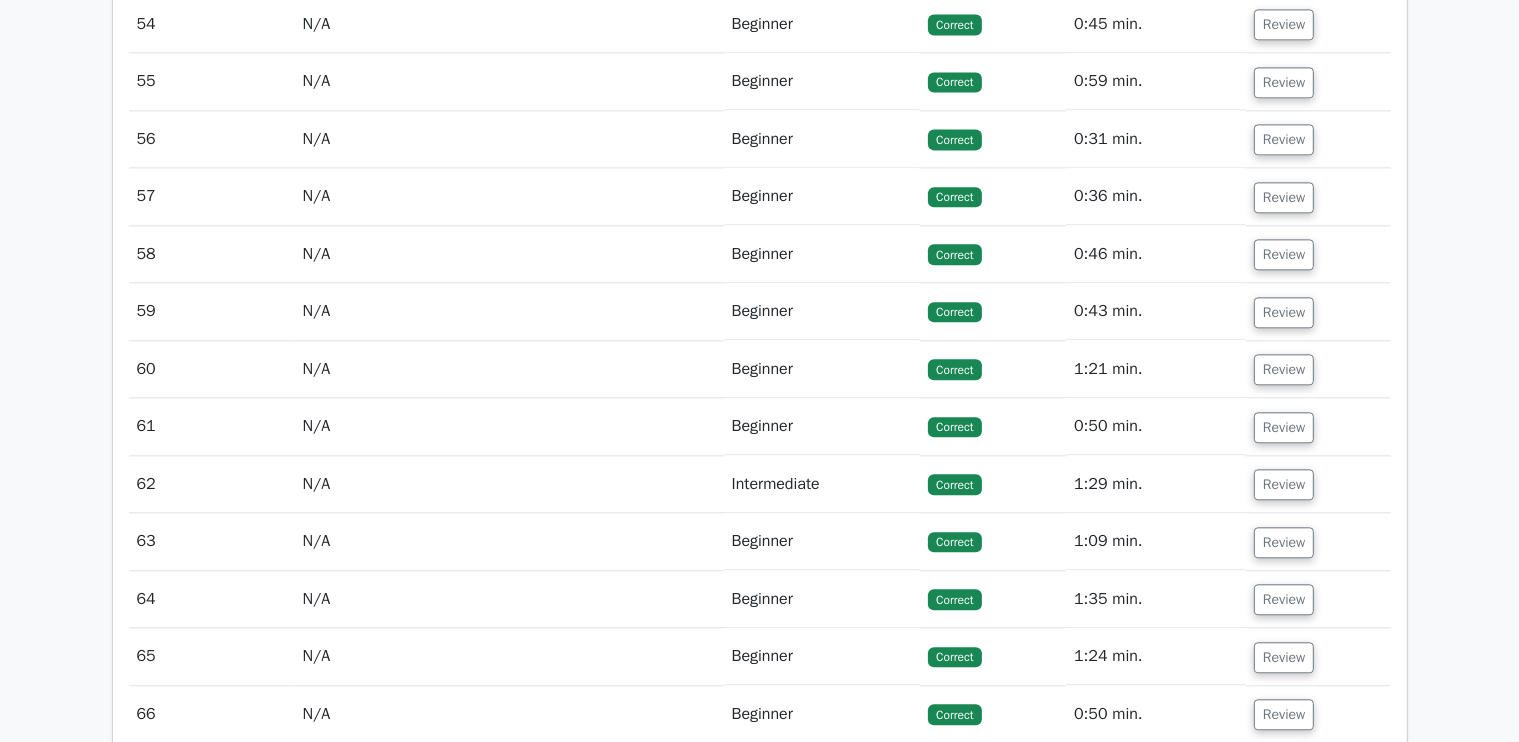 scroll, scrollTop: 4600, scrollLeft: 0, axis: vertical 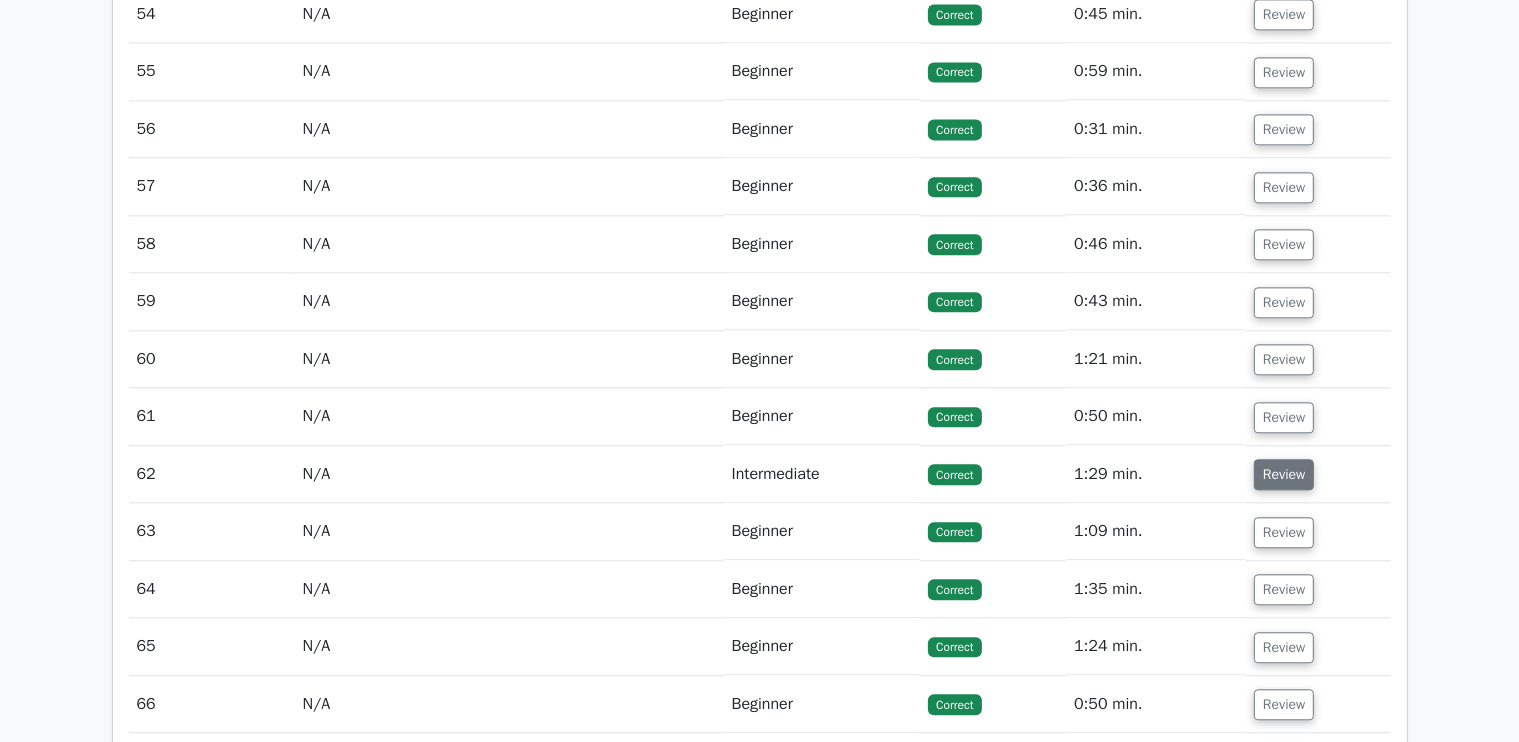 click on "Review" at bounding box center (1284, 474) 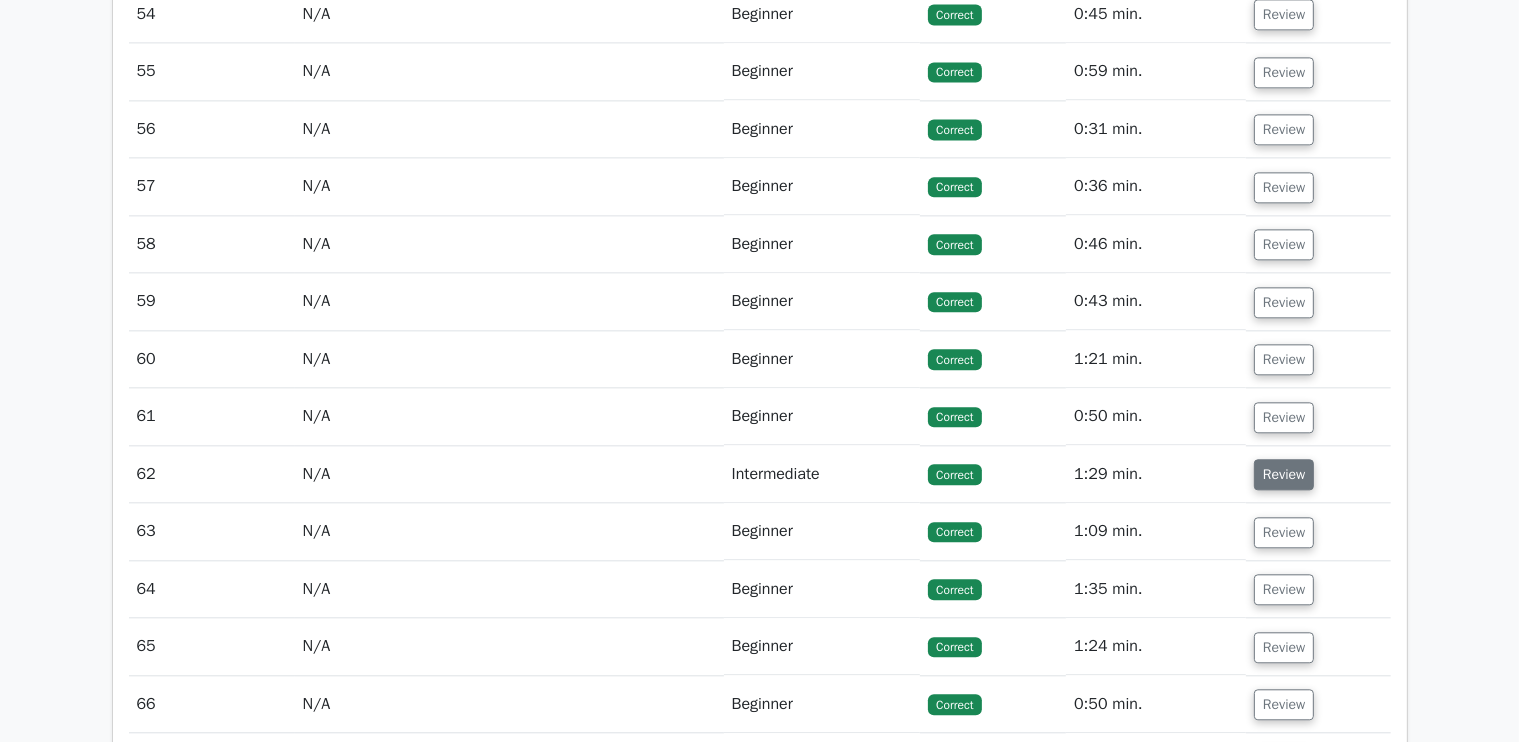 click on "Review" at bounding box center (1284, 474) 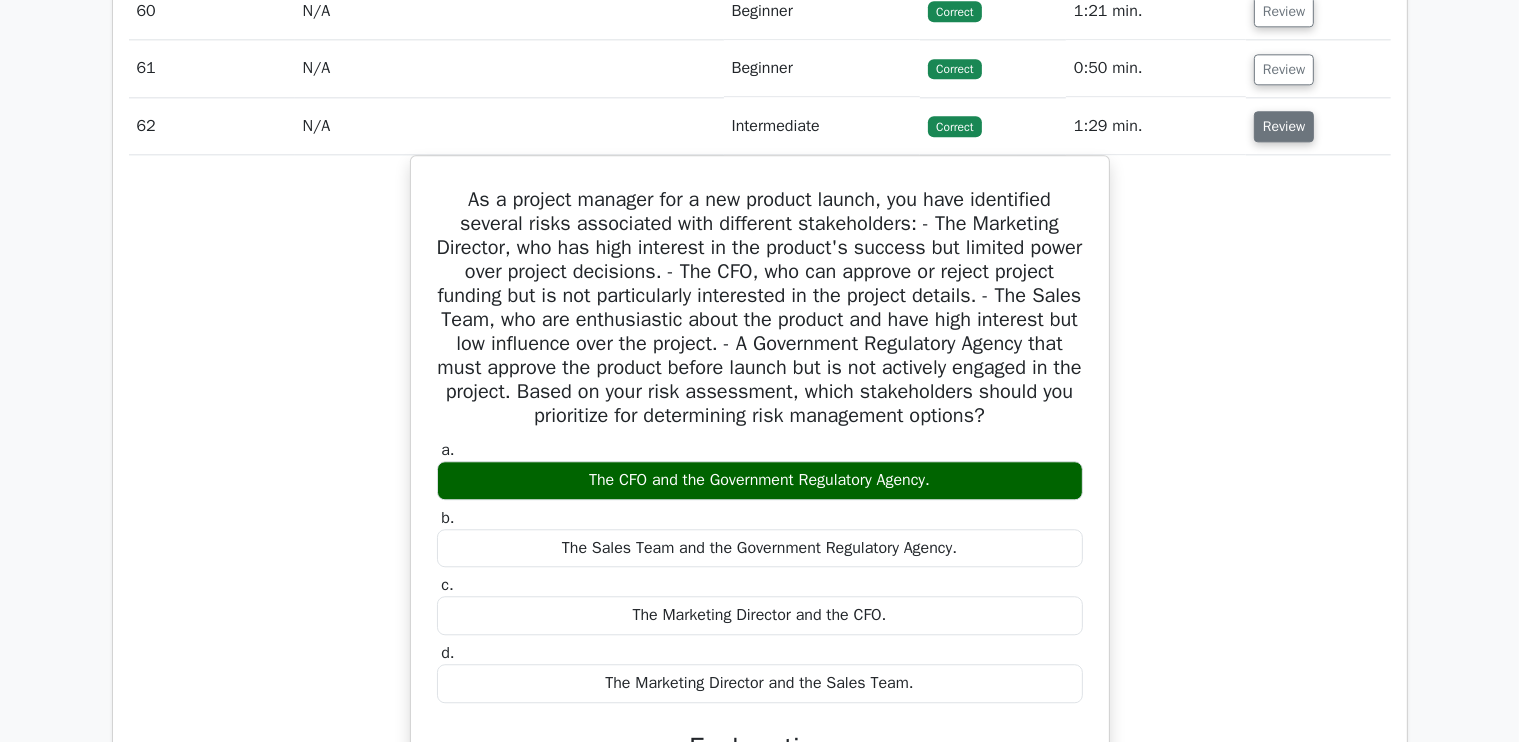 scroll, scrollTop: 4948, scrollLeft: 0, axis: vertical 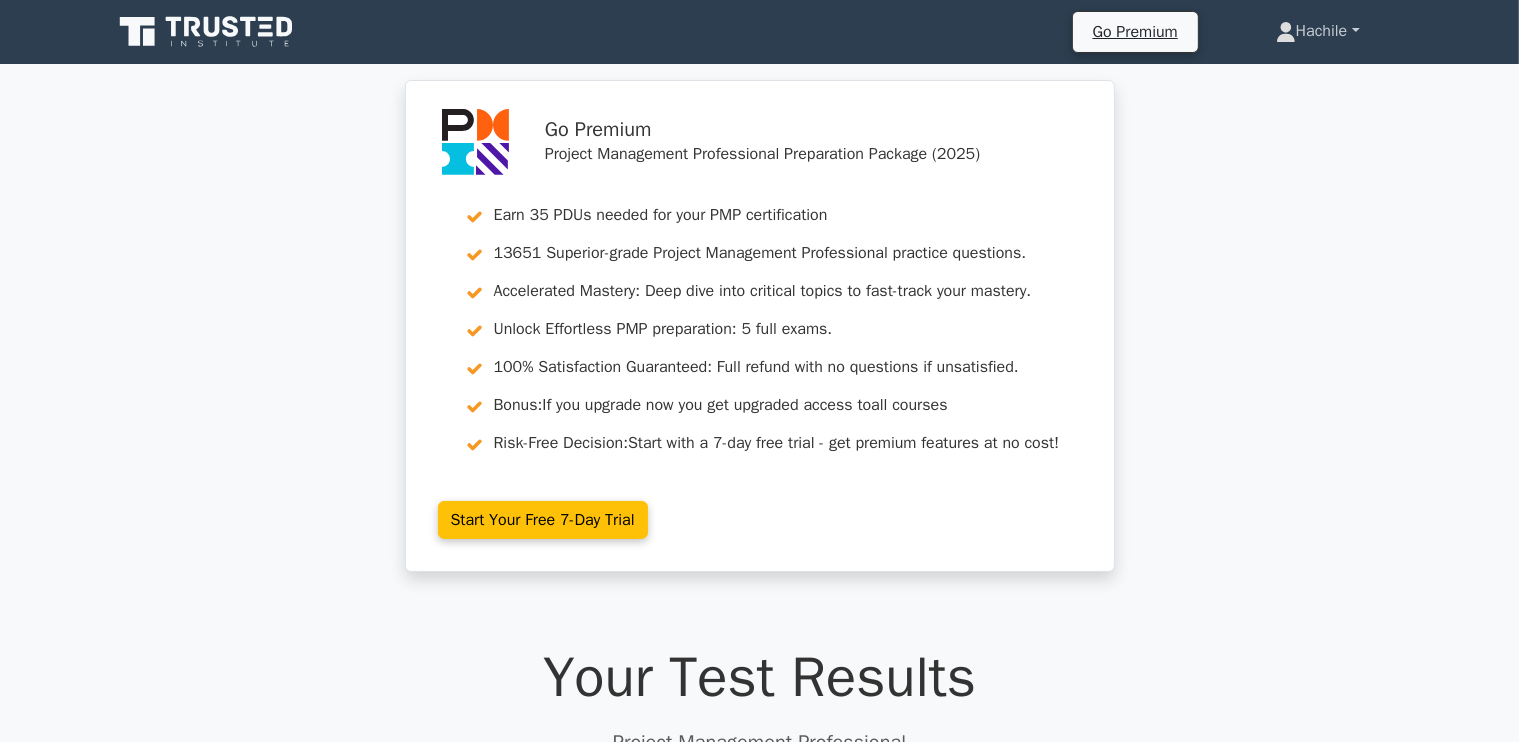 click on "Hachile" at bounding box center [1318, 31] 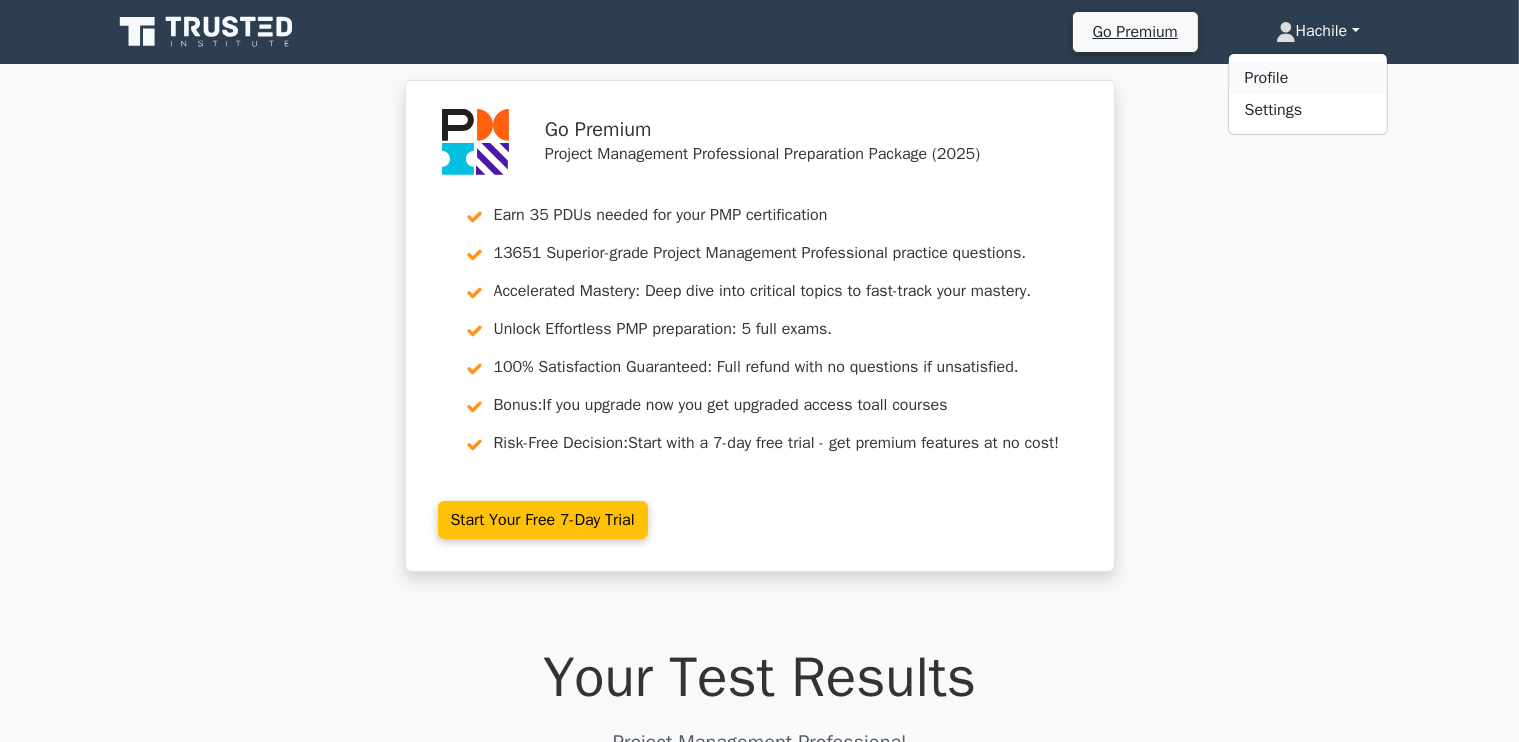 click on "Profile" at bounding box center (1308, 78) 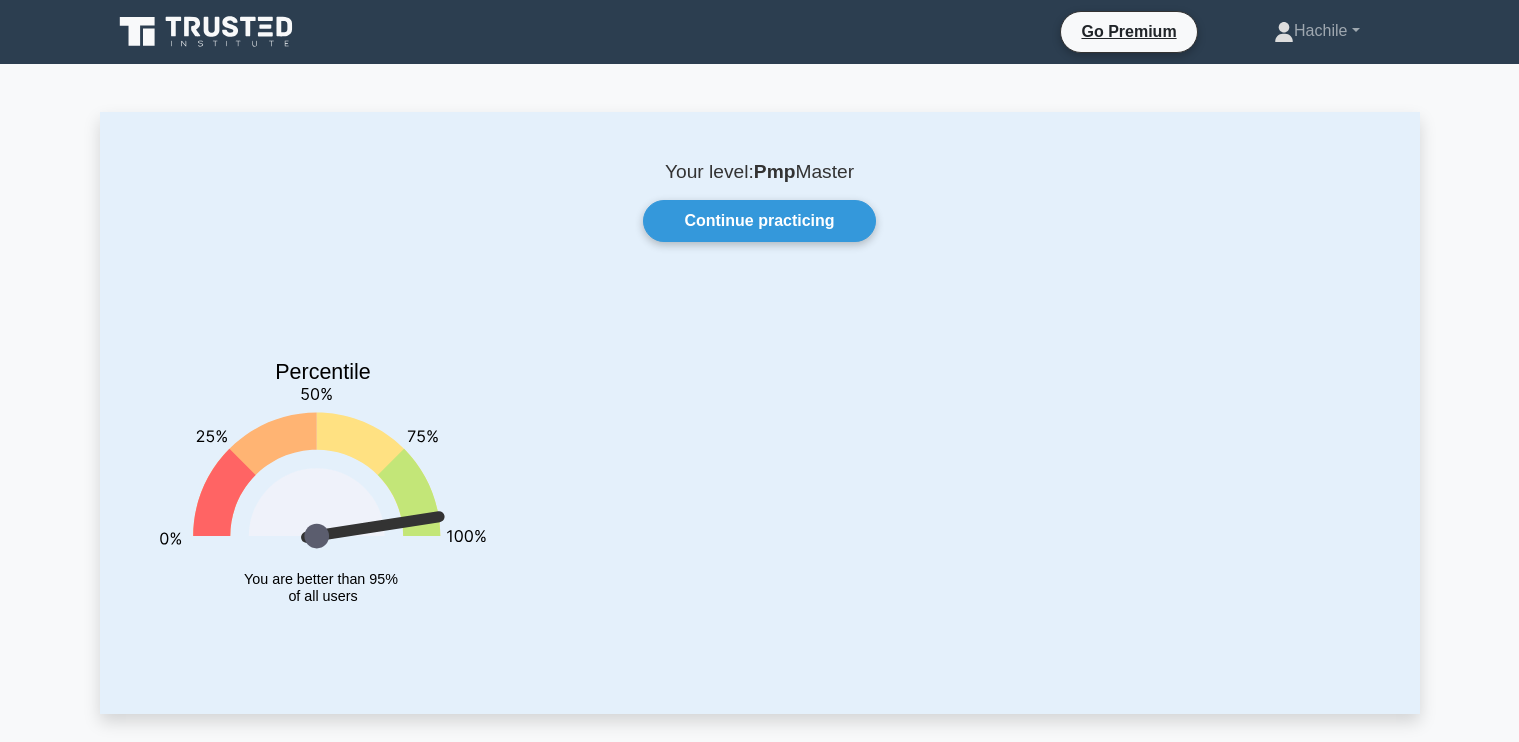 scroll, scrollTop: 0, scrollLeft: 0, axis: both 